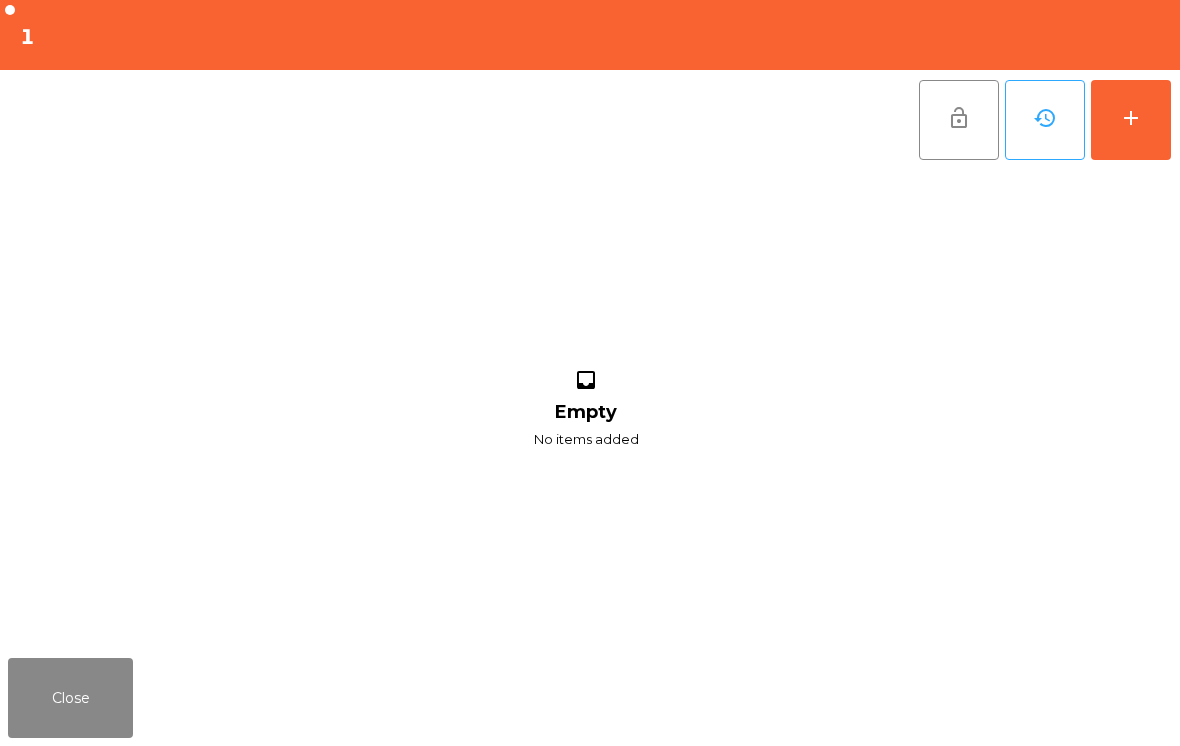 scroll, scrollTop: 0, scrollLeft: 0, axis: both 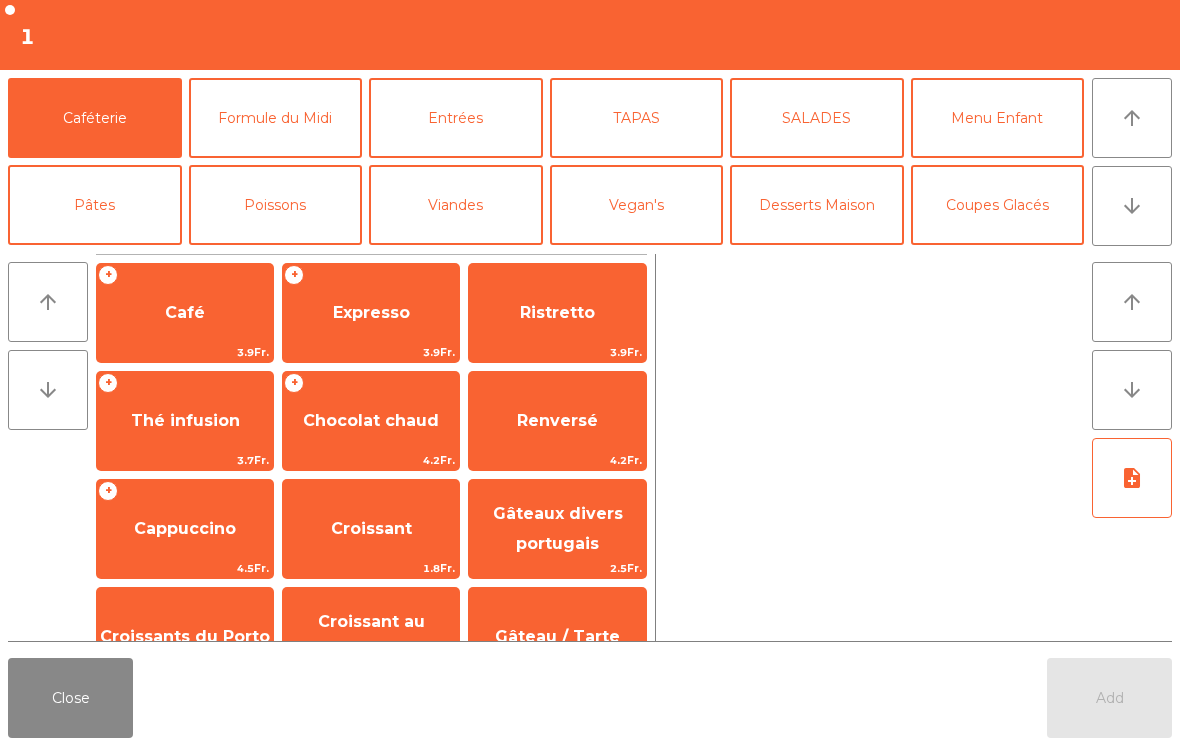 click on "Formule du Midi" 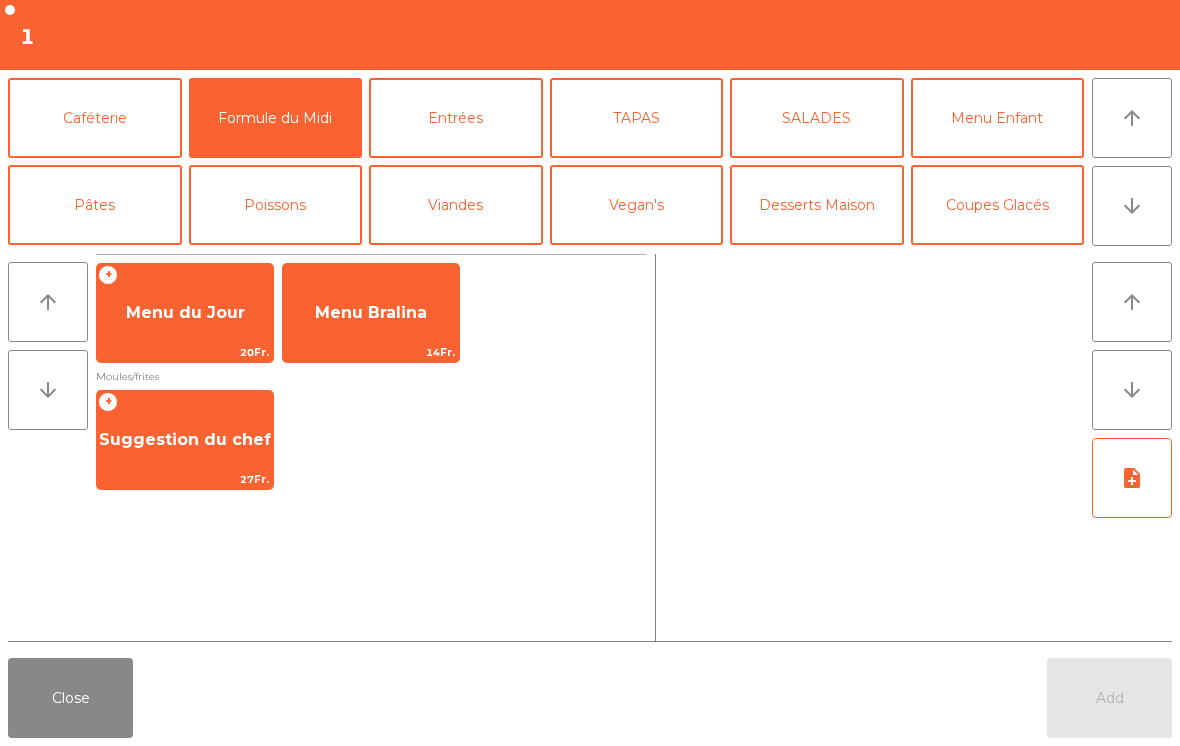 click on "Menu du Jour" 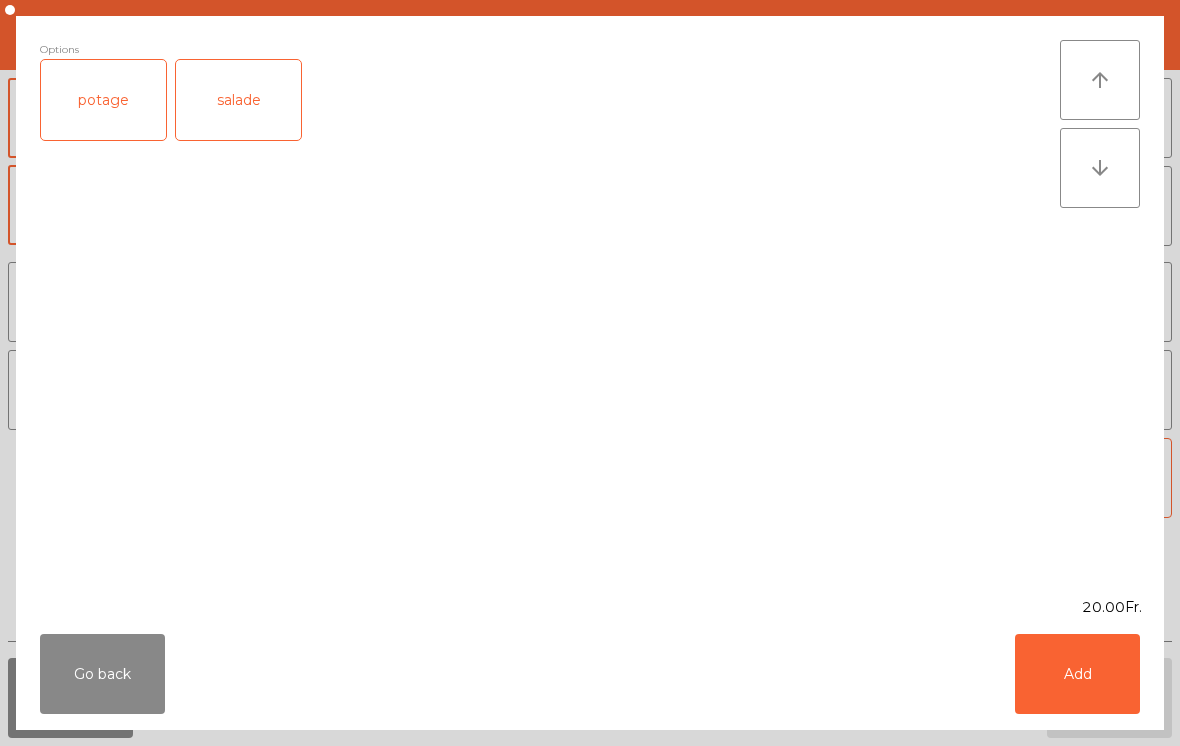 click on "Add" 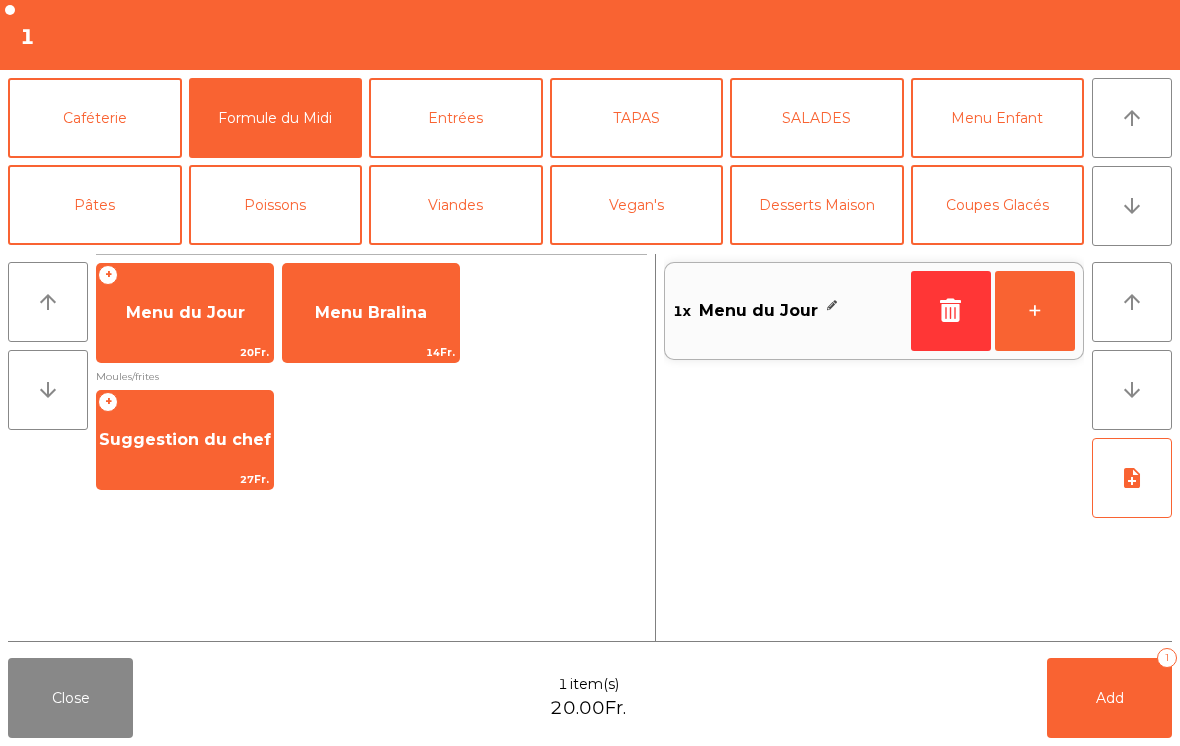 click on "+" 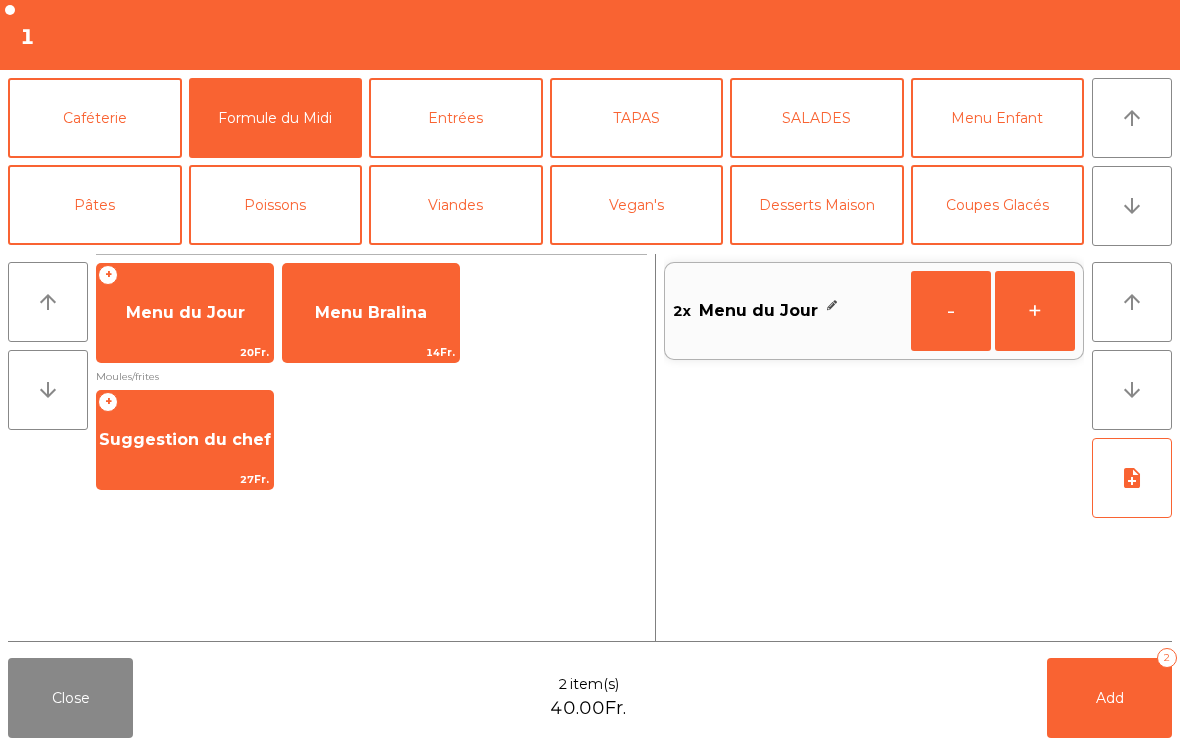 click on "+" 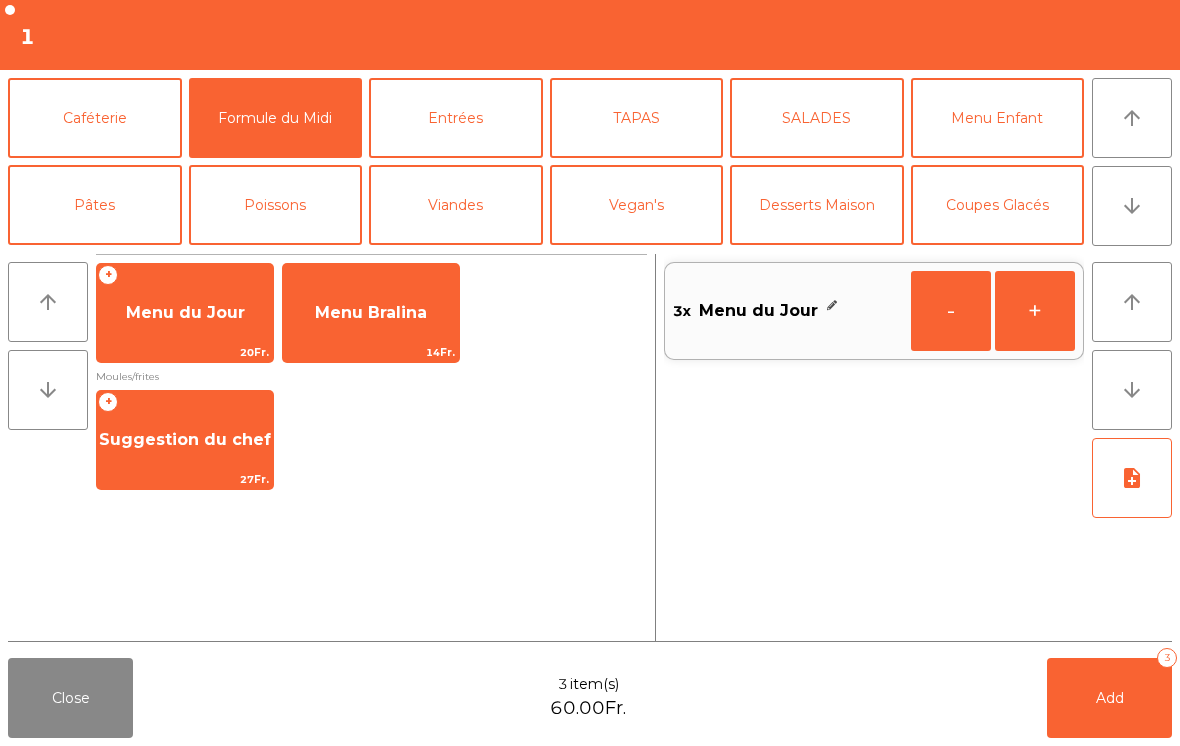 click on "note_add" 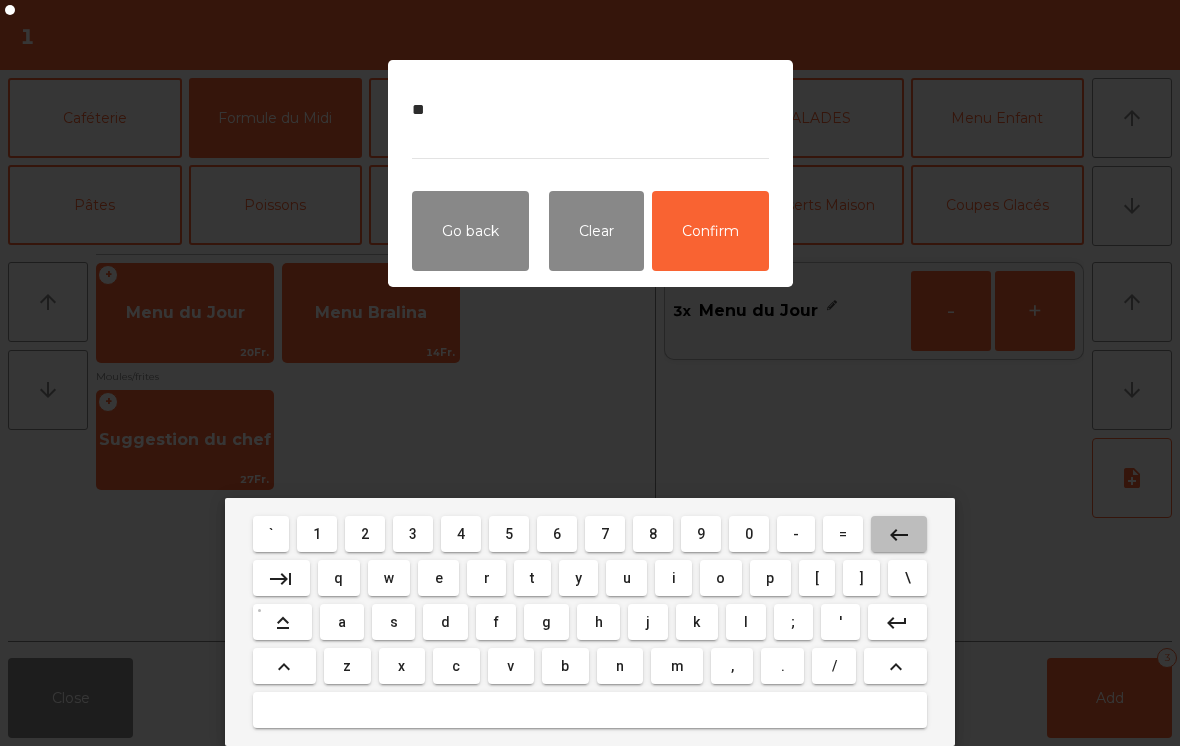 type on "*" 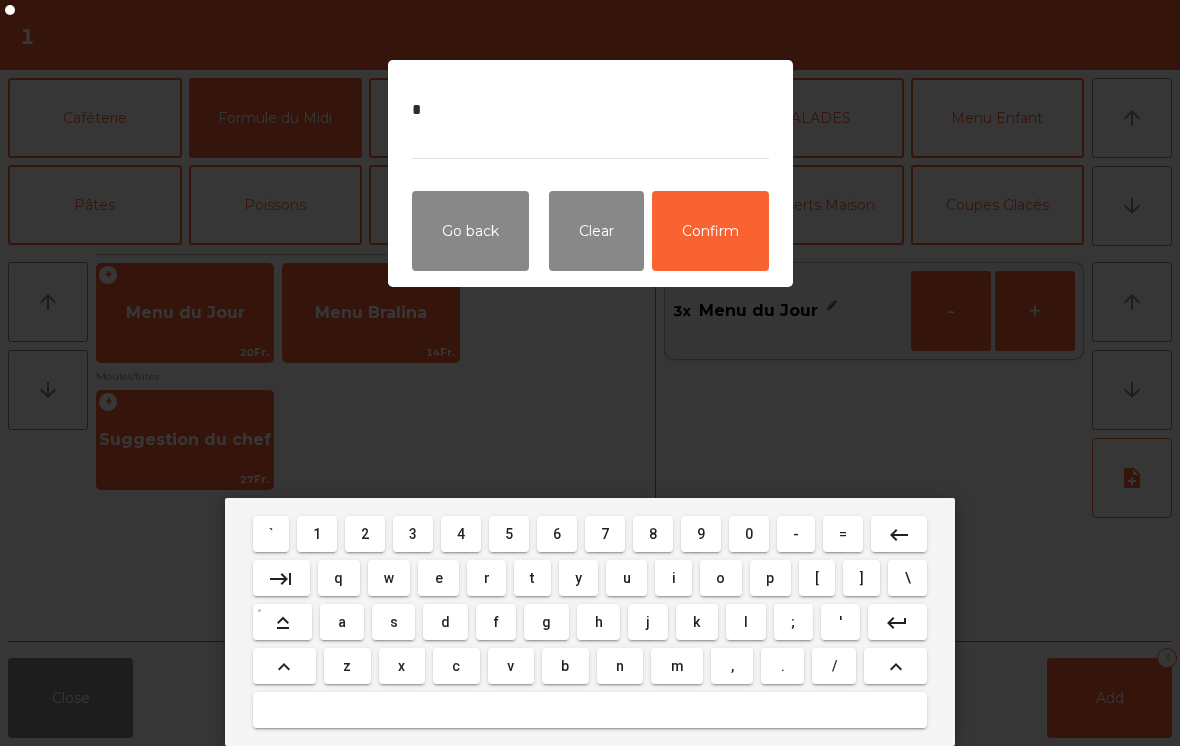 type 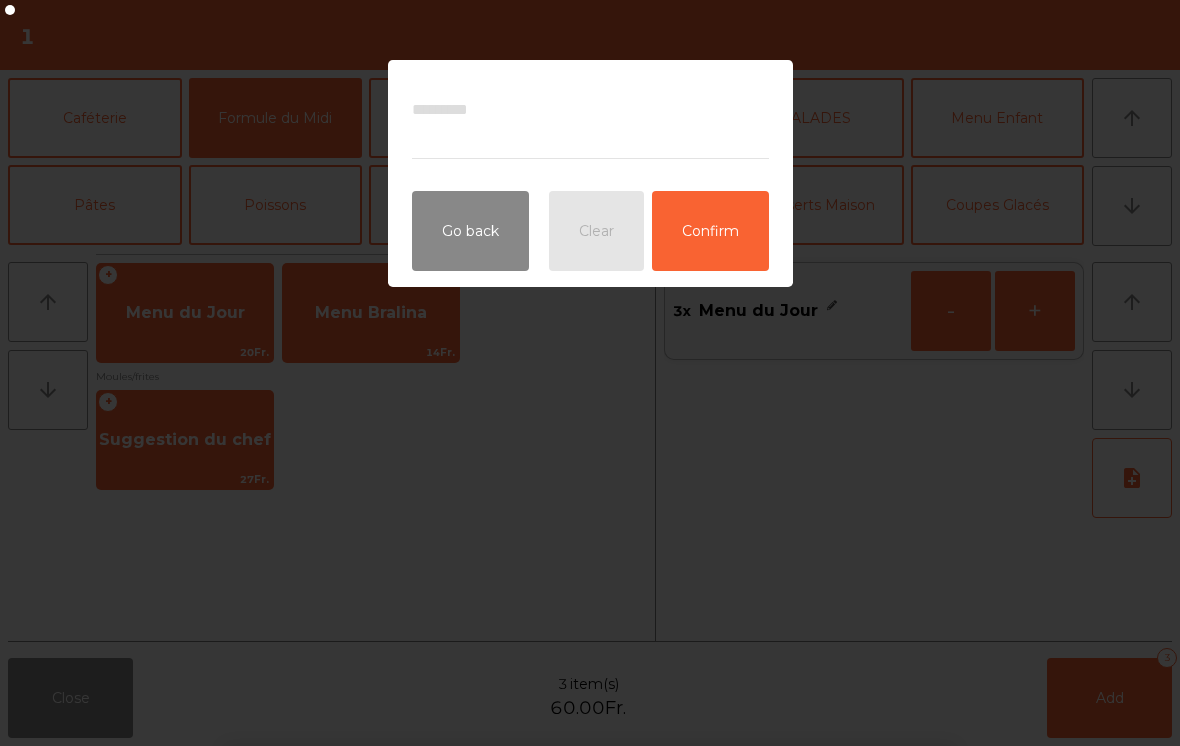 click on "Confirm" 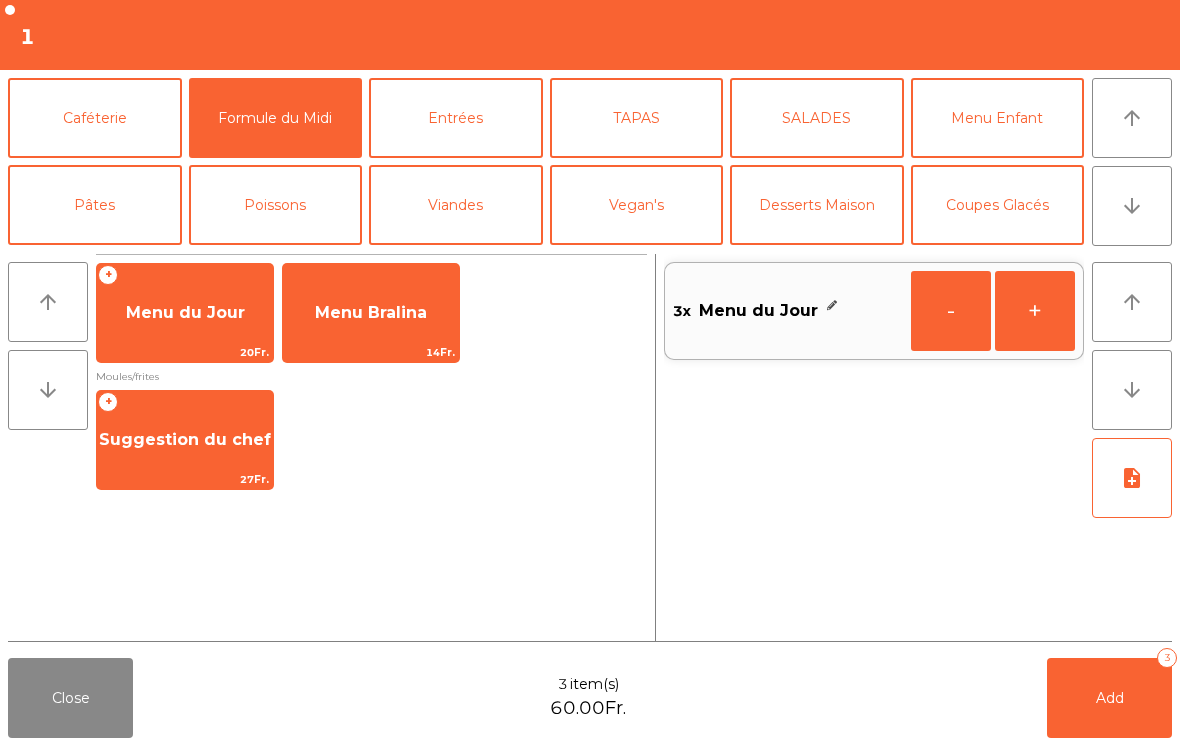 click on "Add   3" 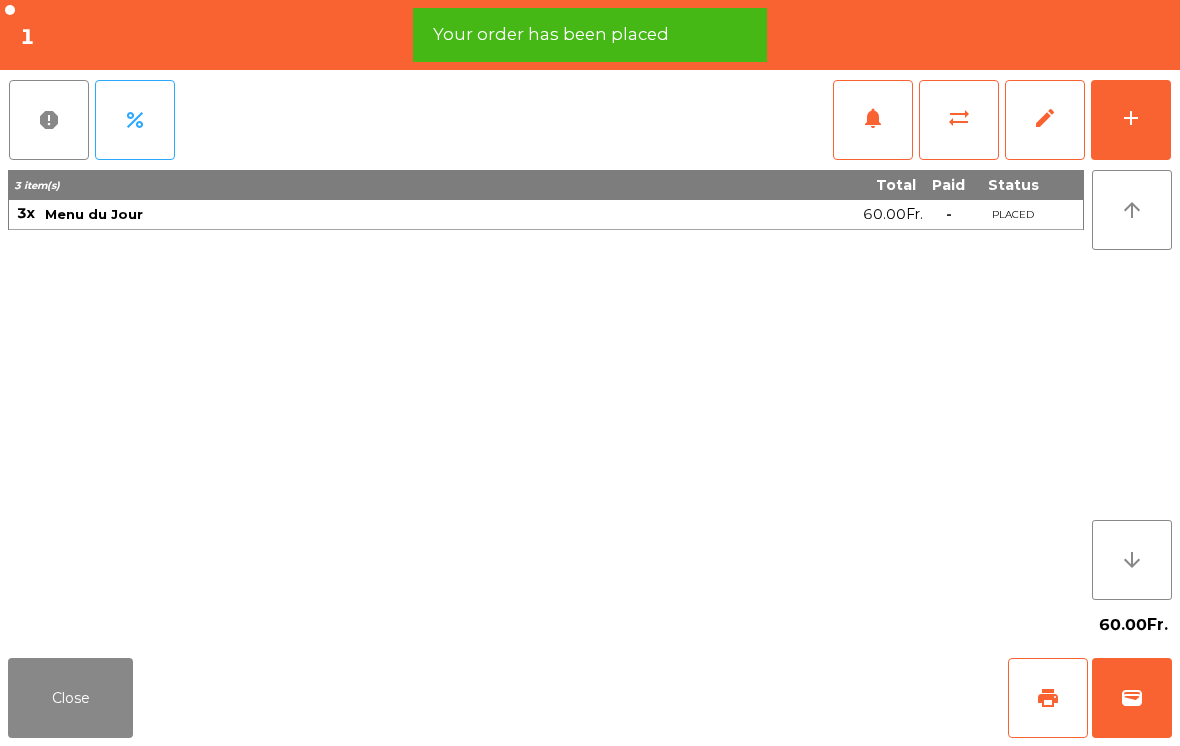 click on "add" 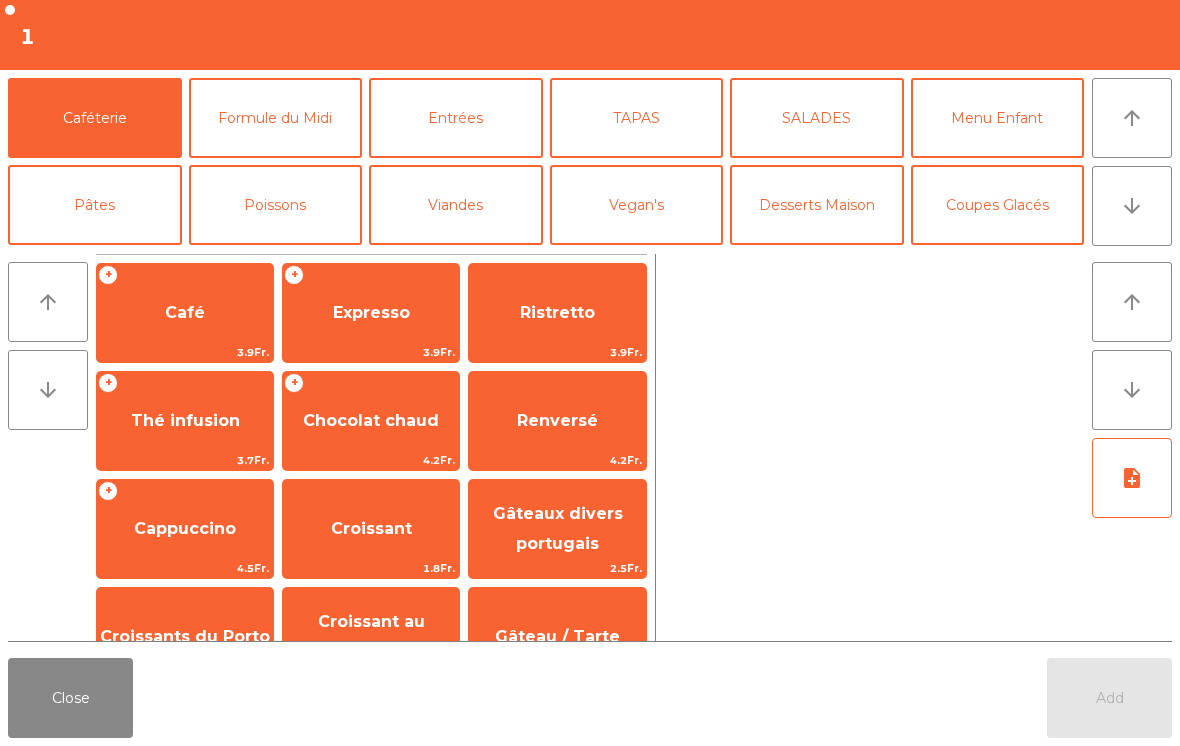 click on "arrow_downward" 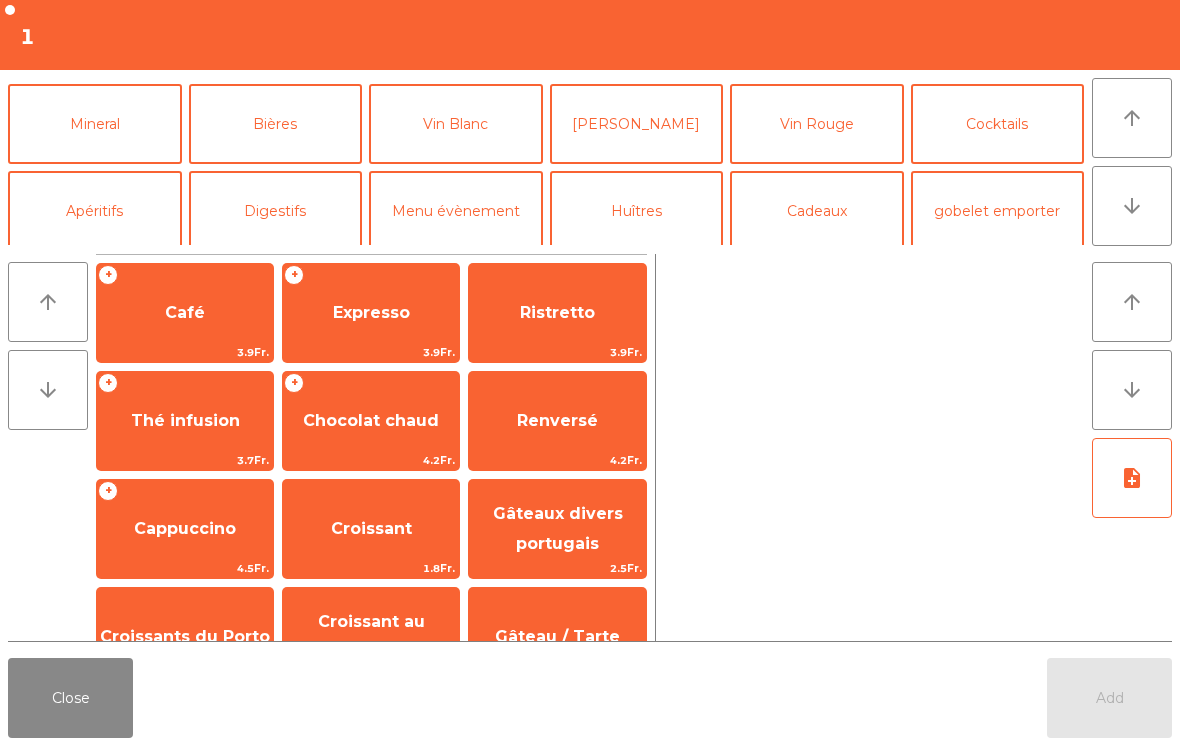scroll, scrollTop: 174, scrollLeft: 0, axis: vertical 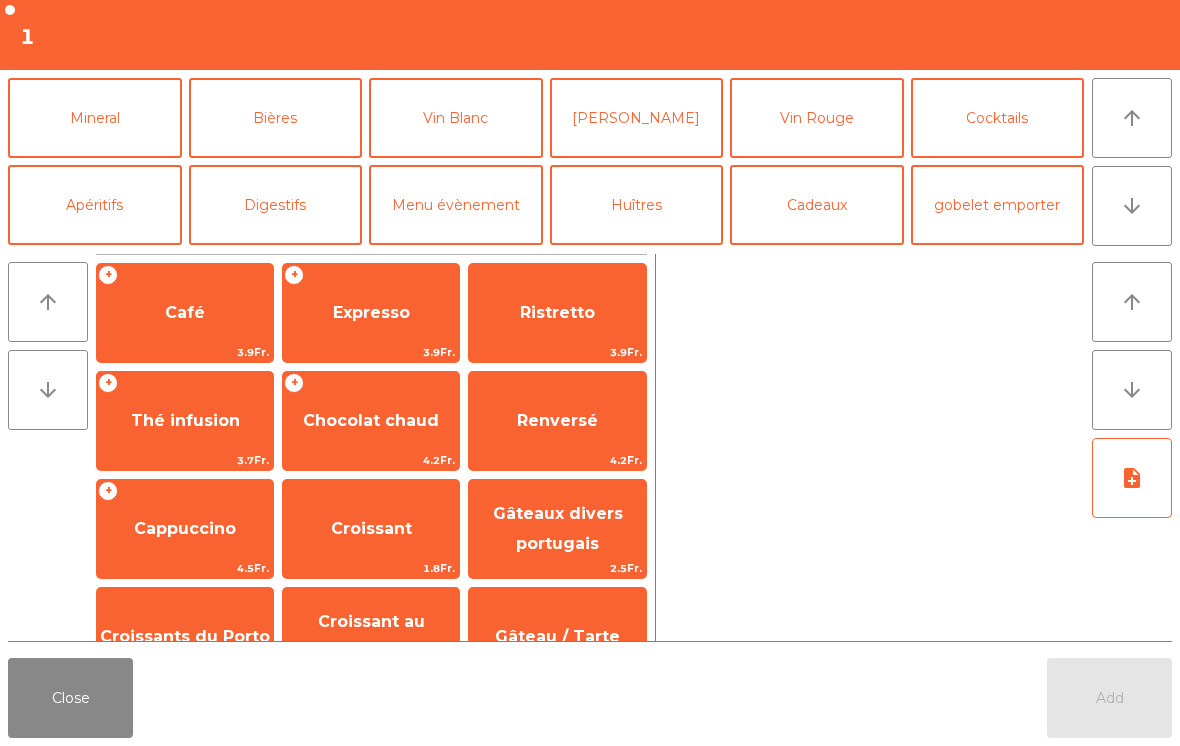 click on "Vin Rouge" 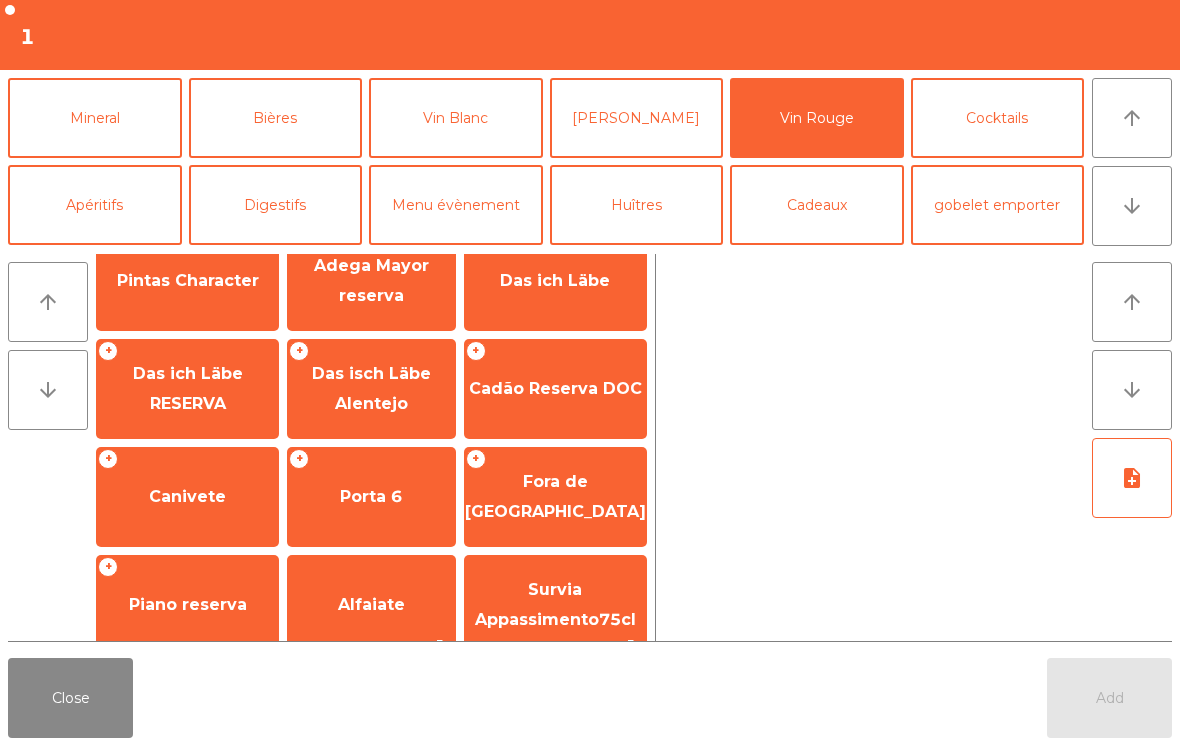 scroll, scrollTop: 698, scrollLeft: 0, axis: vertical 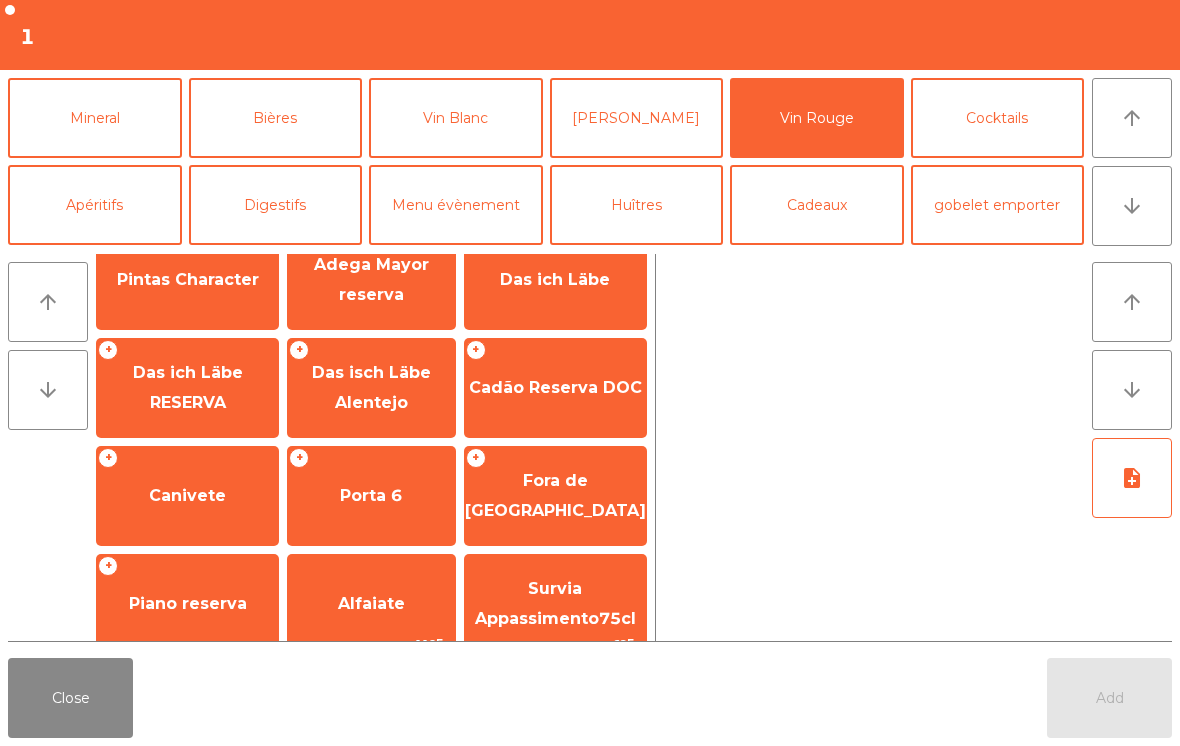 click on "Cadão Reserva DOC" 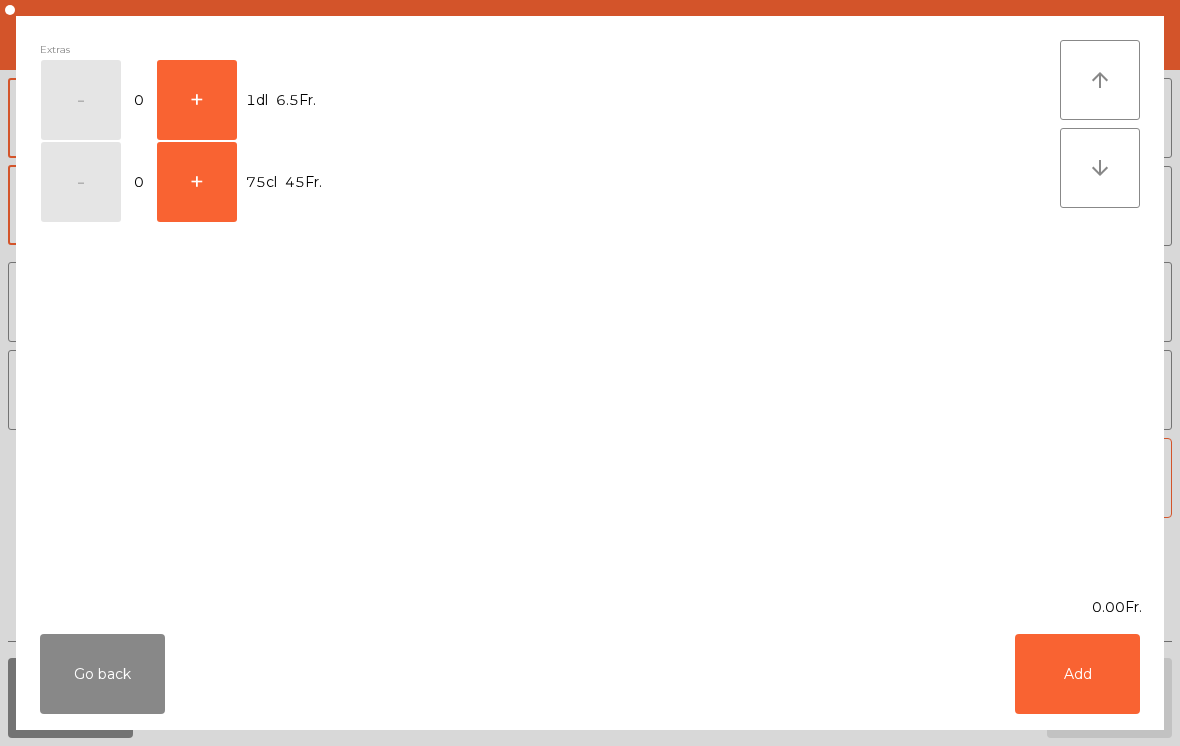 click on "+" 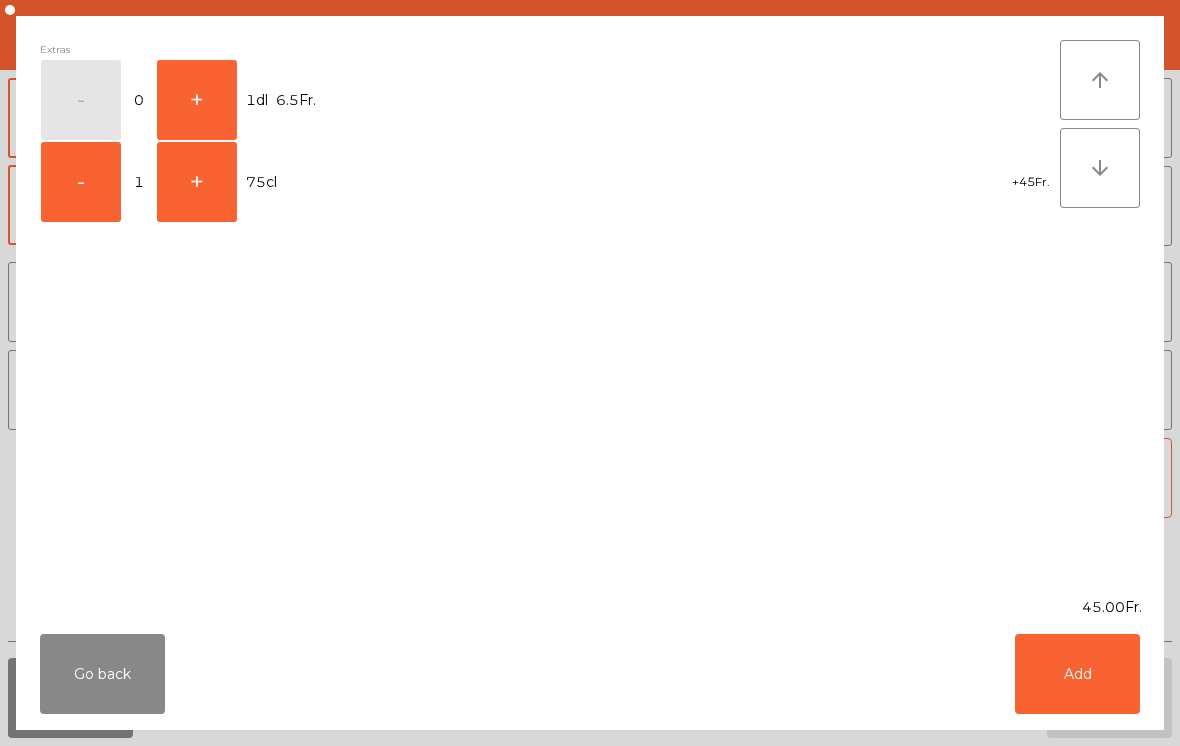 click on "Add" 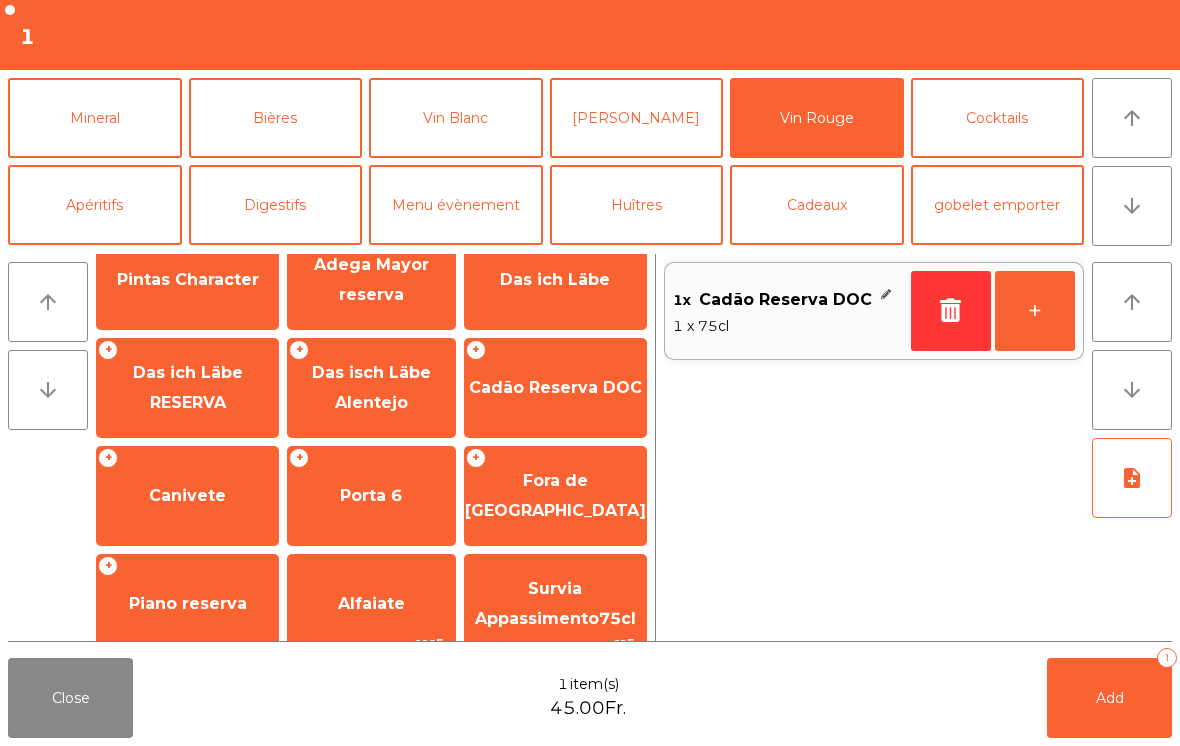 click on "Add   1" 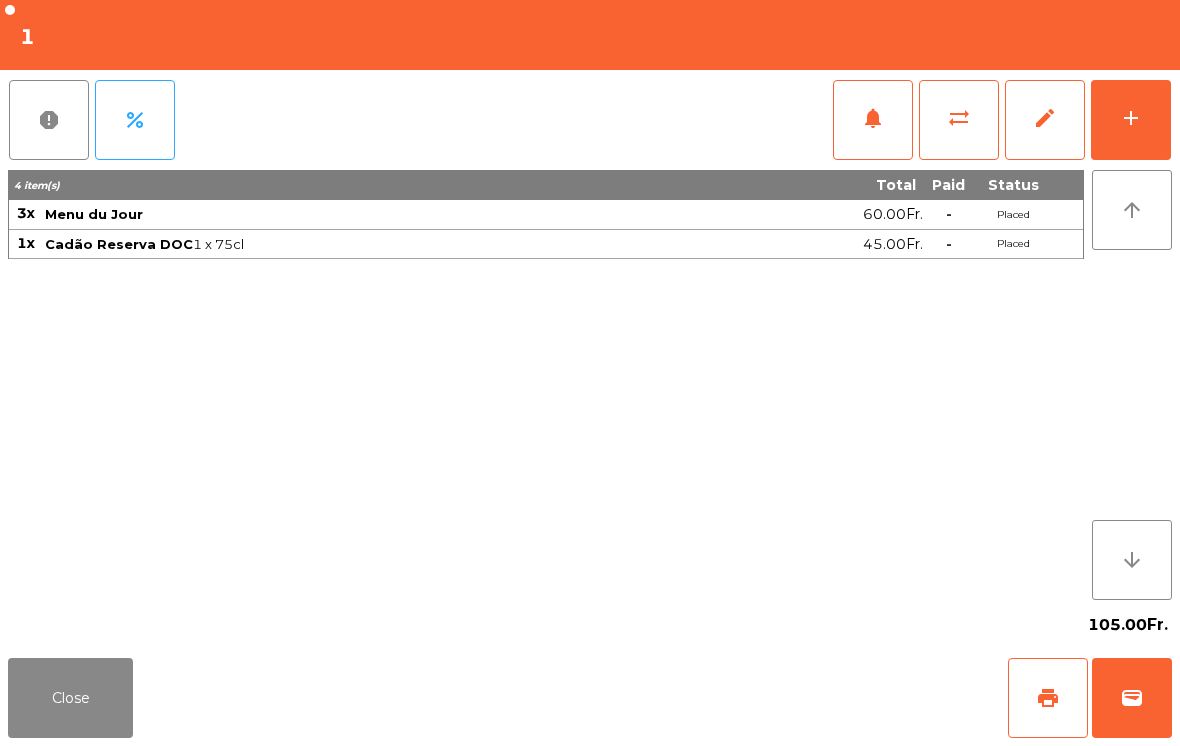 click on "105.00Fr." 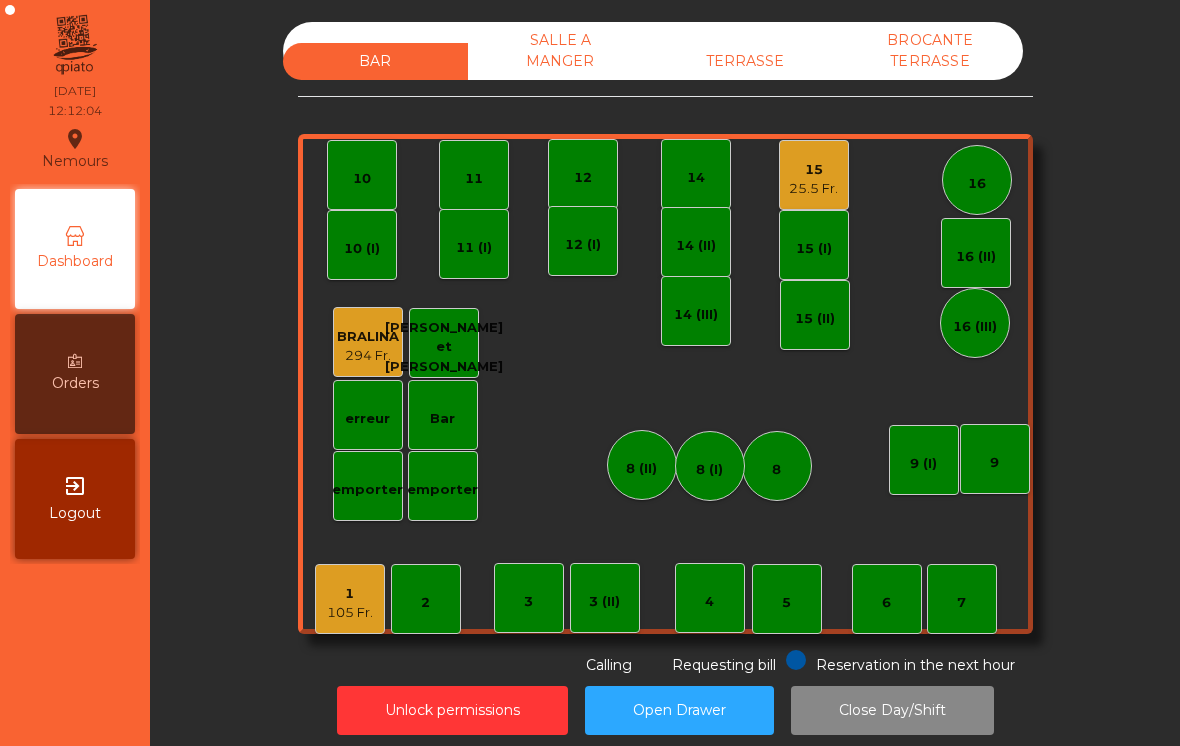click on "1   105 Fr." 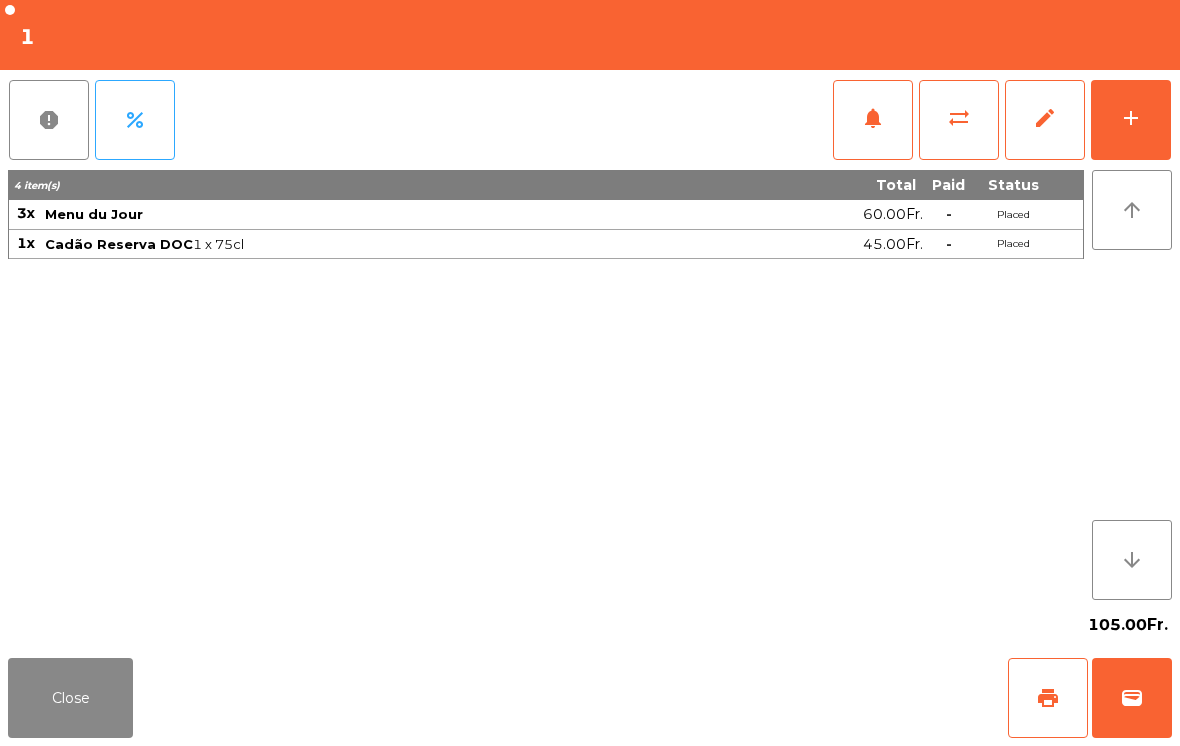 click on "Close" 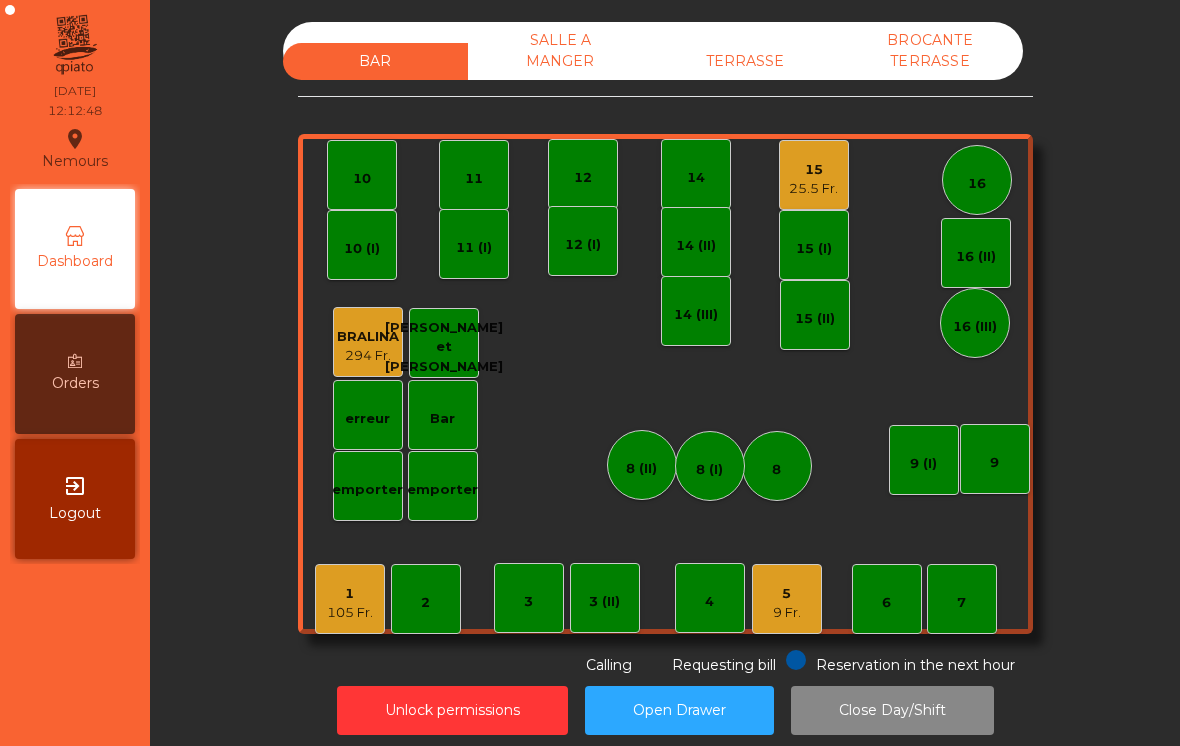 click on "1   105 Fr." 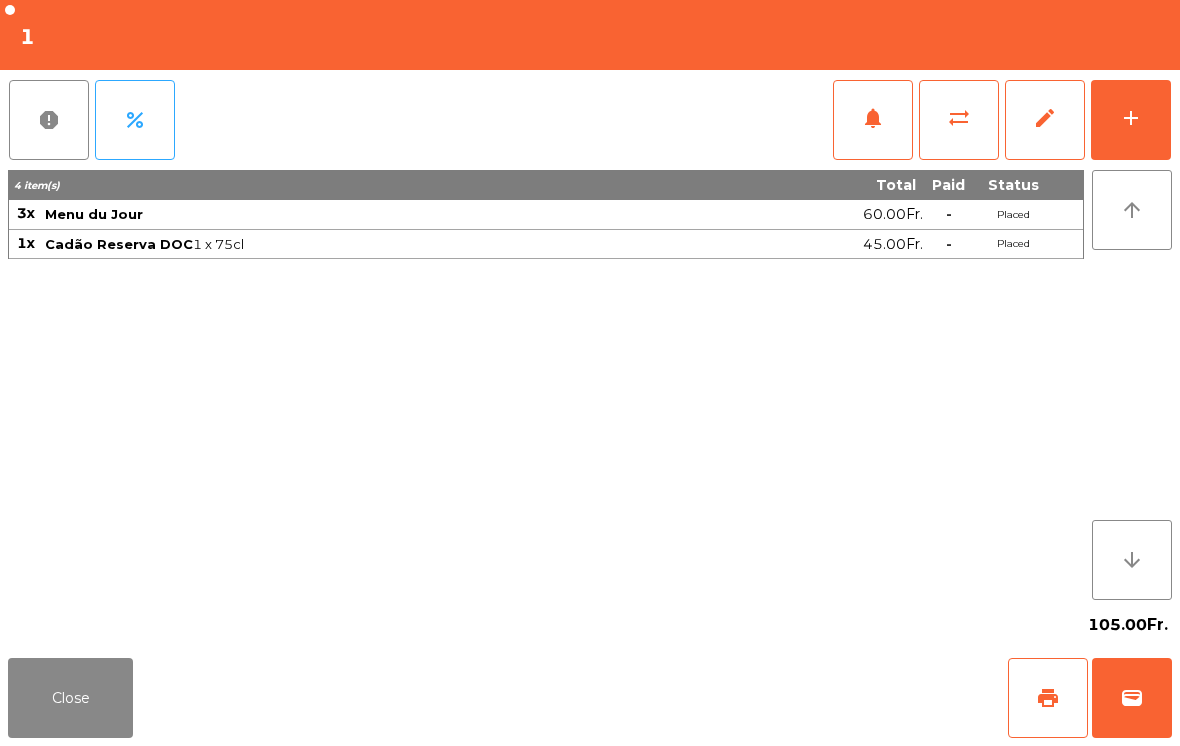 click on "add" 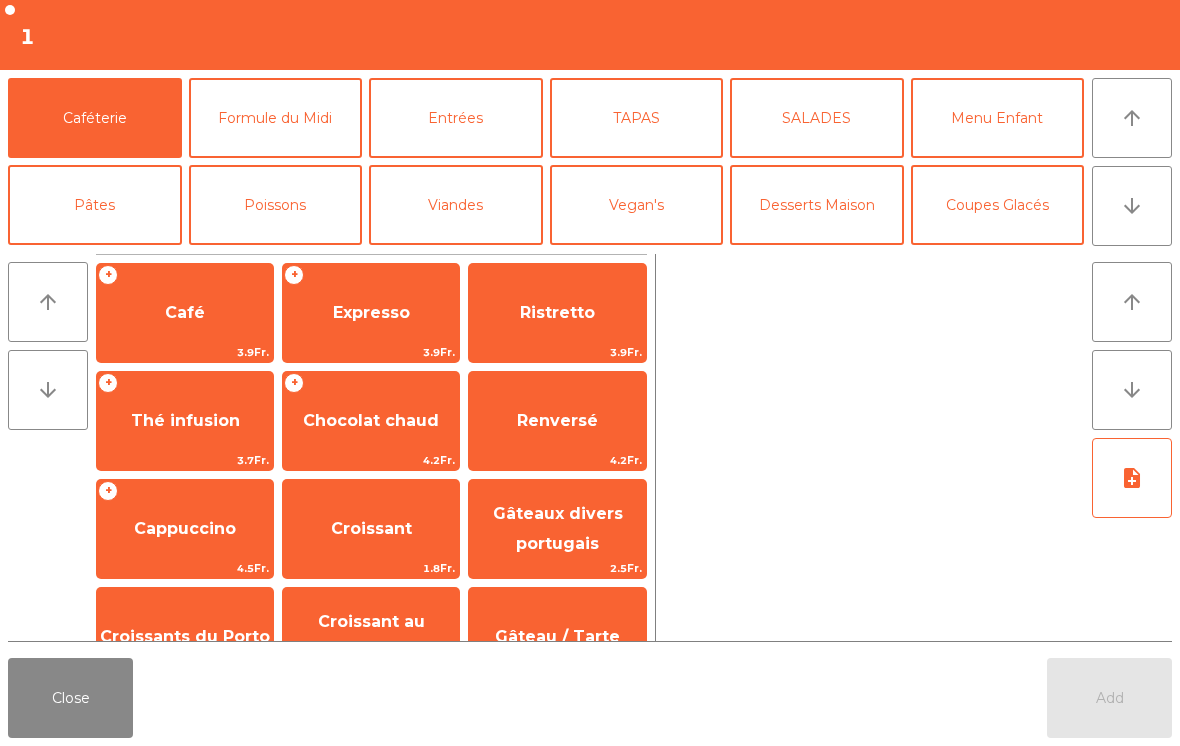 click on "arrow_downward" 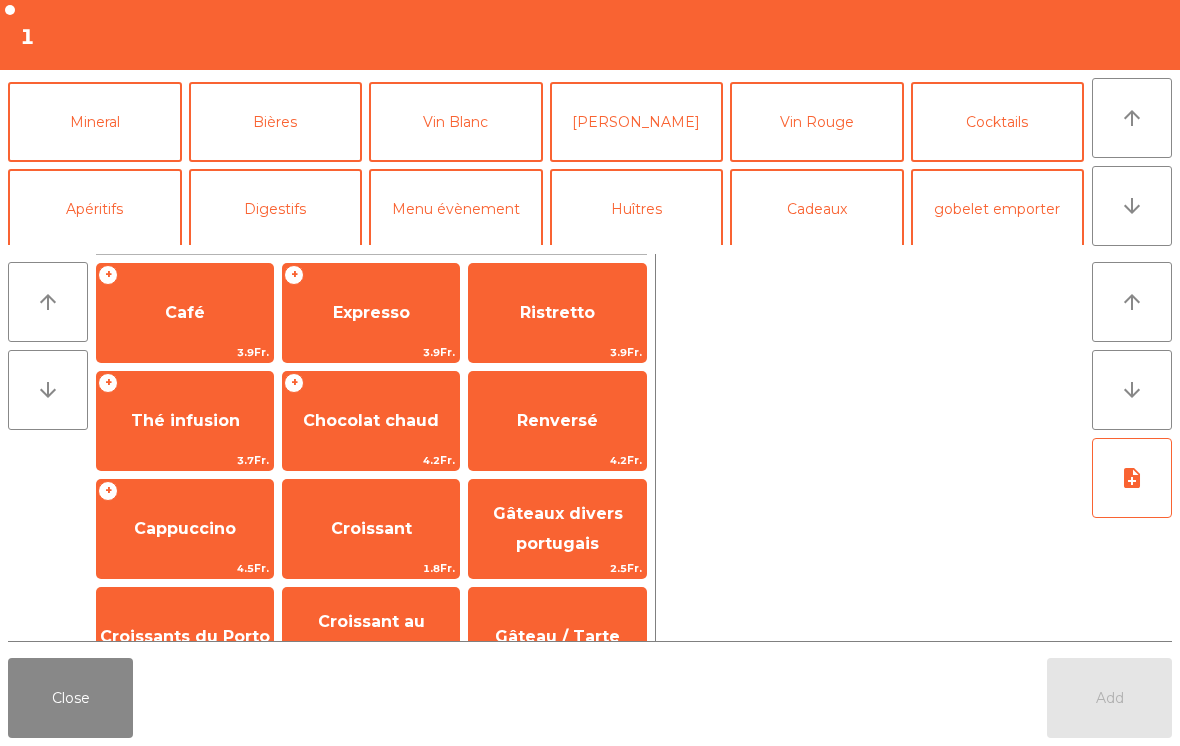 scroll, scrollTop: 174, scrollLeft: 0, axis: vertical 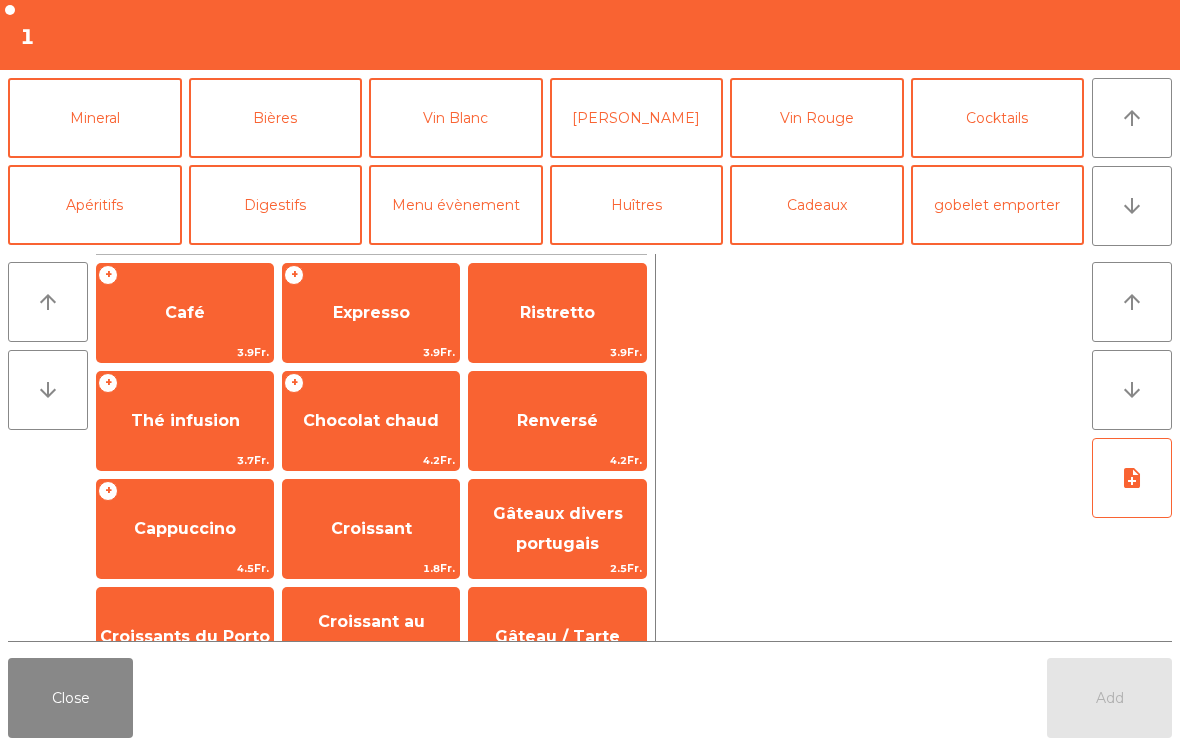 click on "Mineral" 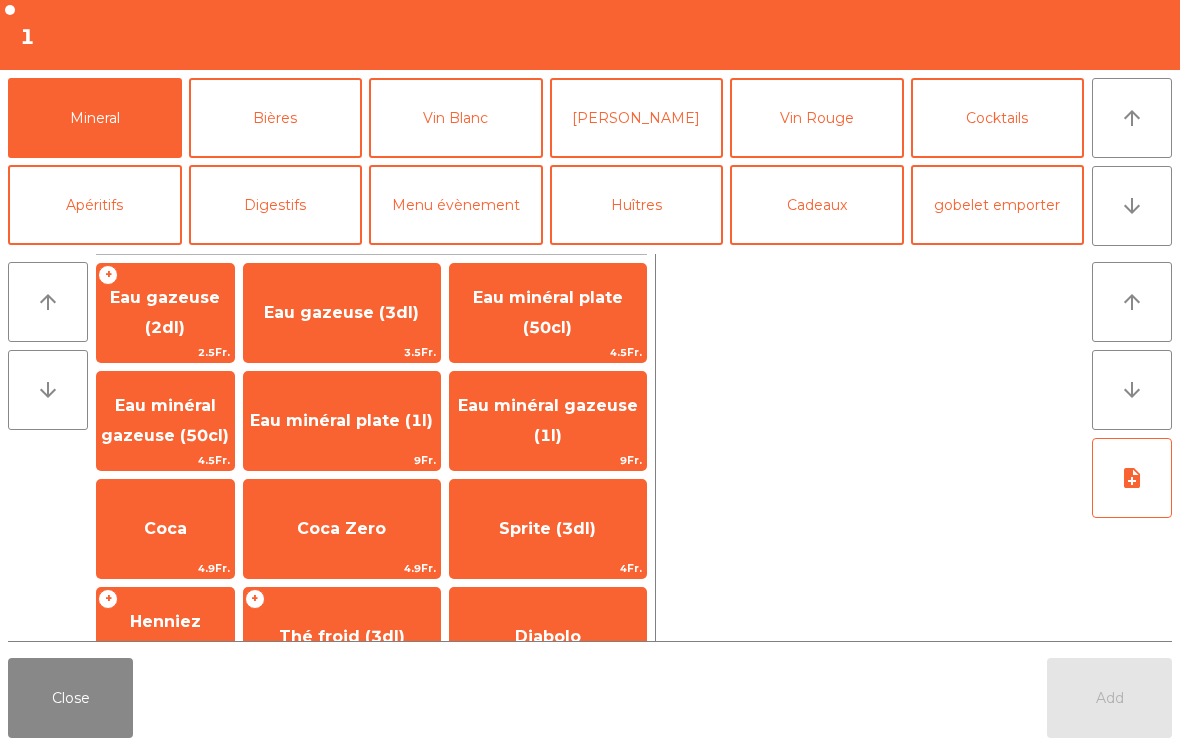 click on "Eau minéral plate (1l)" 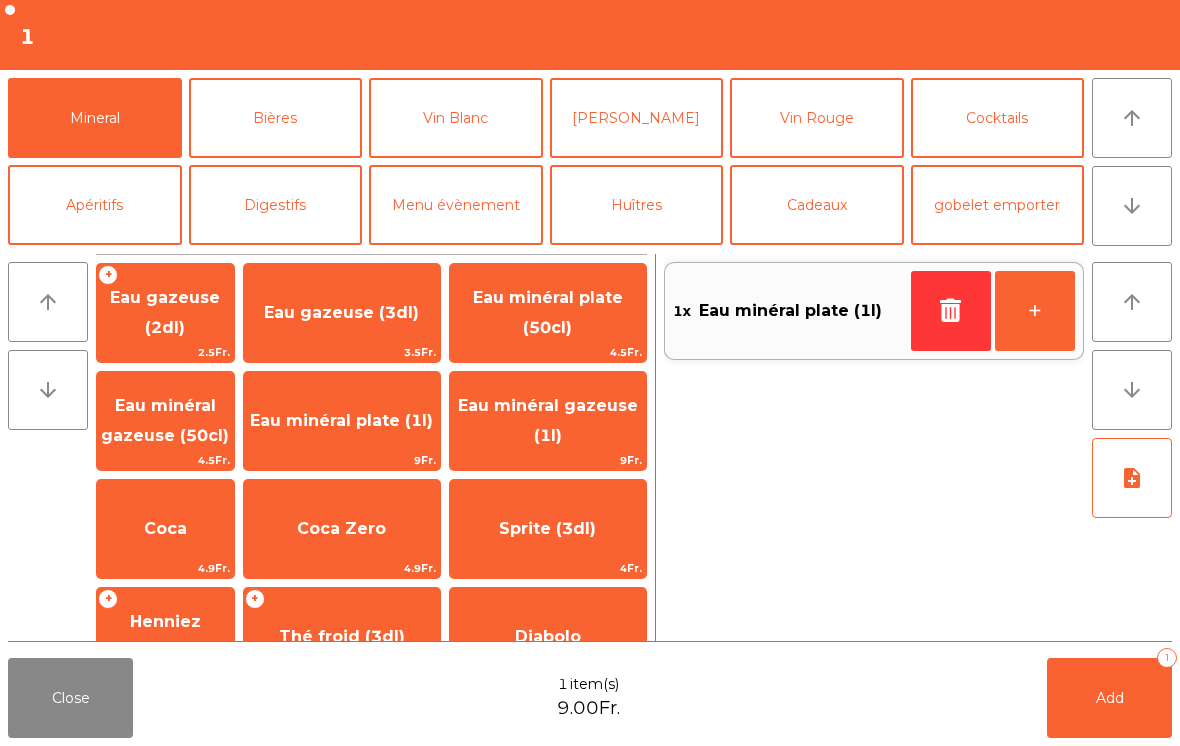 click 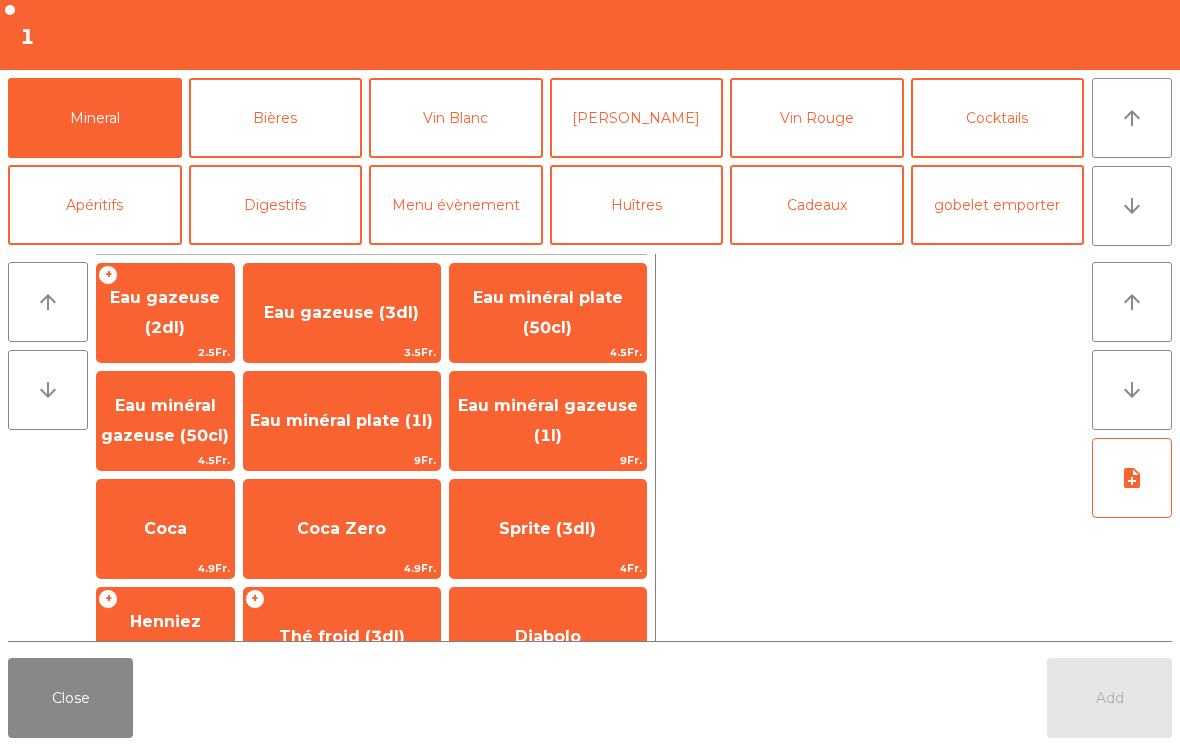 click on "Eau minéral plate (50cl)" 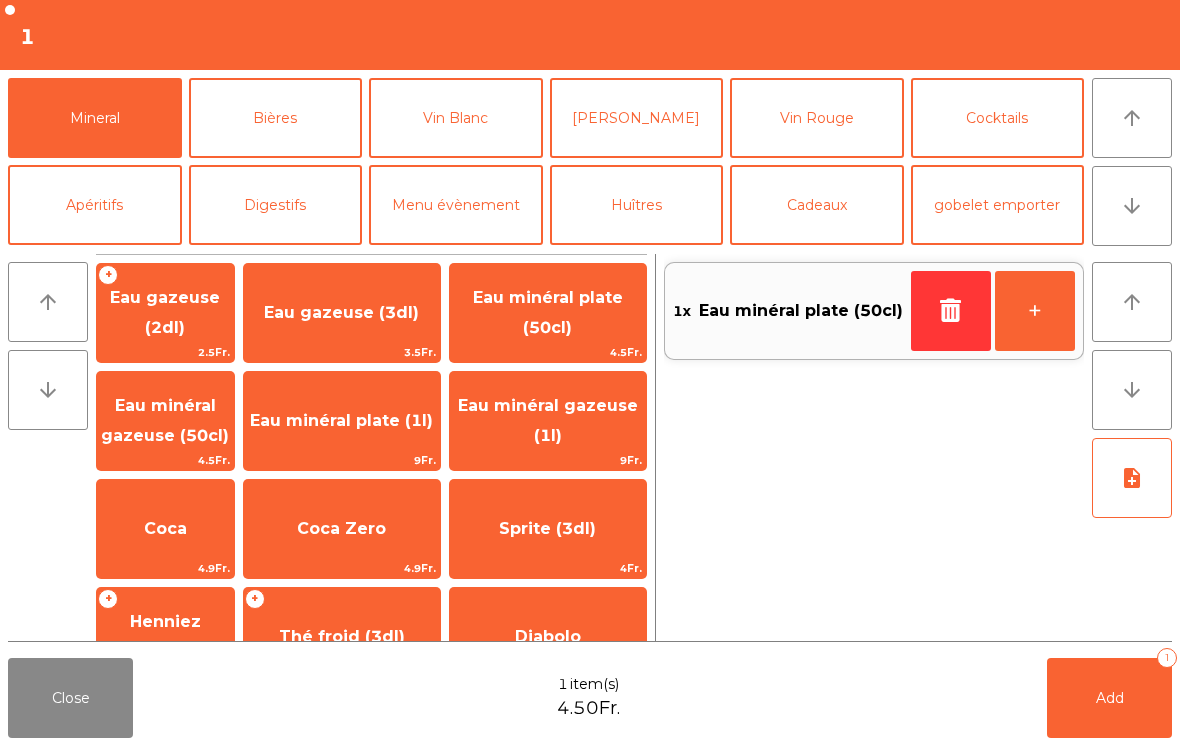 click on "Add" 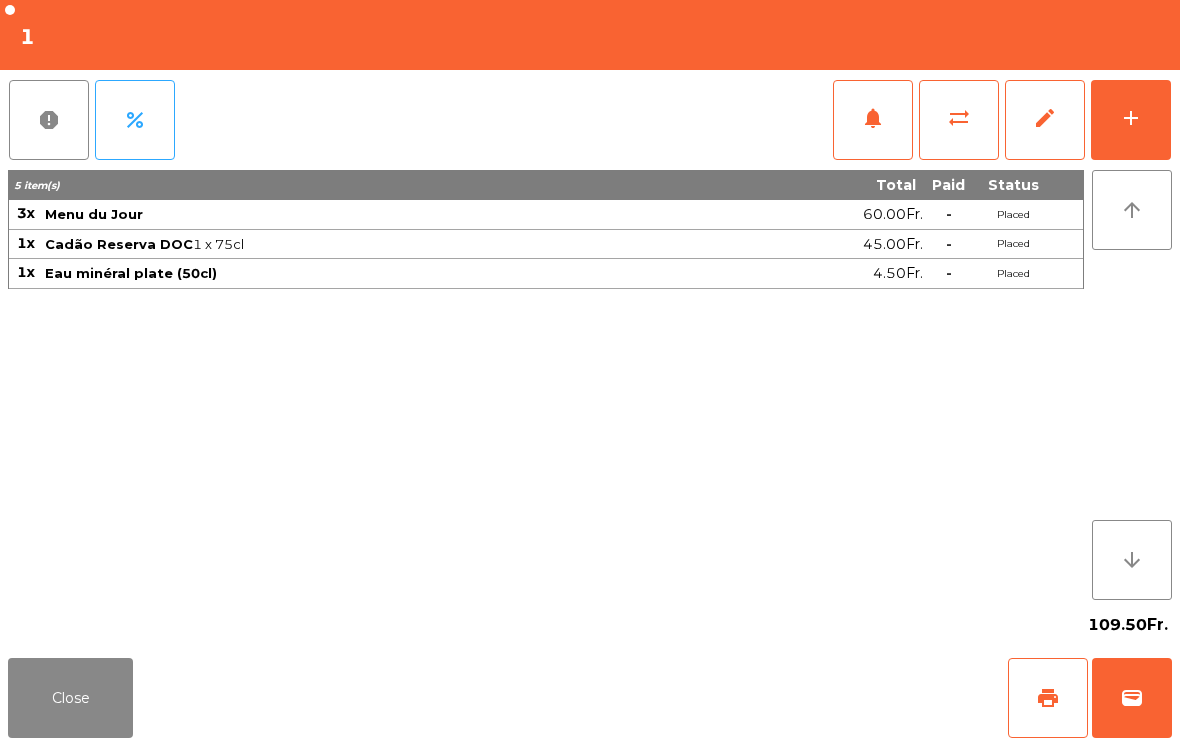 click on "Close" 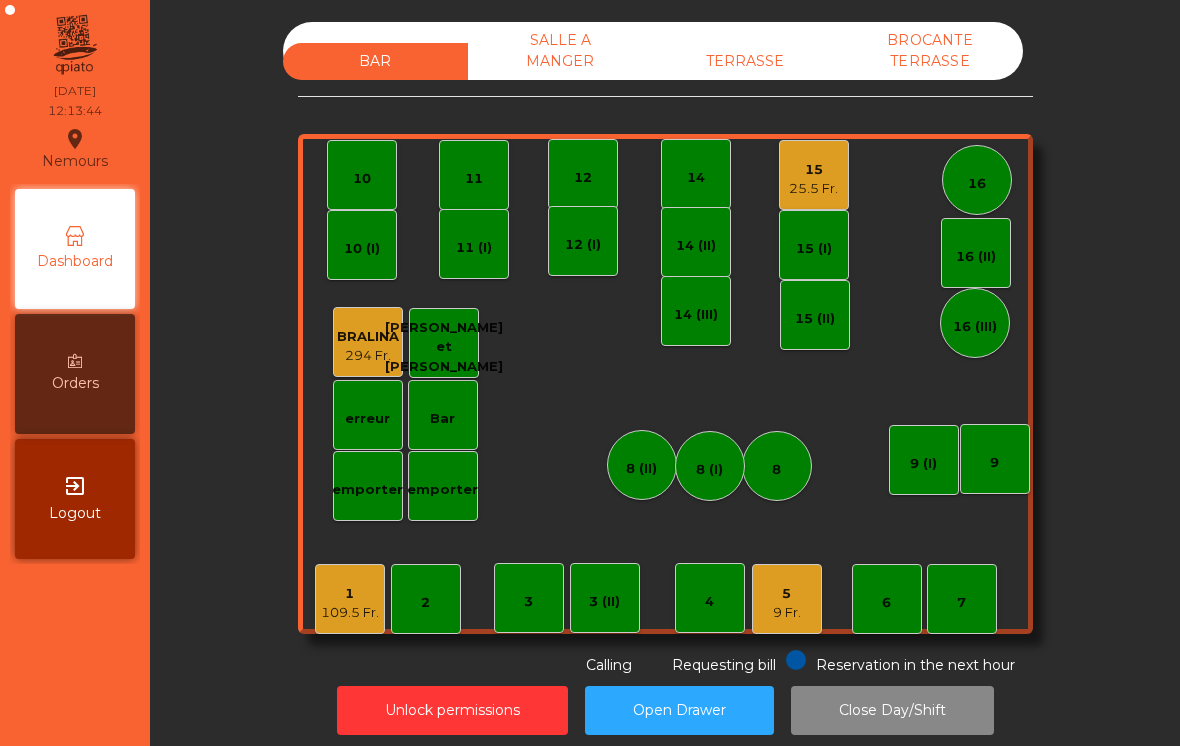 click on "5   9 Fr." 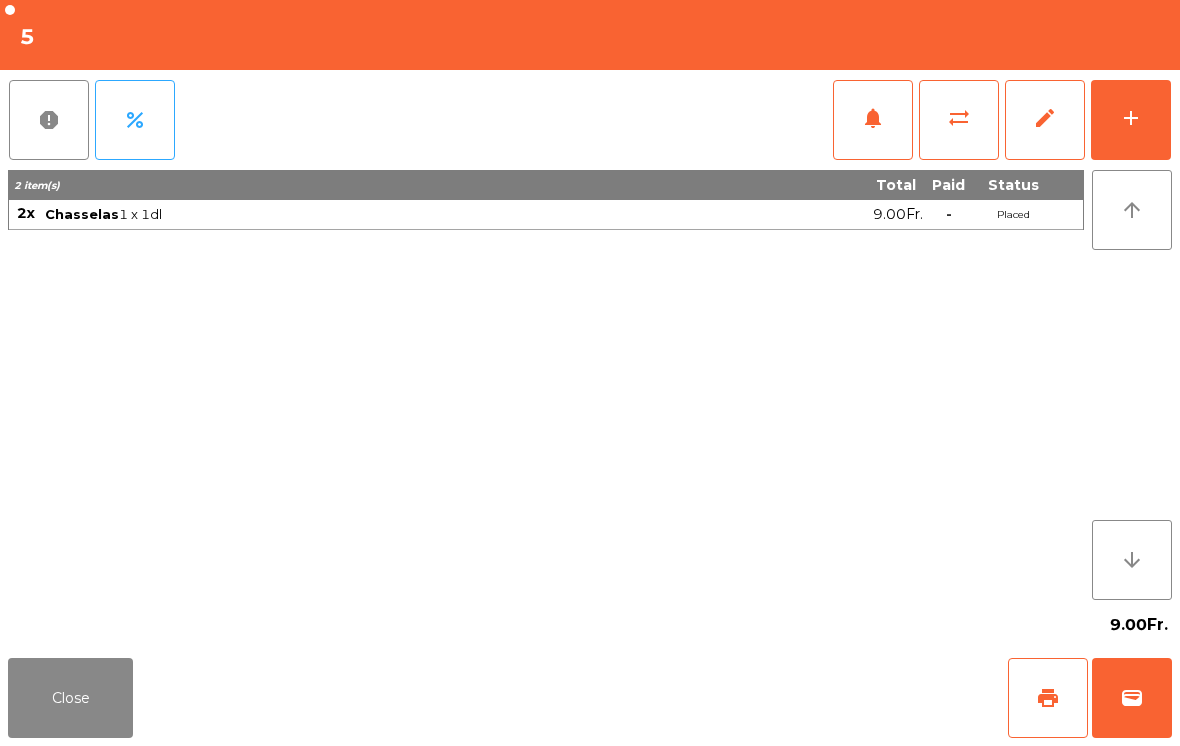 click on "add" 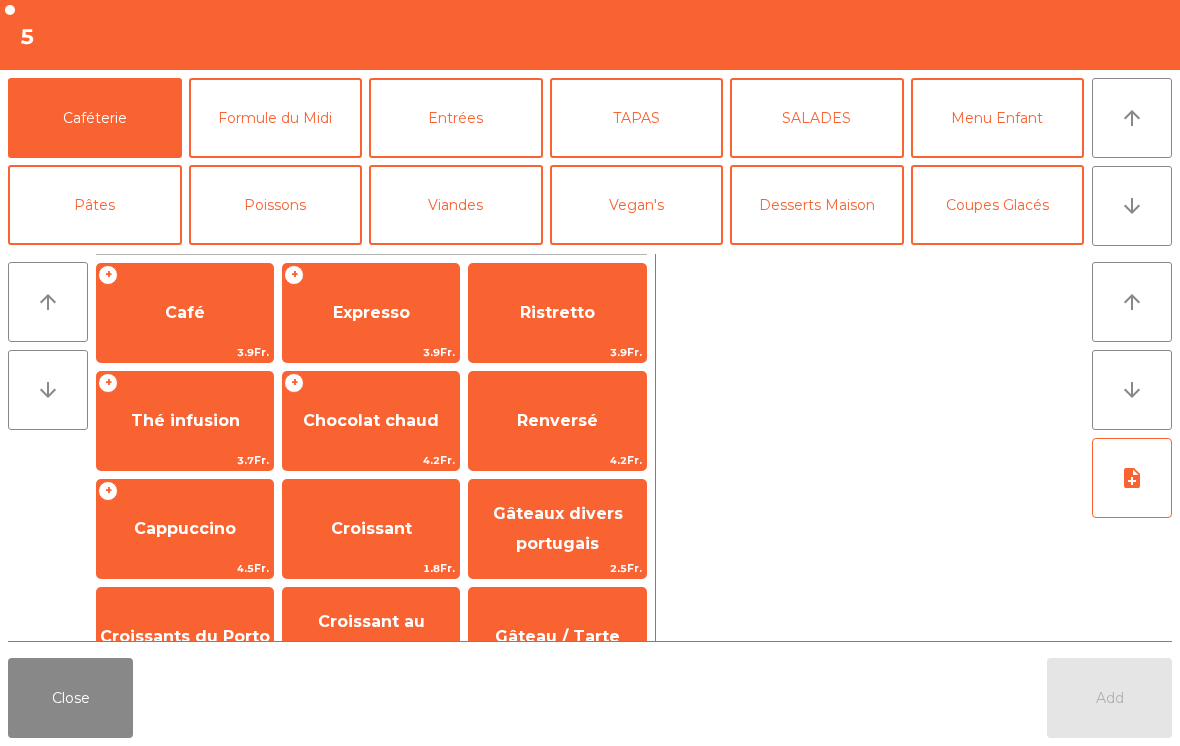 click on "Entrées" 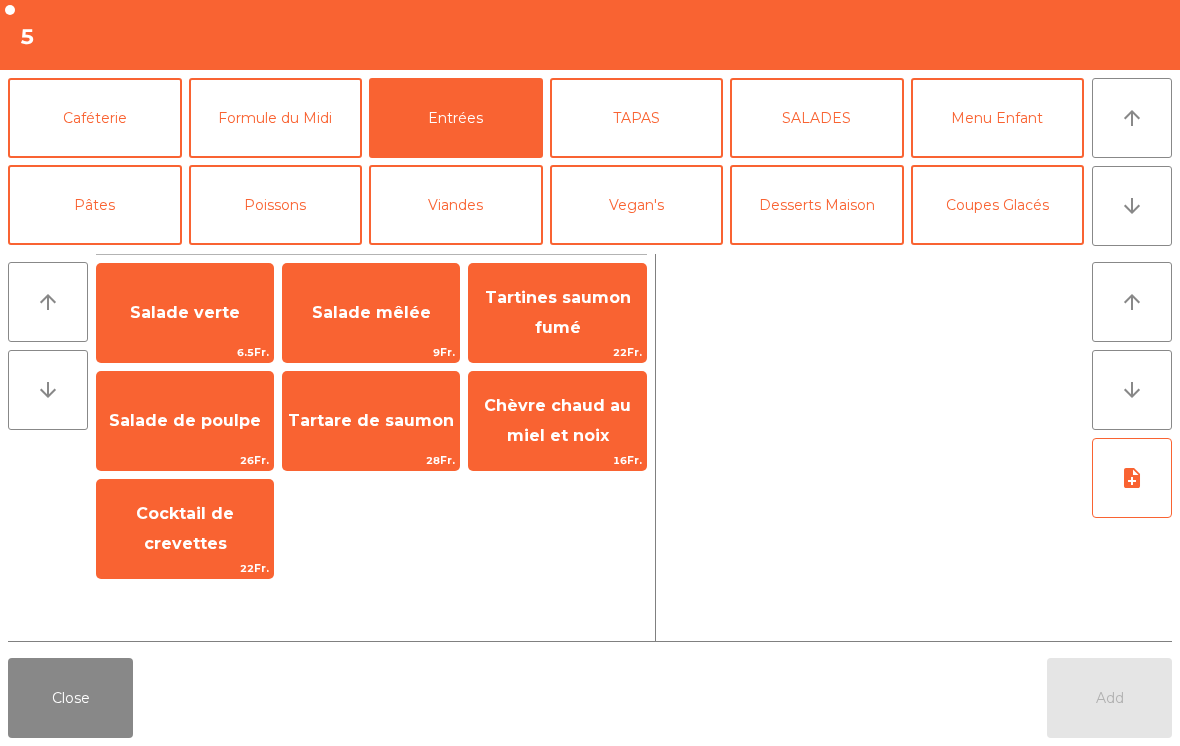 click on "Salade mêlée   9Fr." 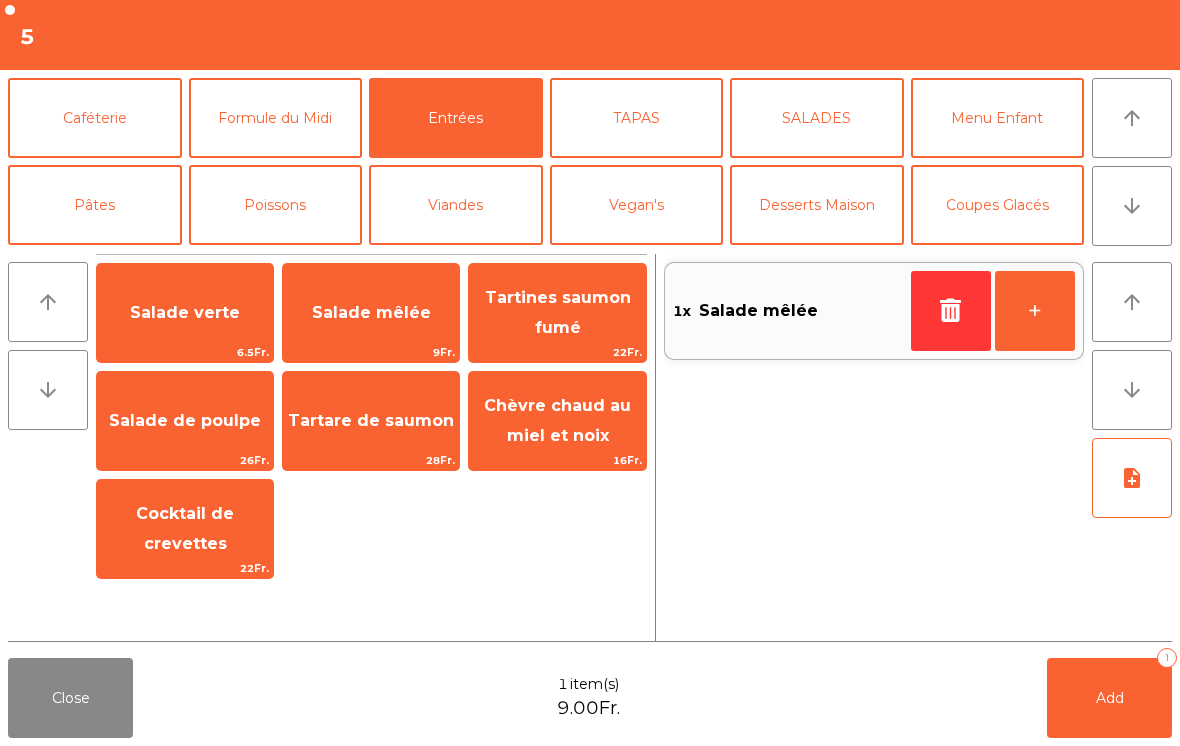 click on "Formule du Midi" 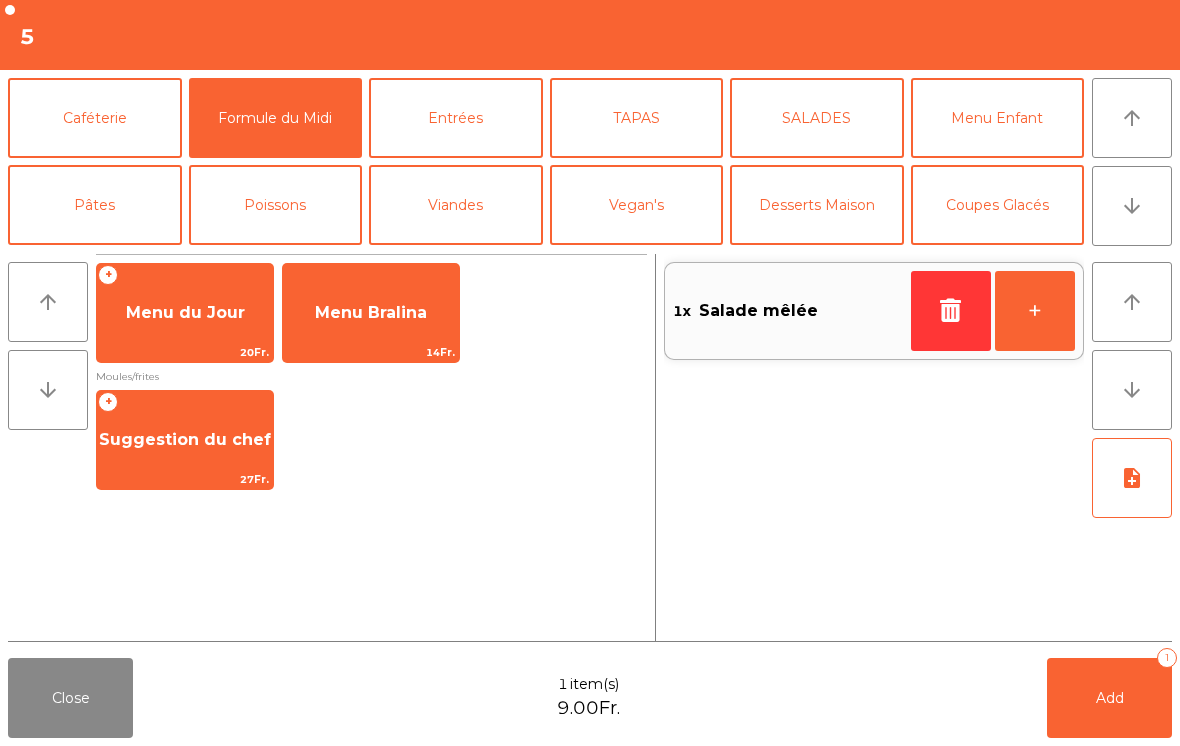 click on "Menu du Jour" 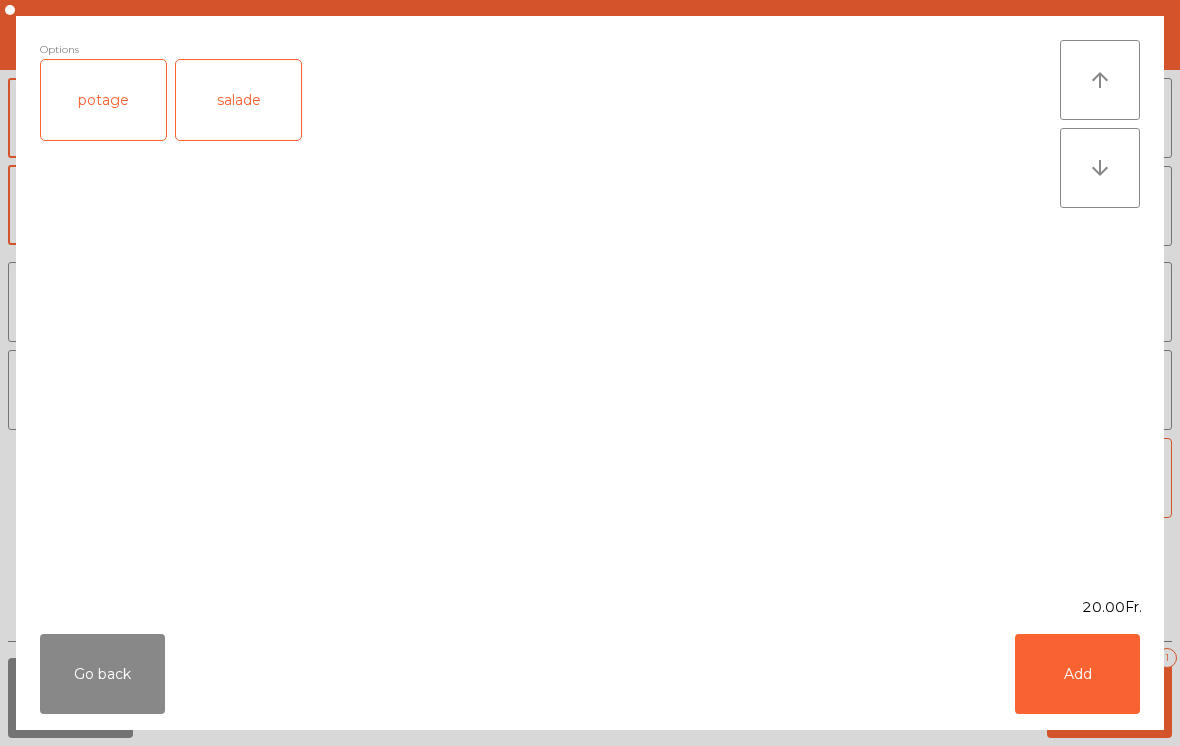 click on "Add" 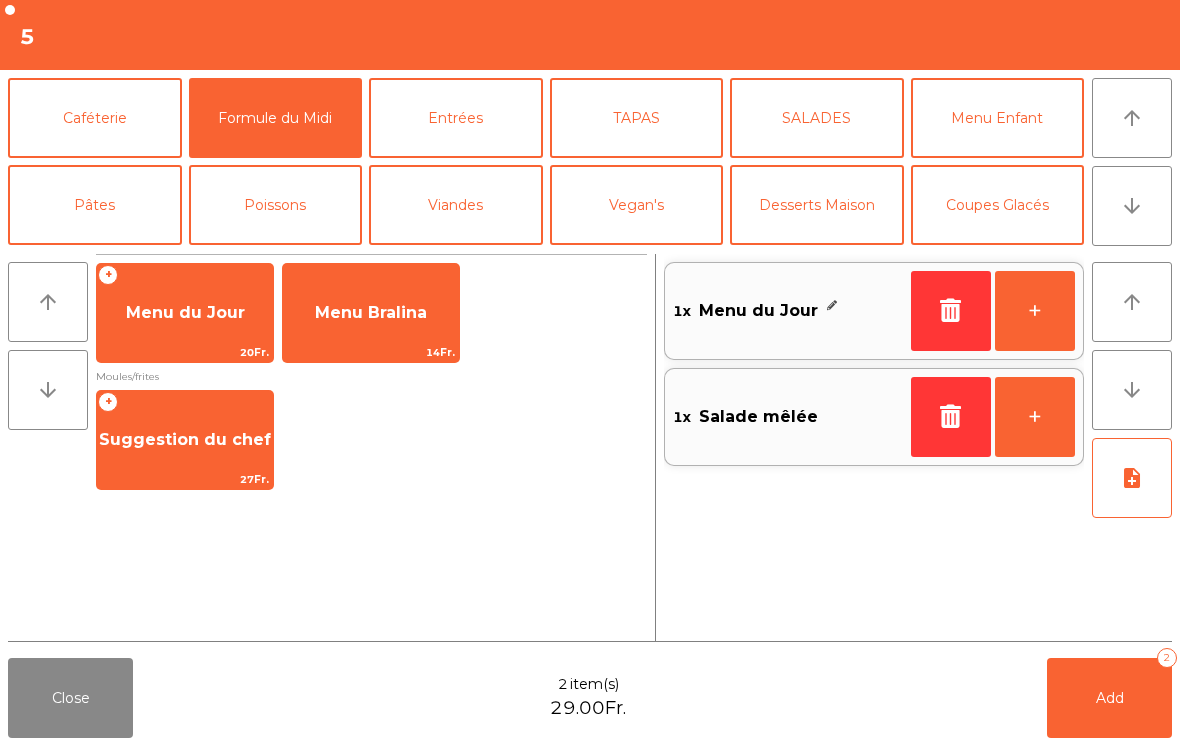 click 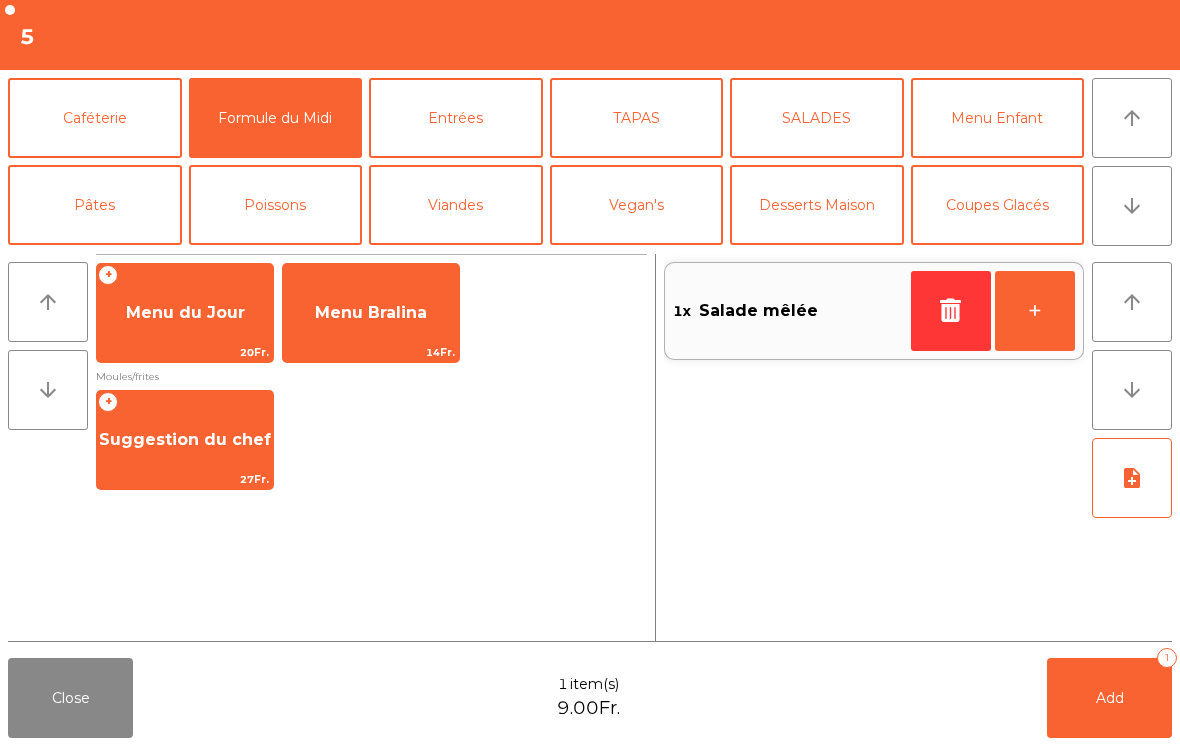 click on "Menu du Jour" 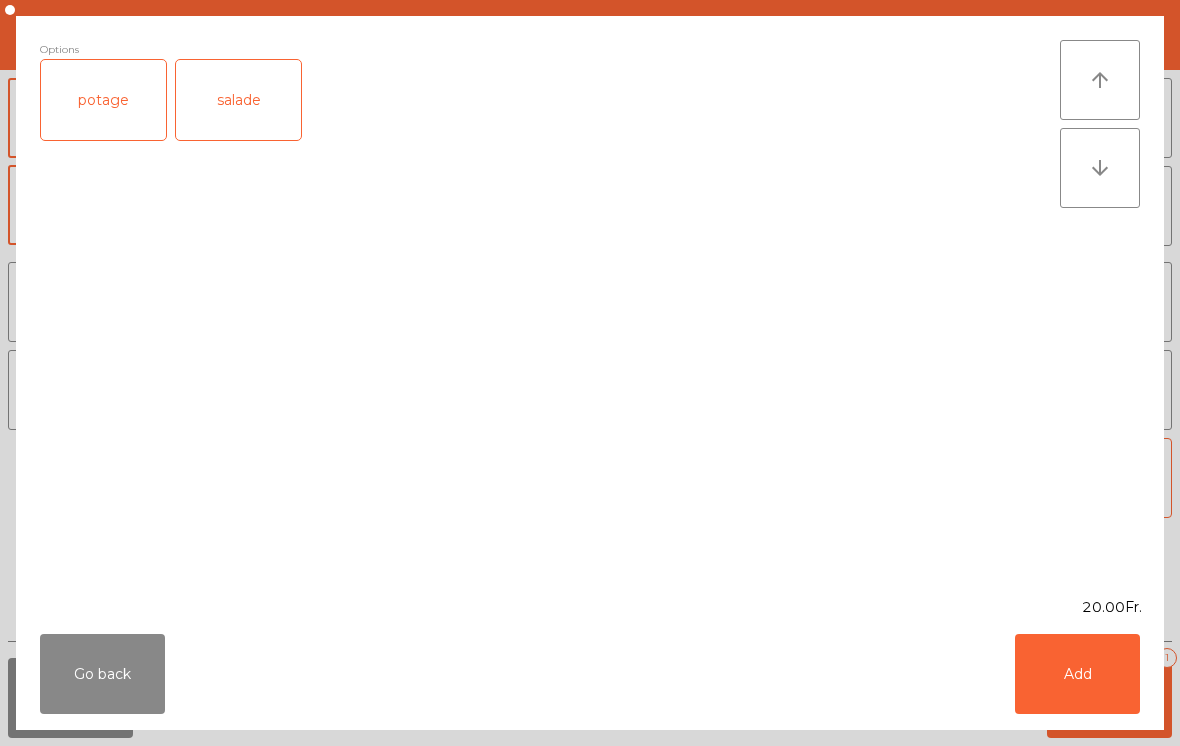 click on "salade" 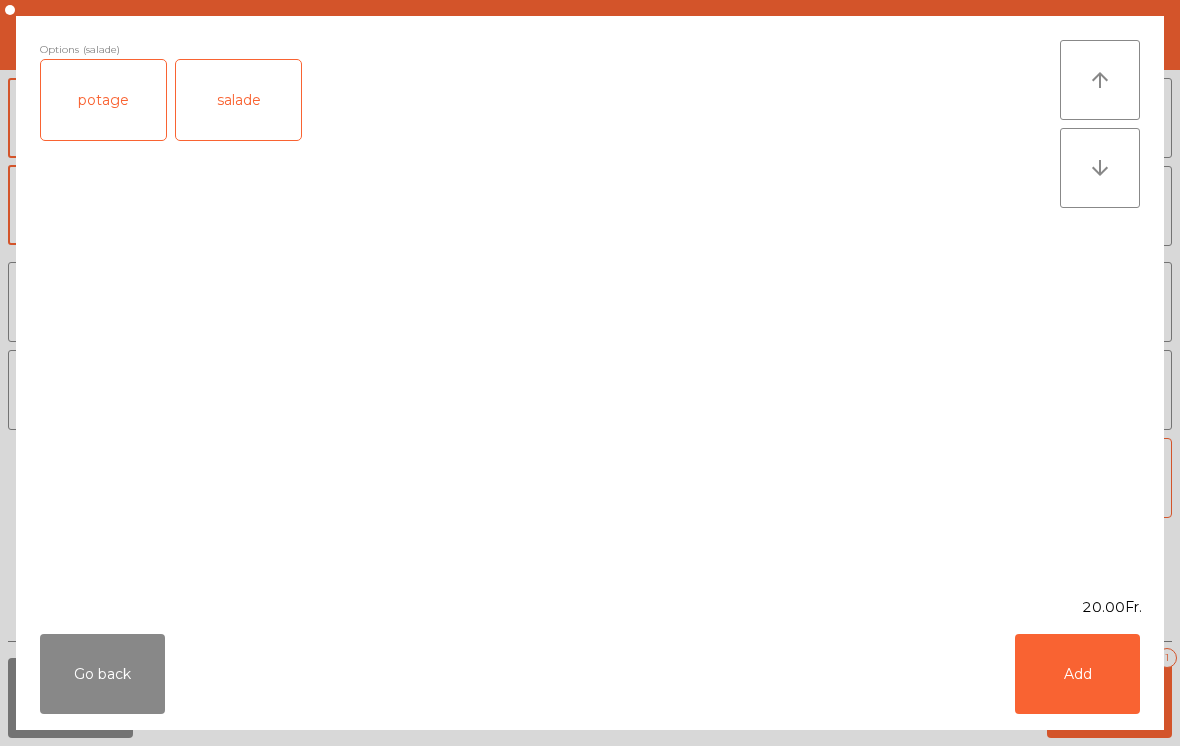 click on "Add" 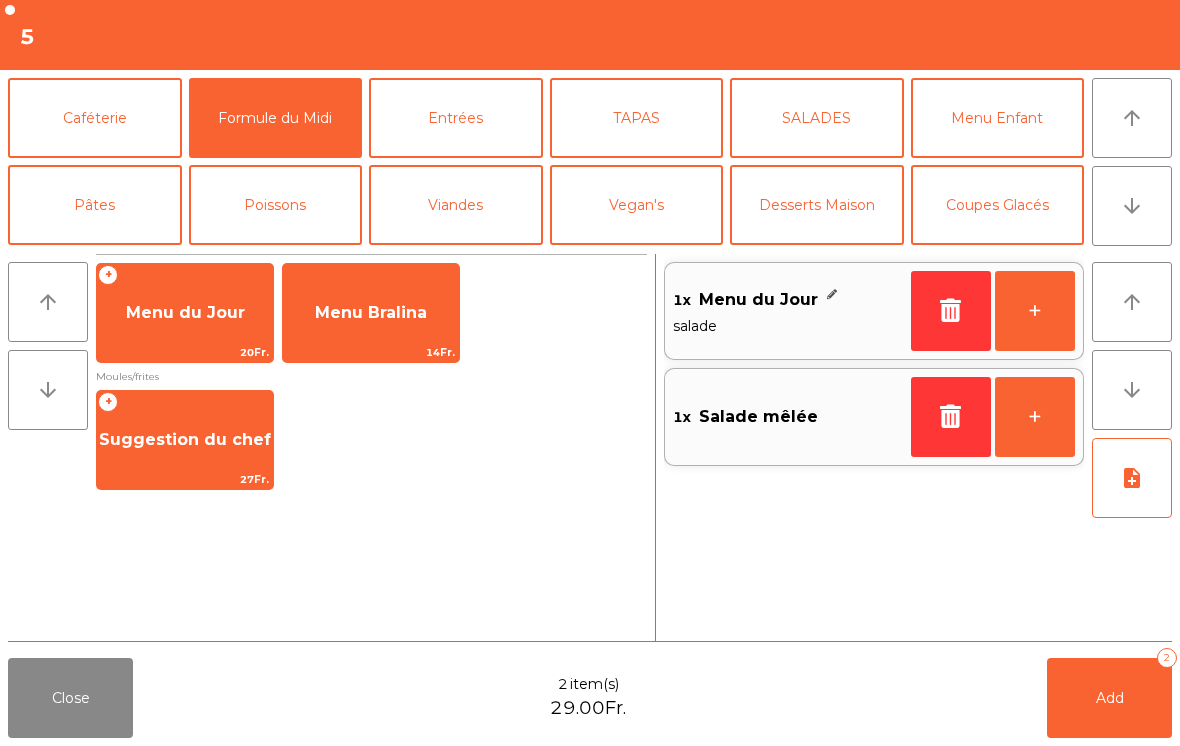 click on "Suggestion du chef" 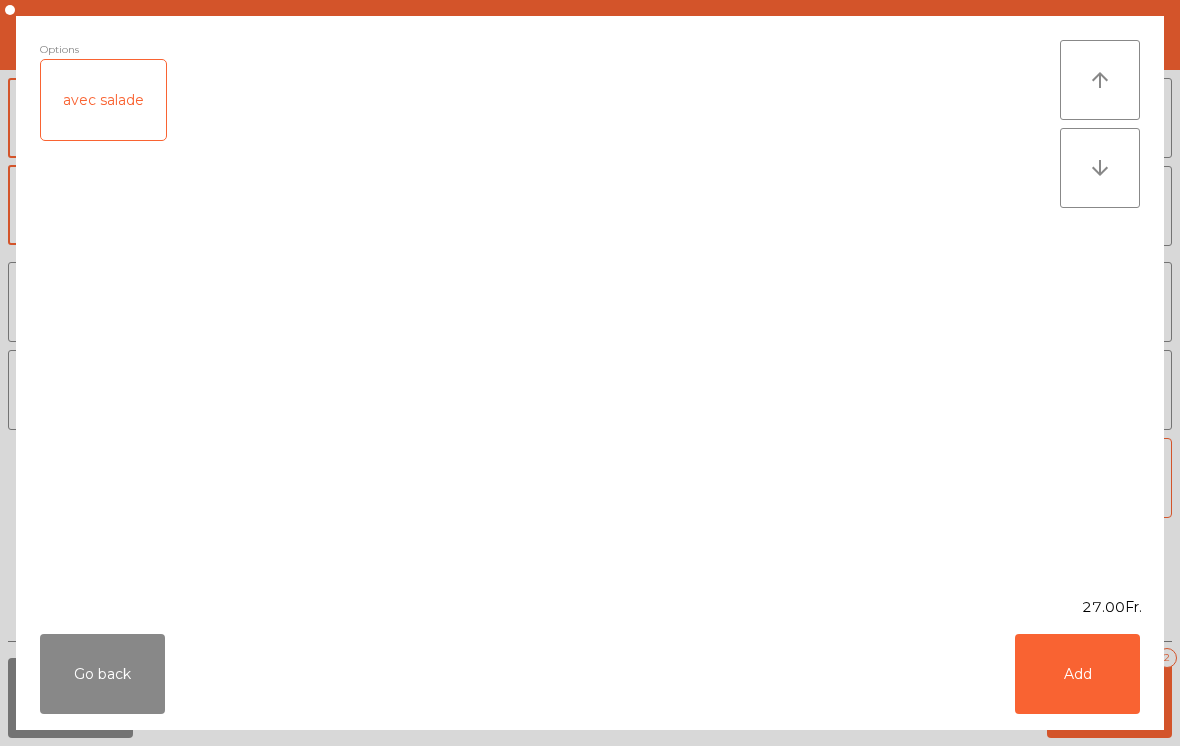click on "Add" 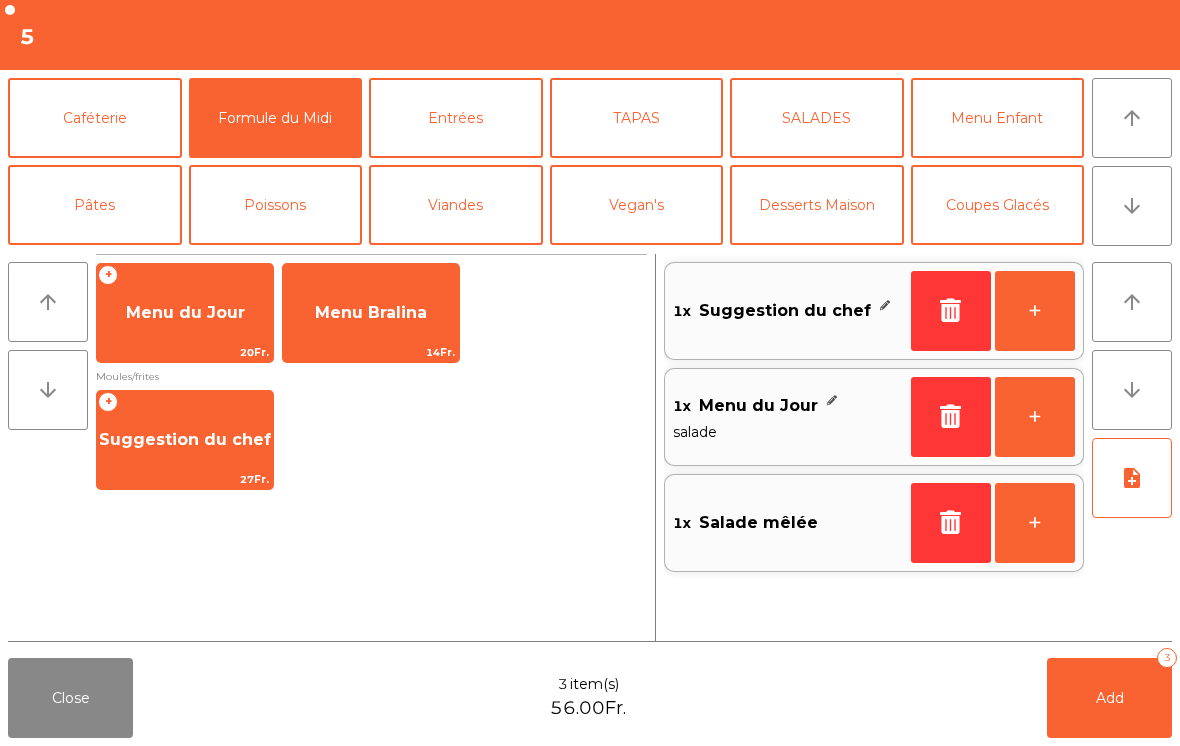 click on "note_add" 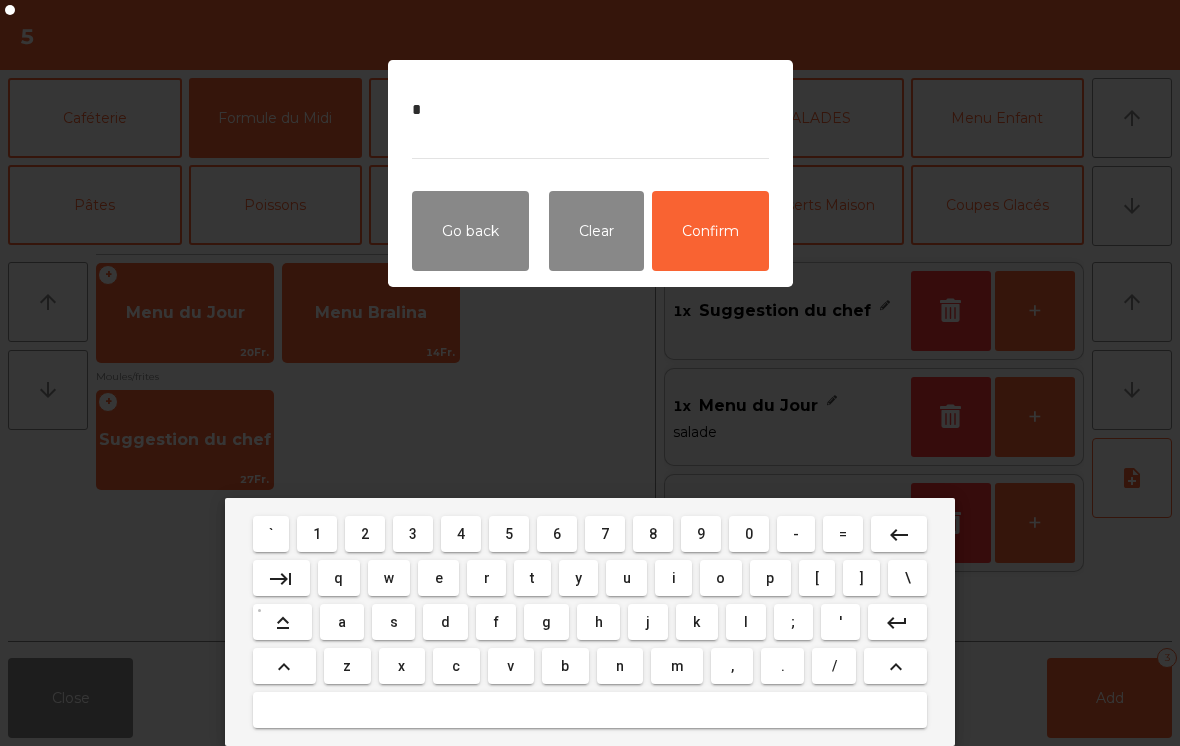 type on "**" 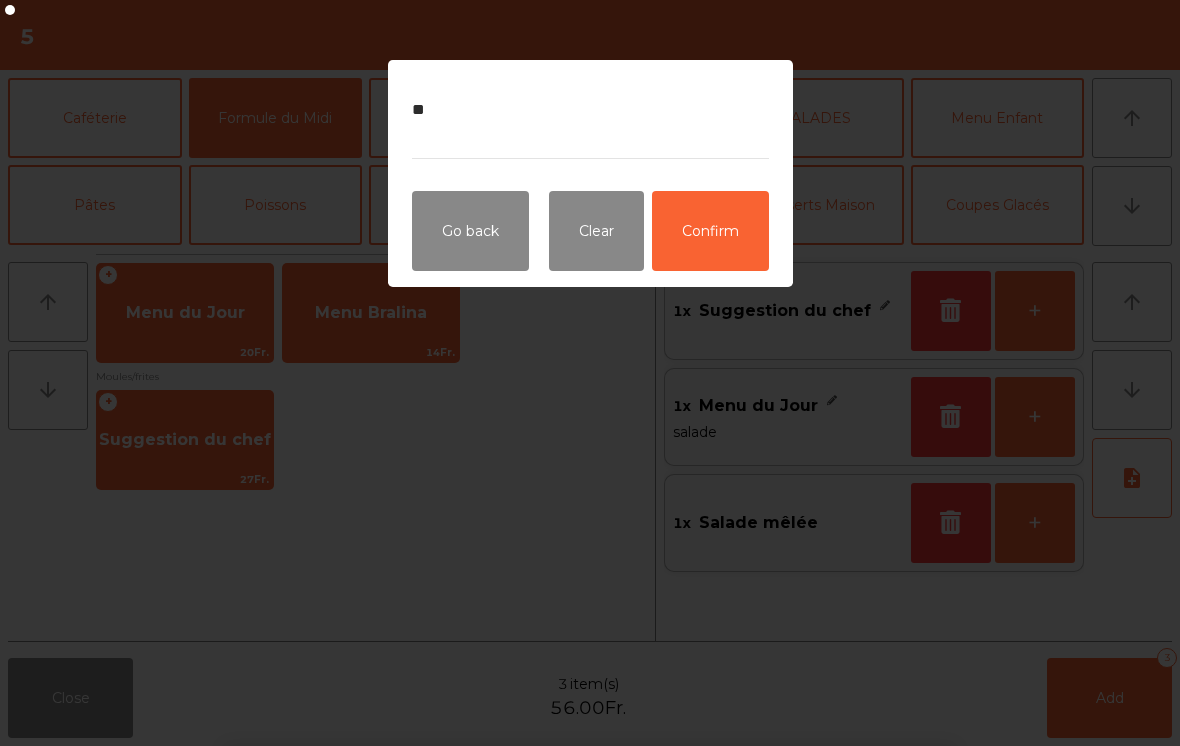 click on "Confirm" 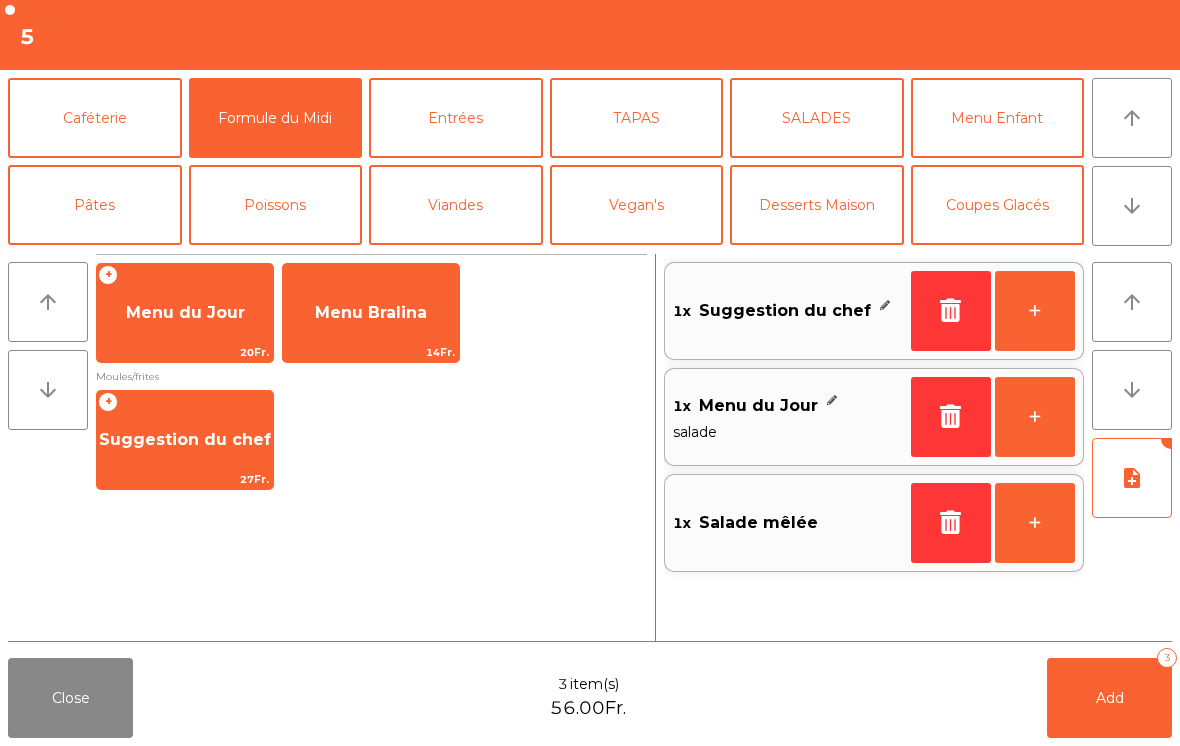 click on "Add   3" 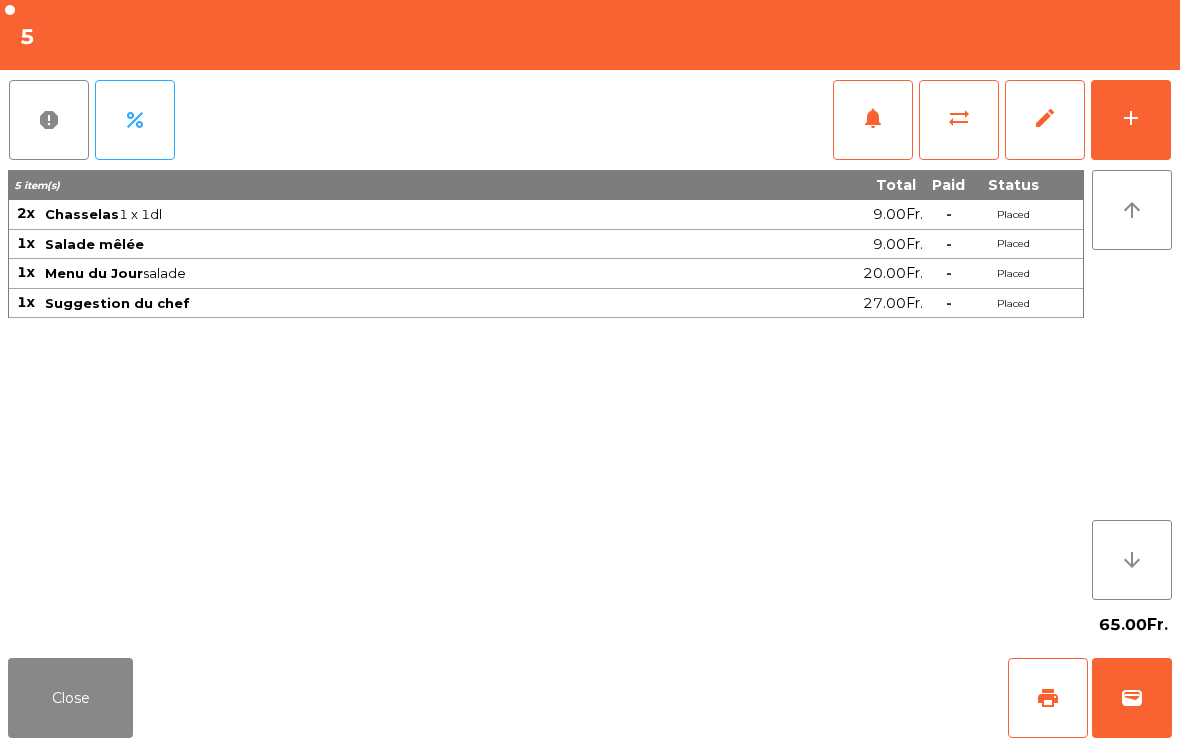 click on "Close" 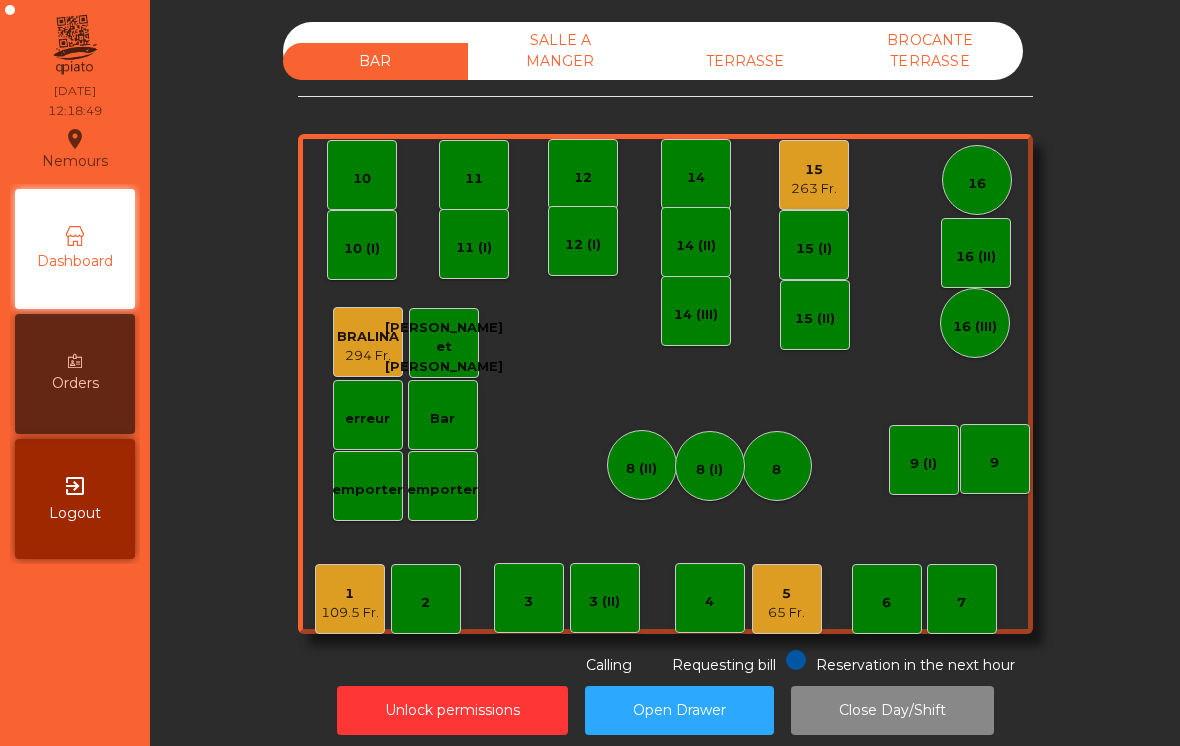click on "16" 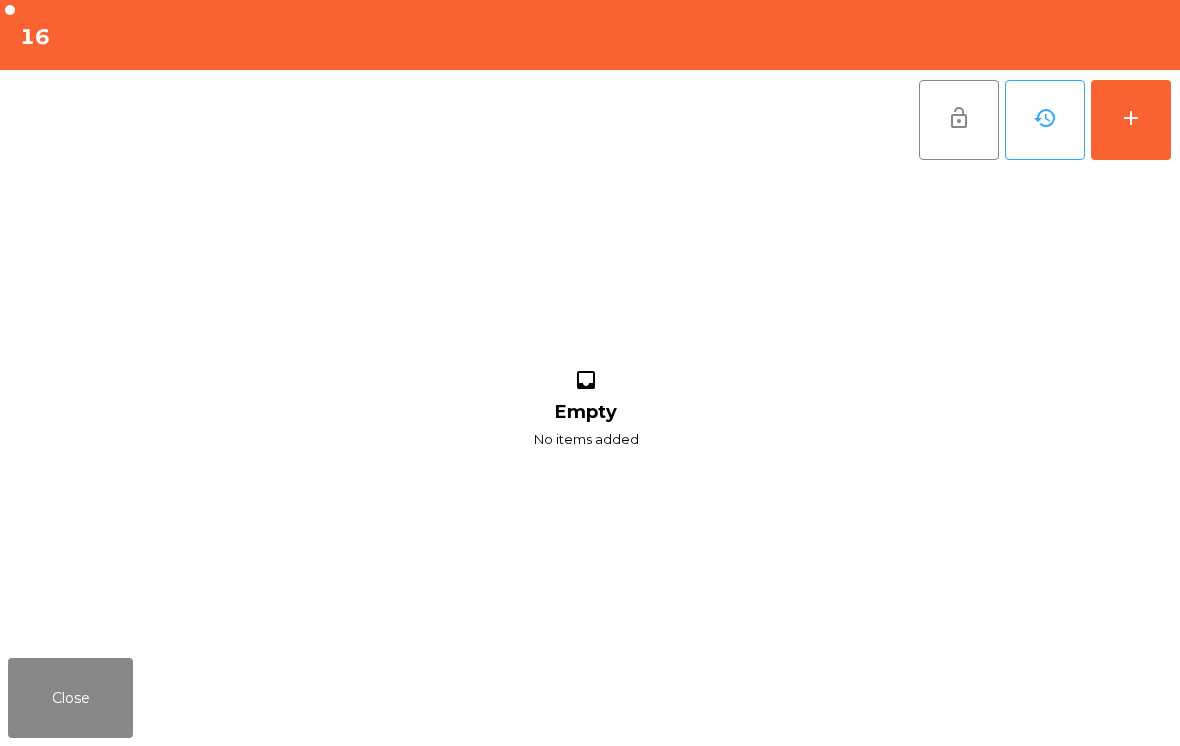 click on "add" 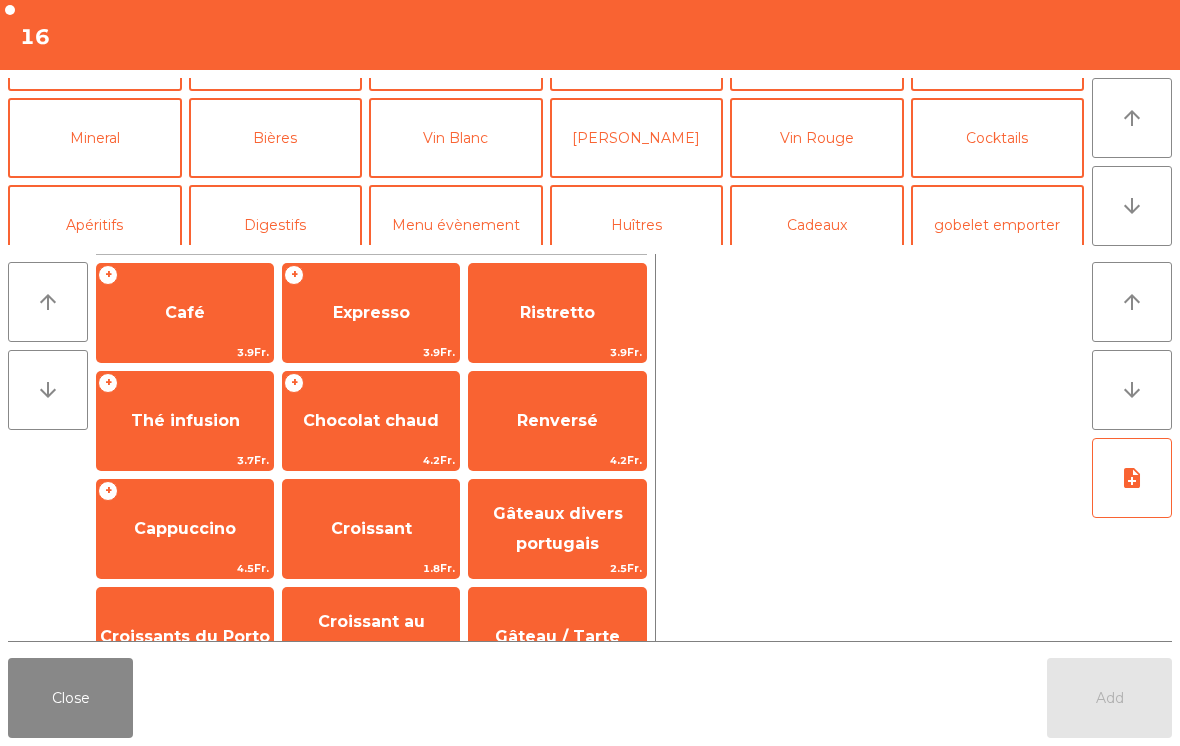 scroll, scrollTop: 159, scrollLeft: 0, axis: vertical 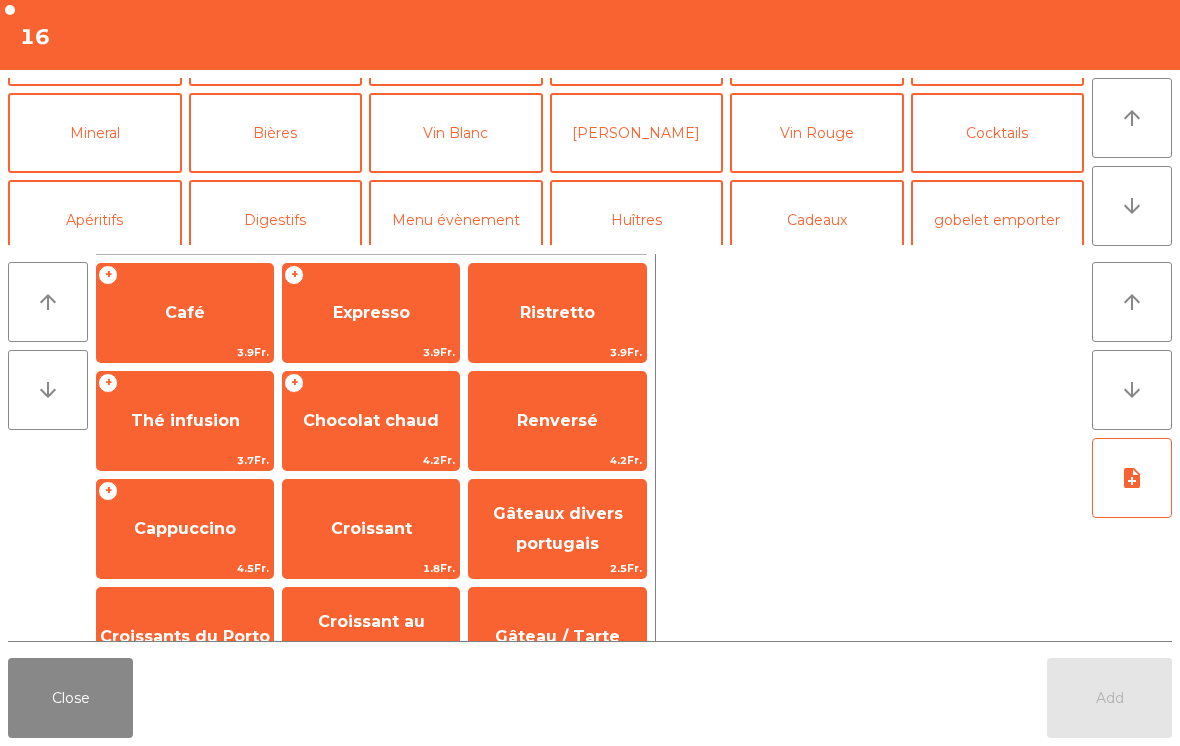 click on "Mineral" 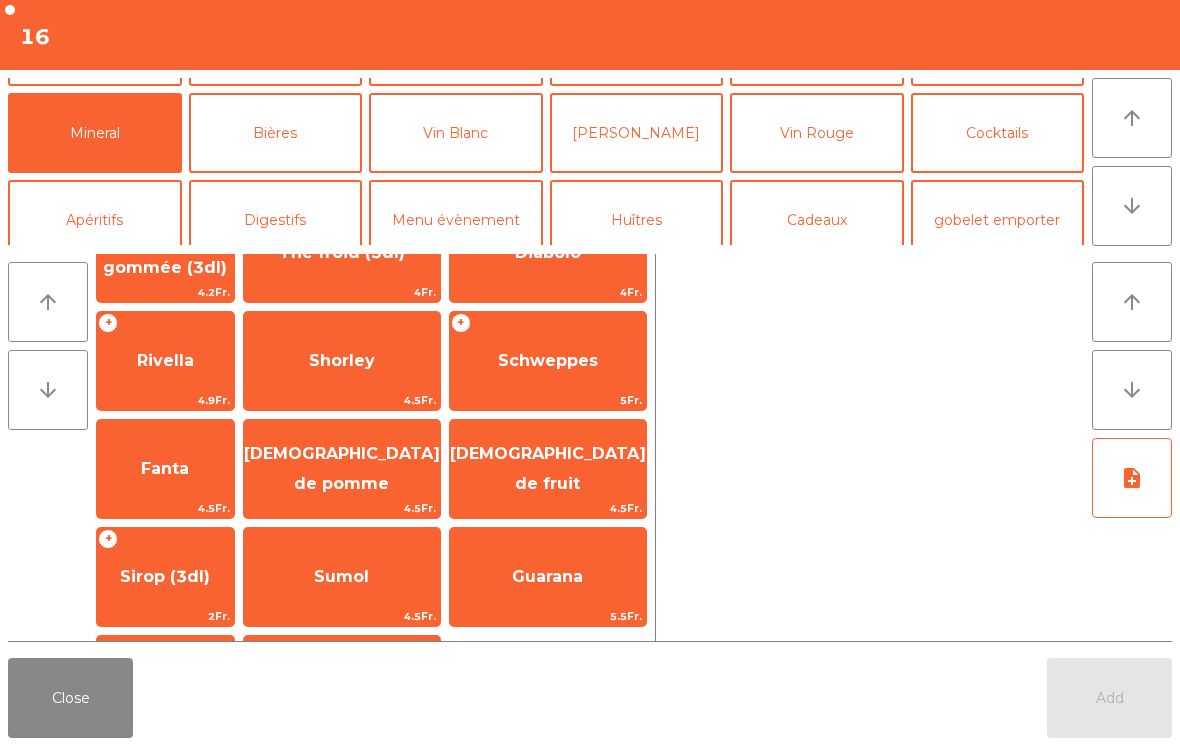 scroll, scrollTop: 385, scrollLeft: 0, axis: vertical 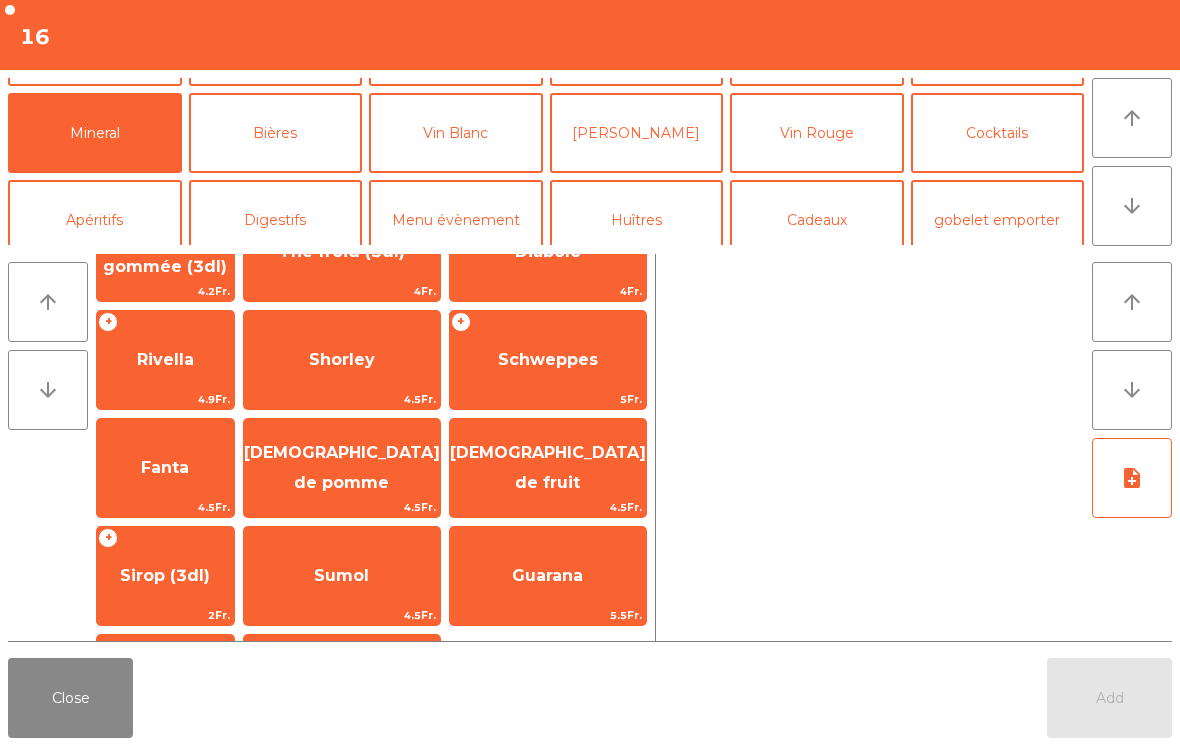 click on "Rivella" 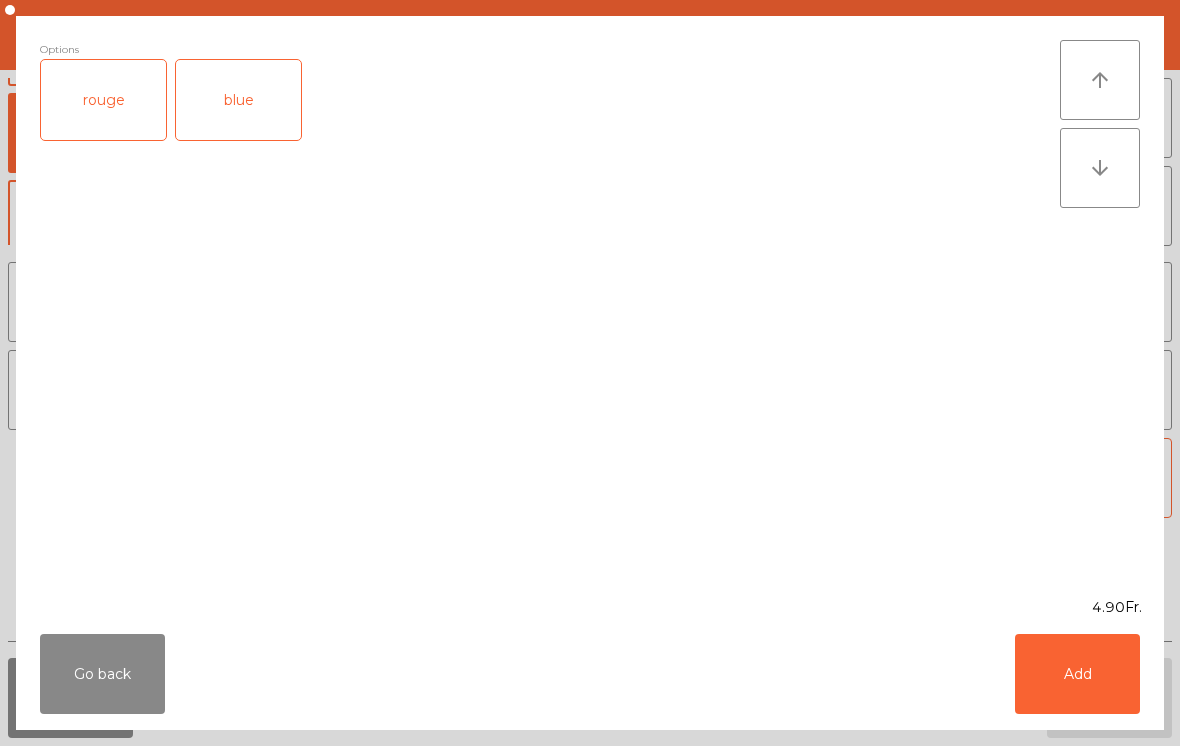 click on "Add" 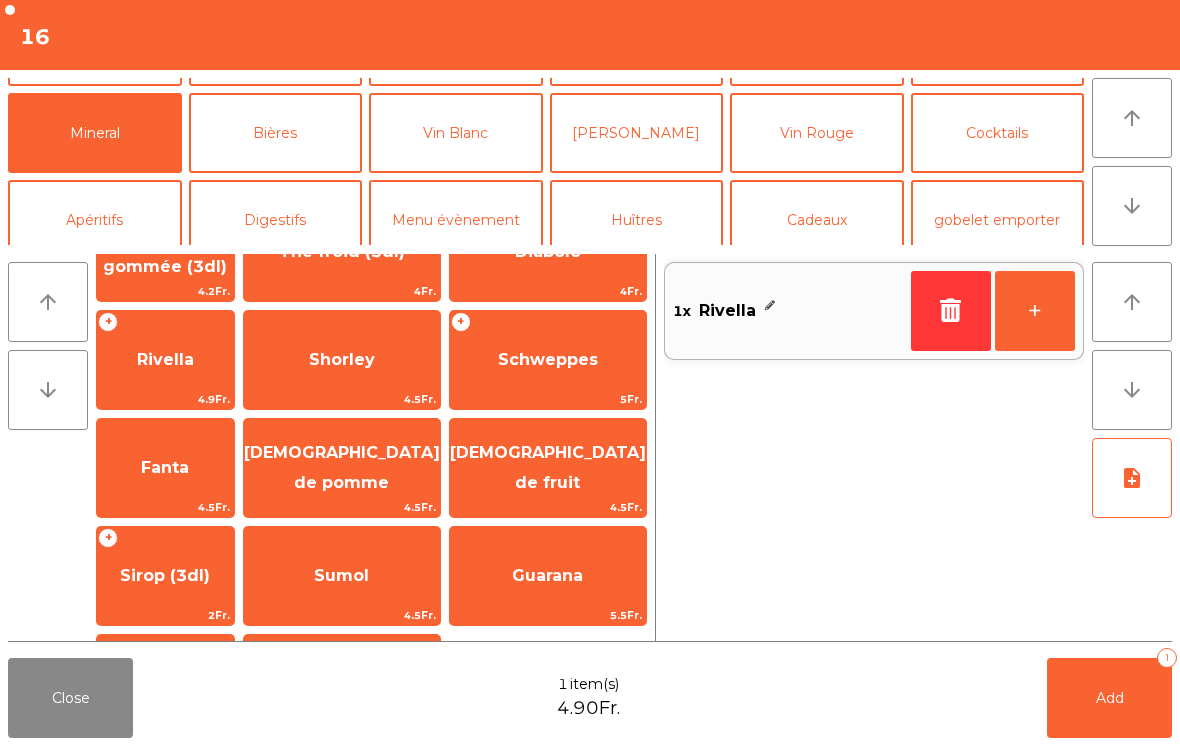 click on "Bières" 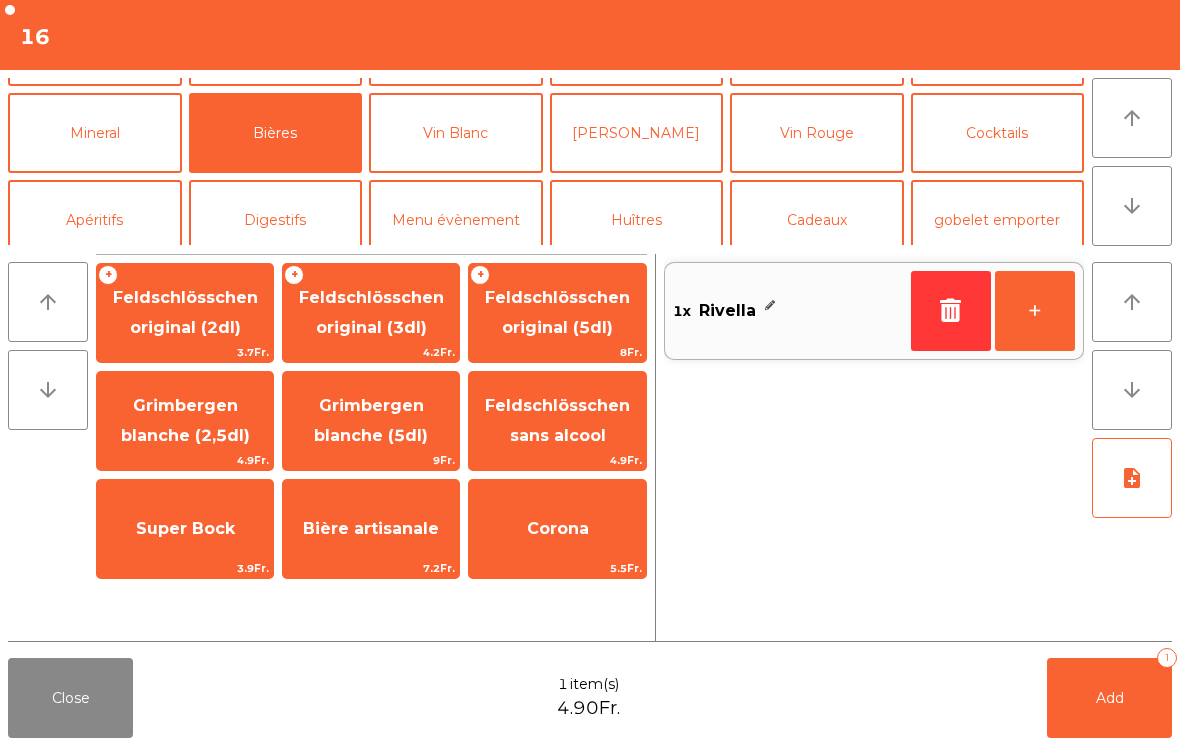scroll, scrollTop: 0, scrollLeft: 0, axis: both 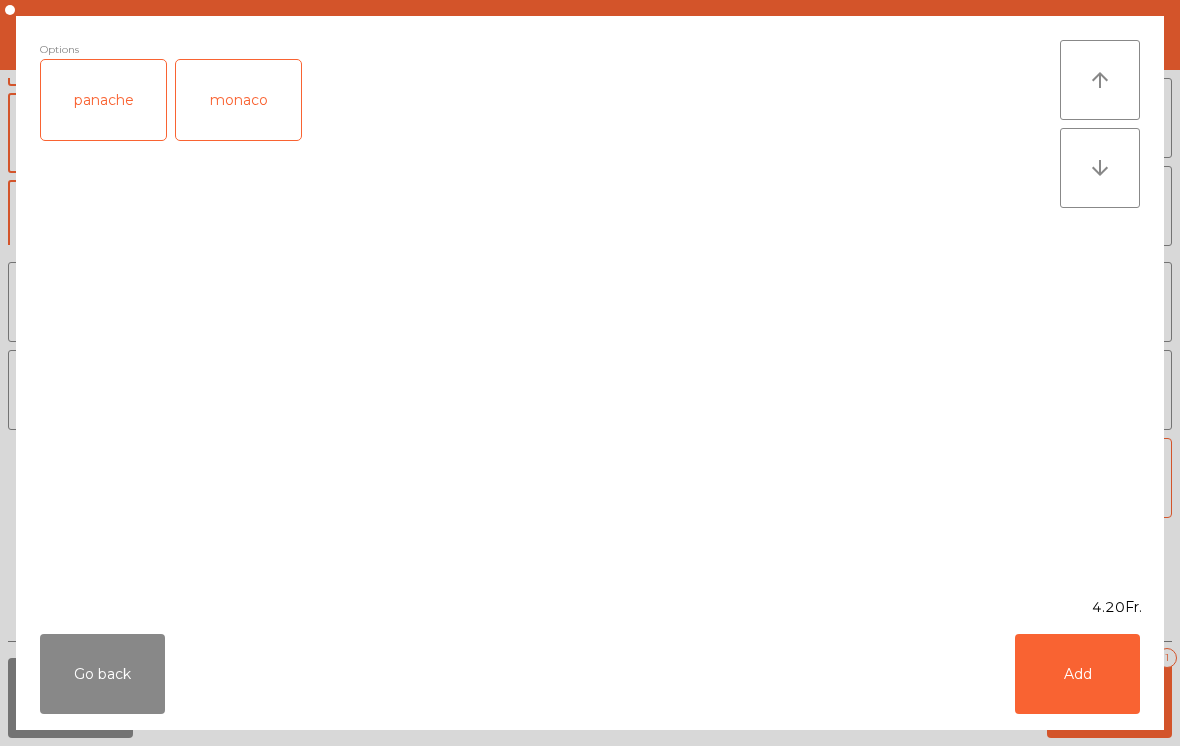 click on "Add" 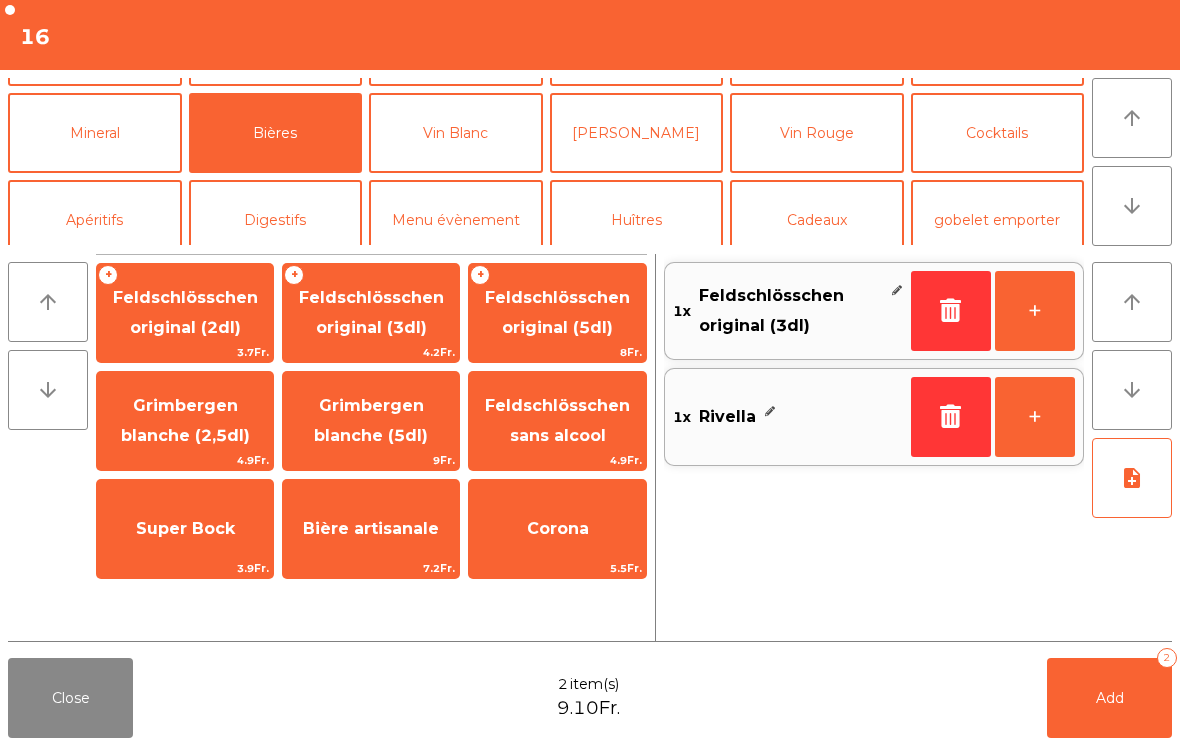 click on "Add" 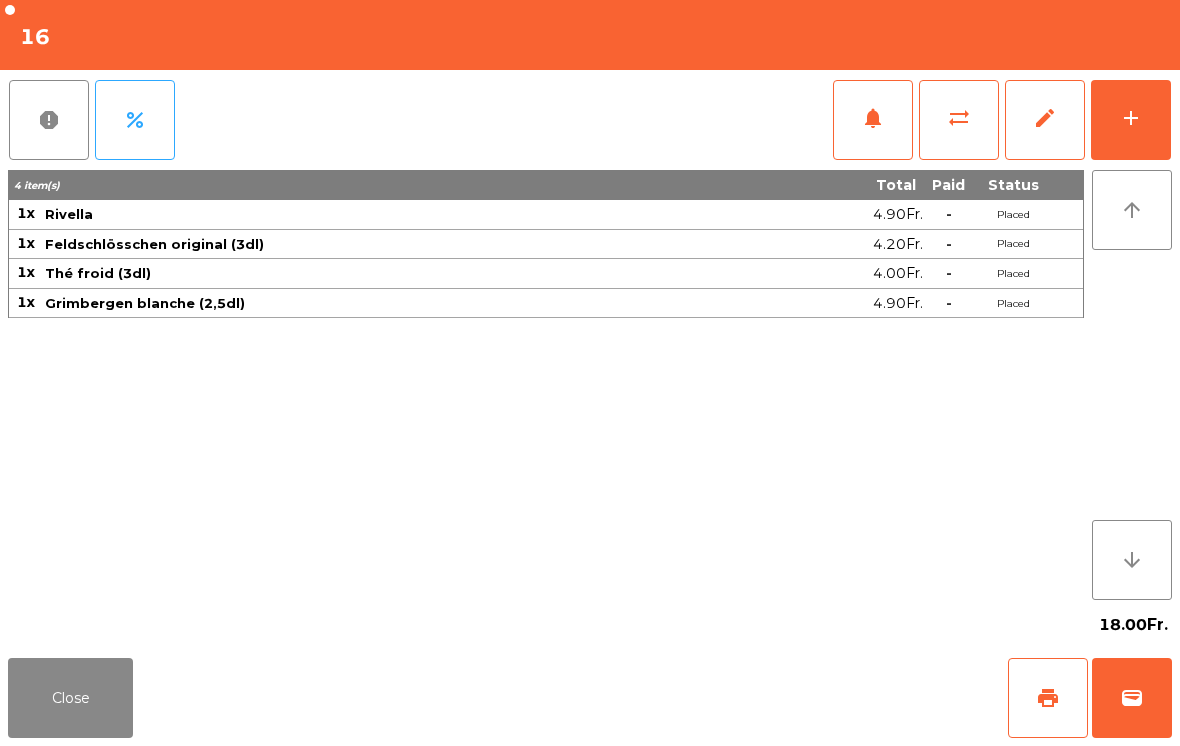 click on "Close" 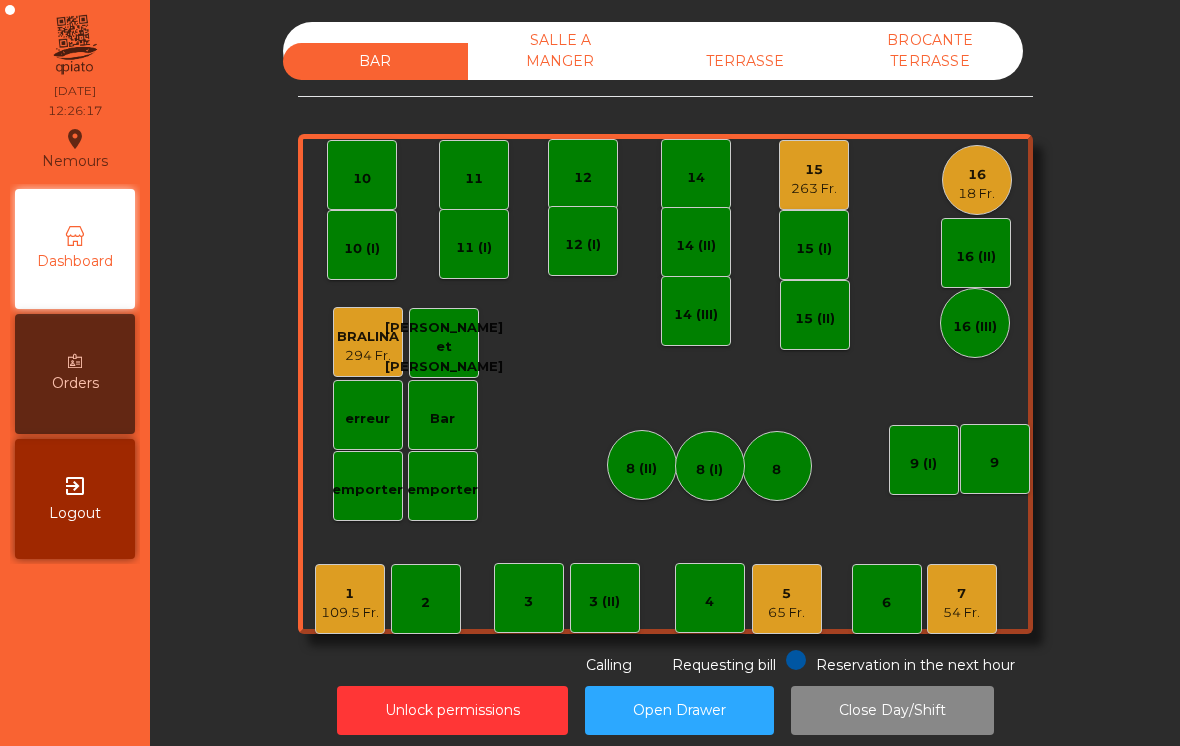click on "18 Fr." 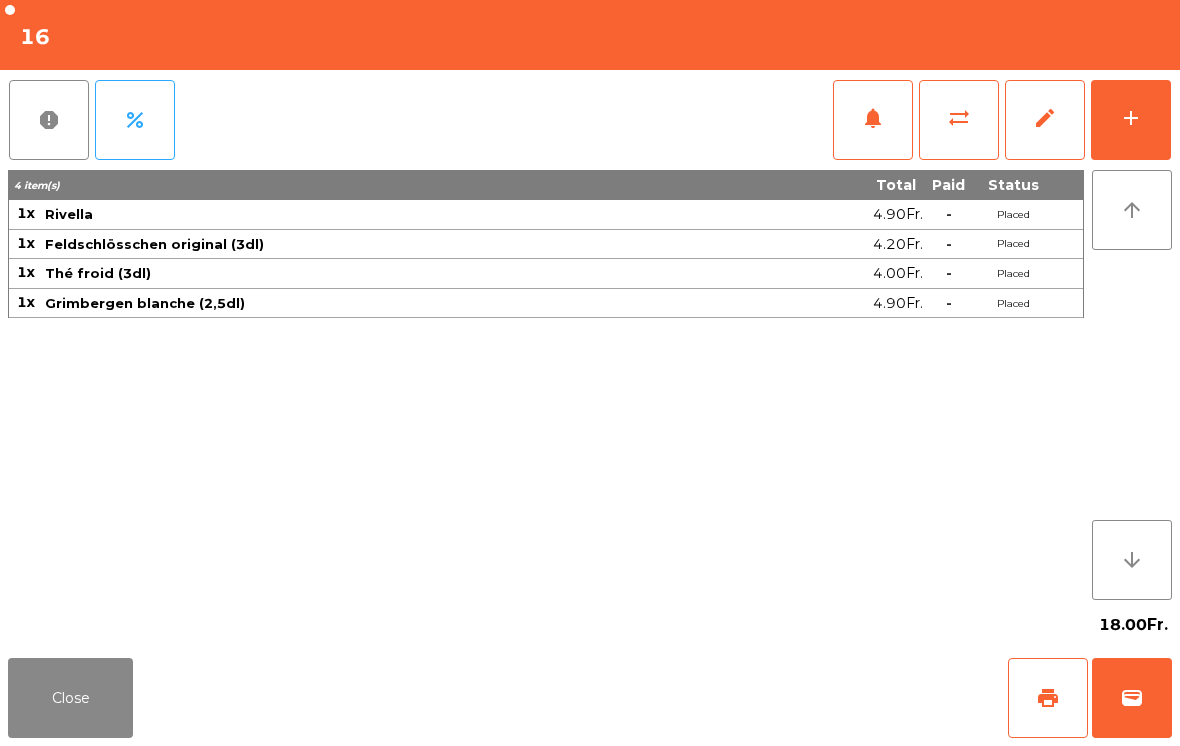 click on "add" 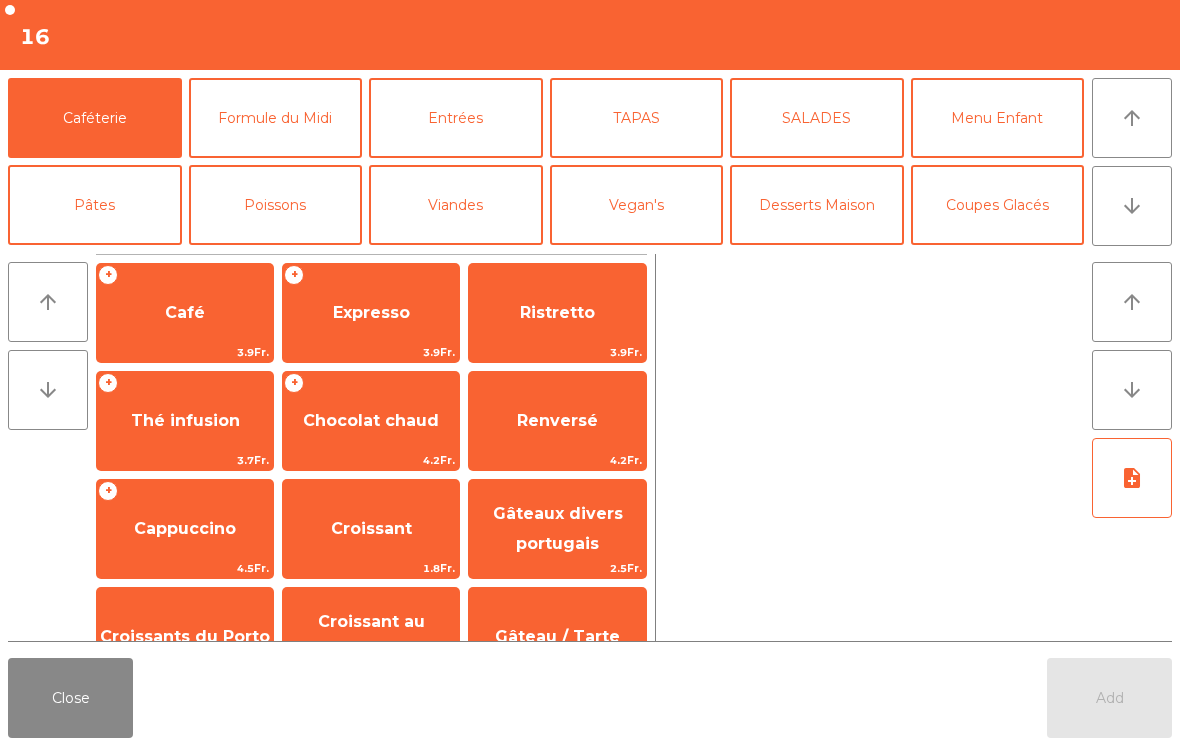 click on "Entrées" 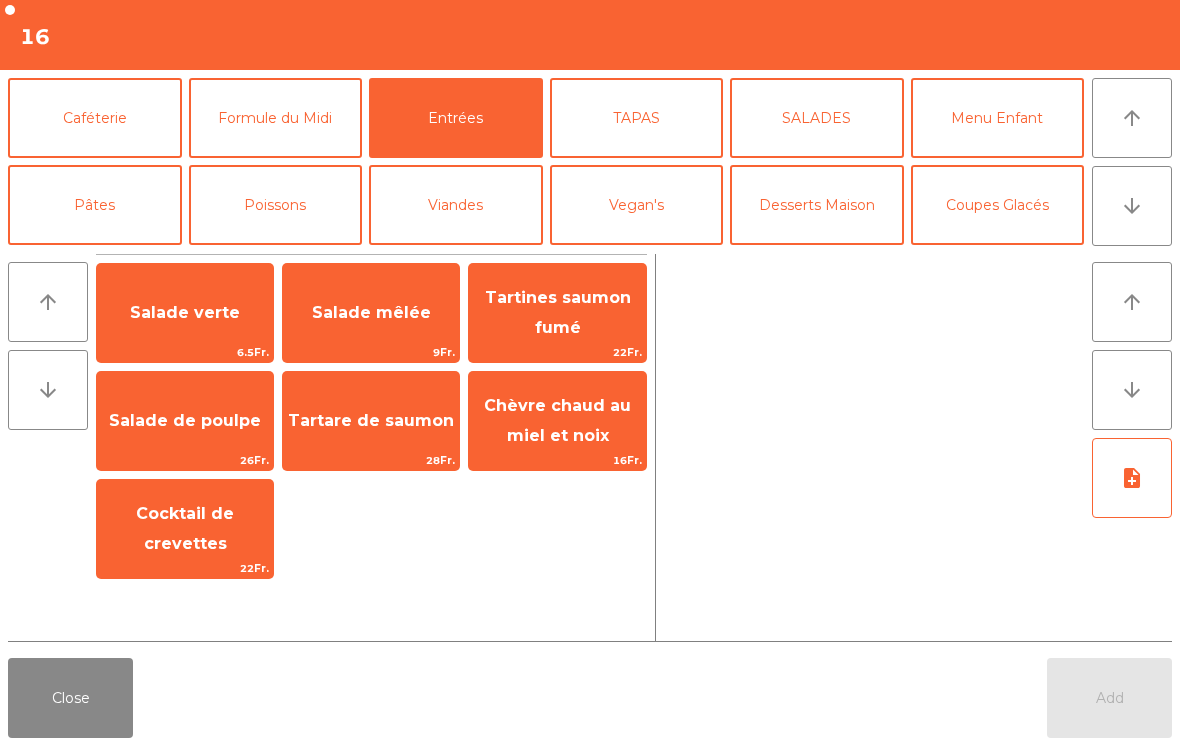 click on "Formule du Midi" 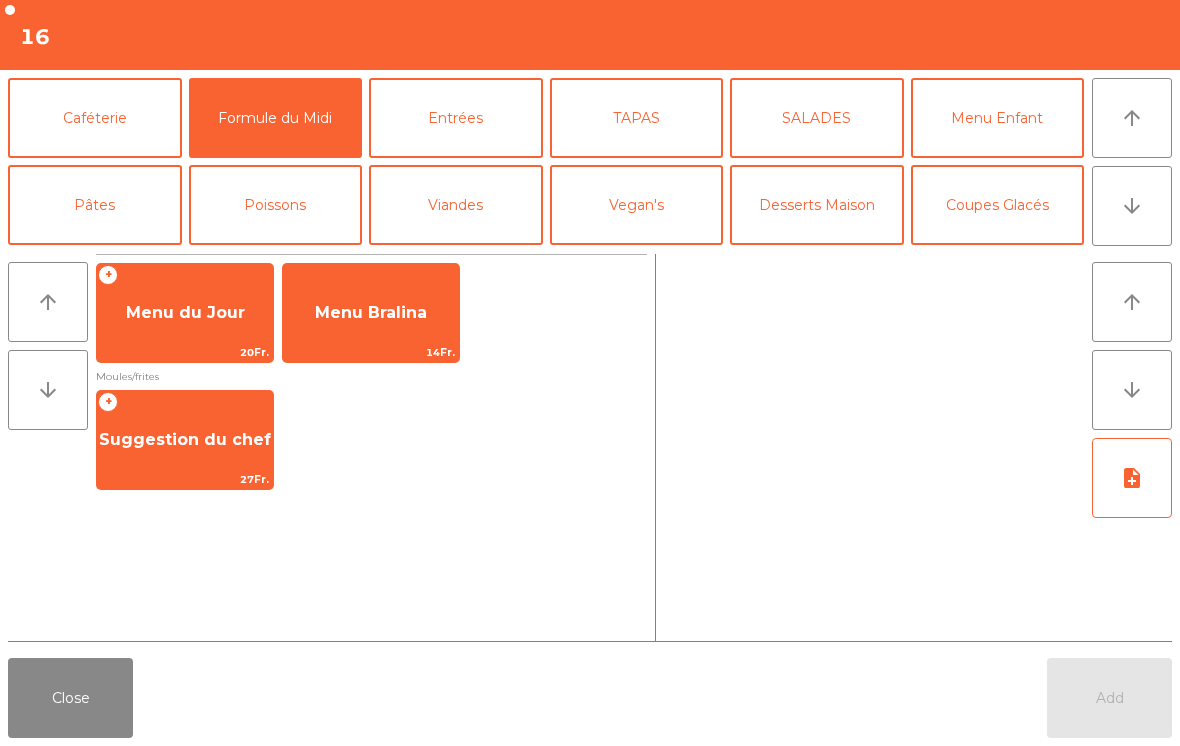 click on "Menu du Jour" 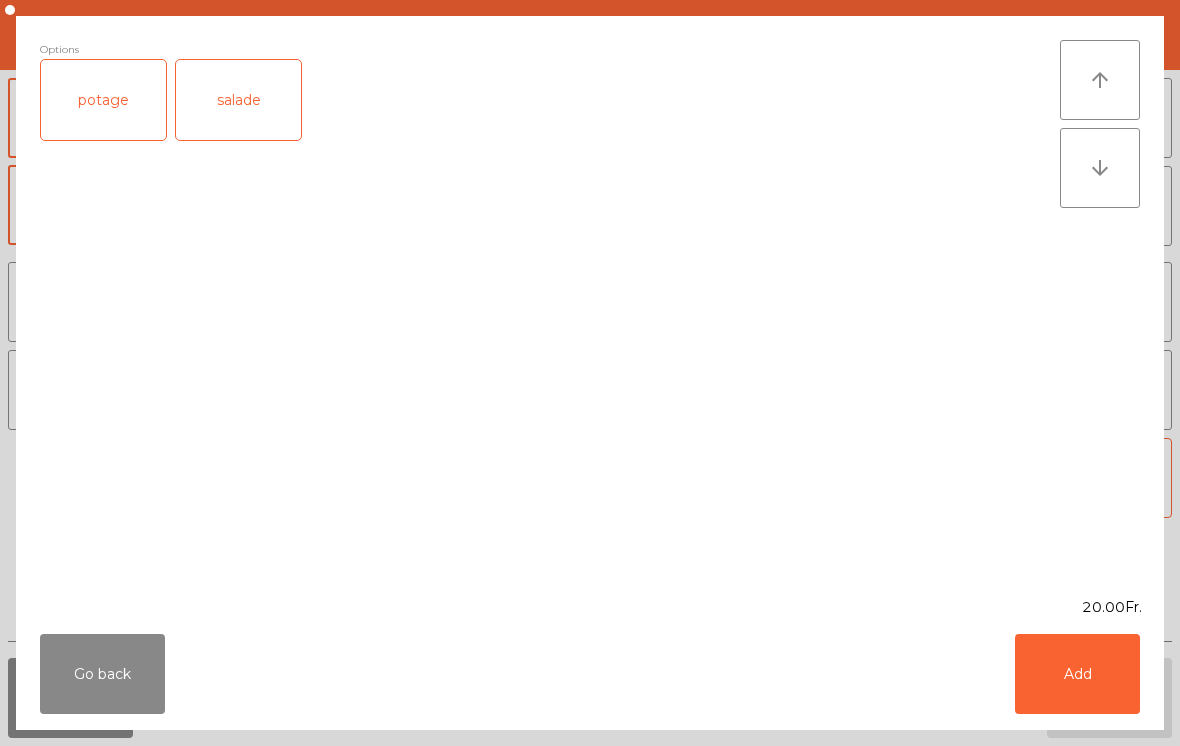 click on "salade" 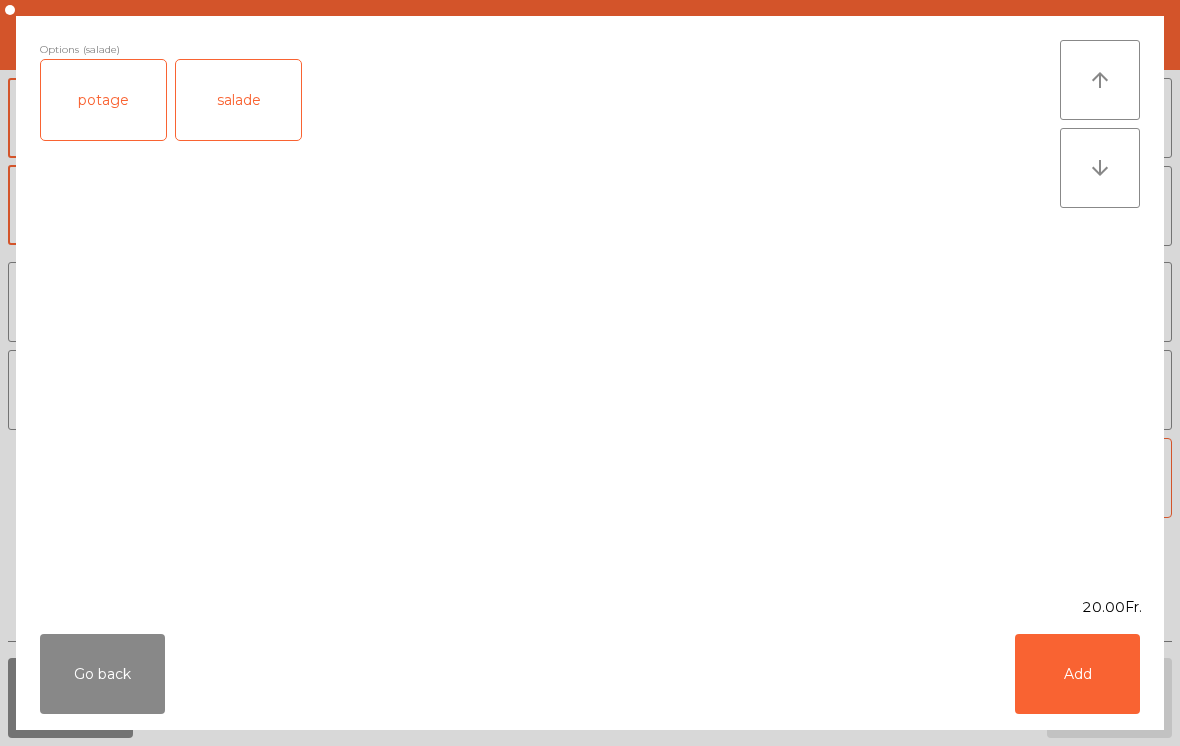 click on "Add" 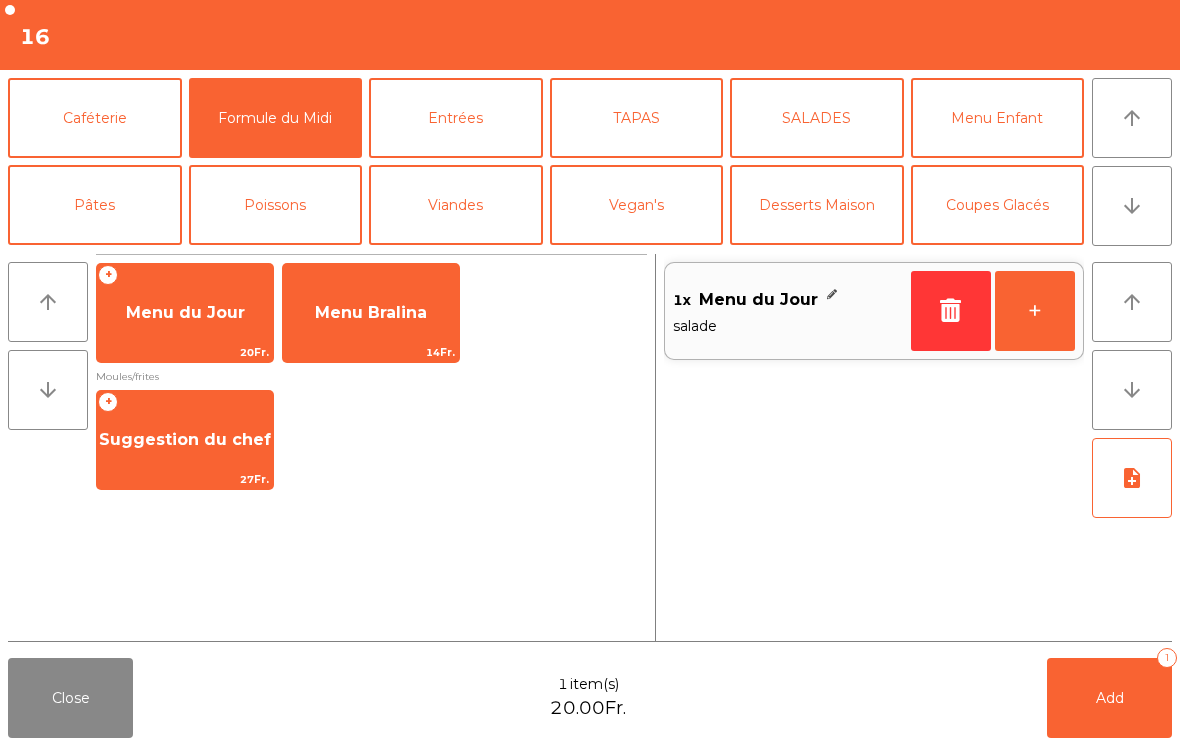 click on "+" 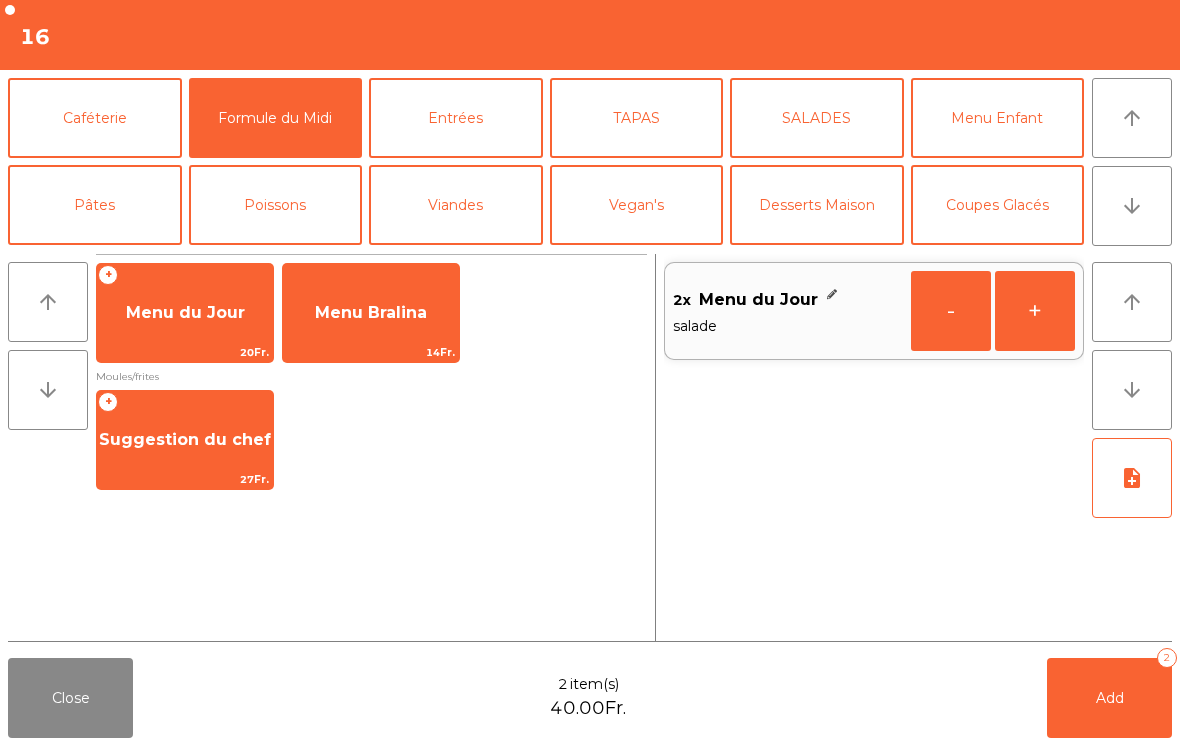 click on "+" 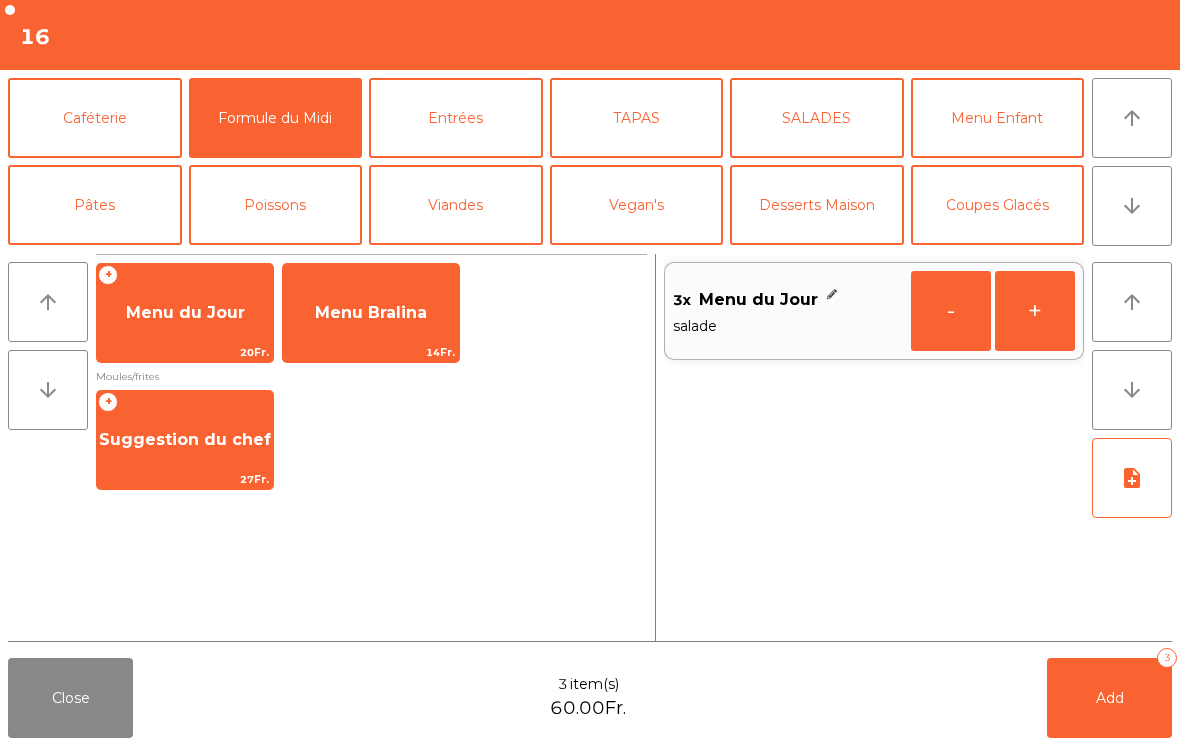 click on "+" 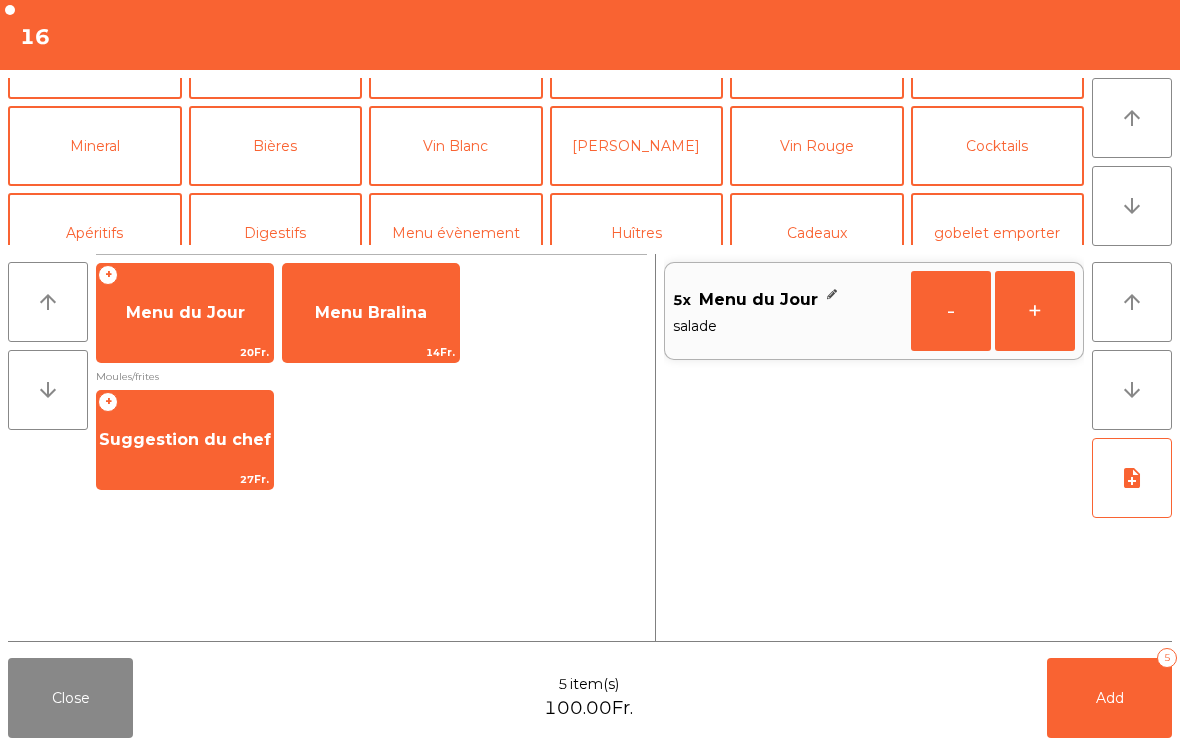 scroll, scrollTop: 151, scrollLeft: 0, axis: vertical 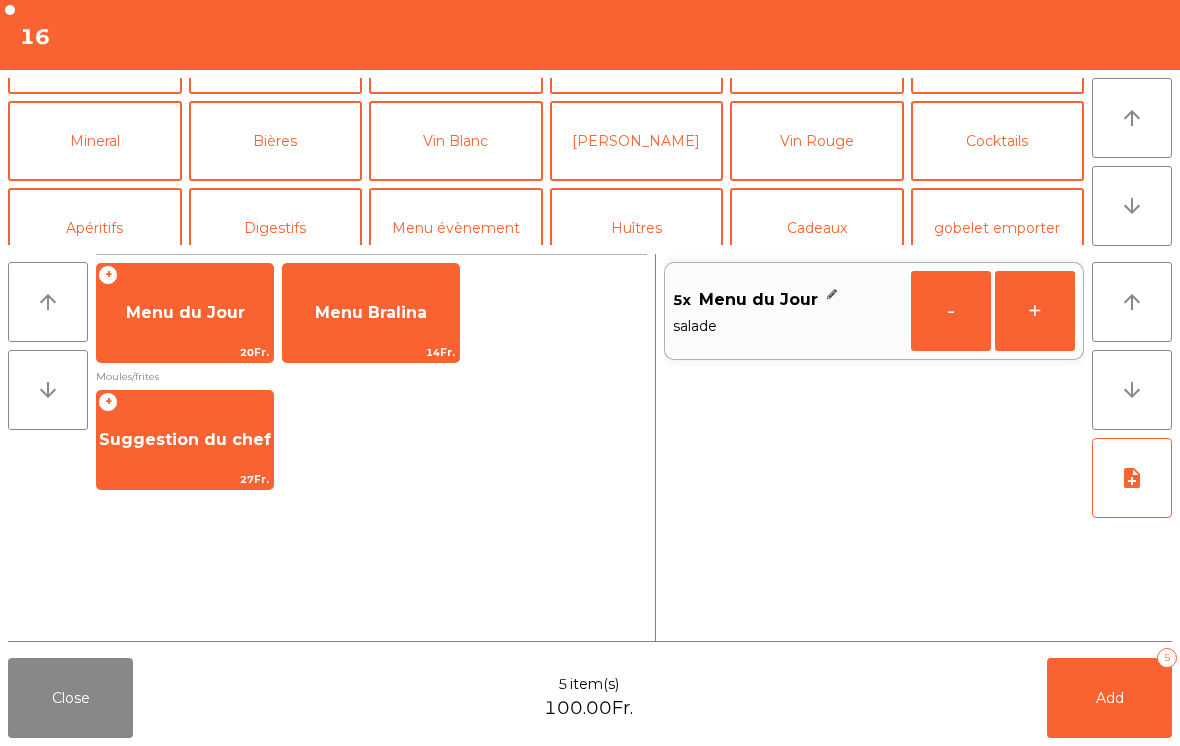 click on "Vin Blanc" 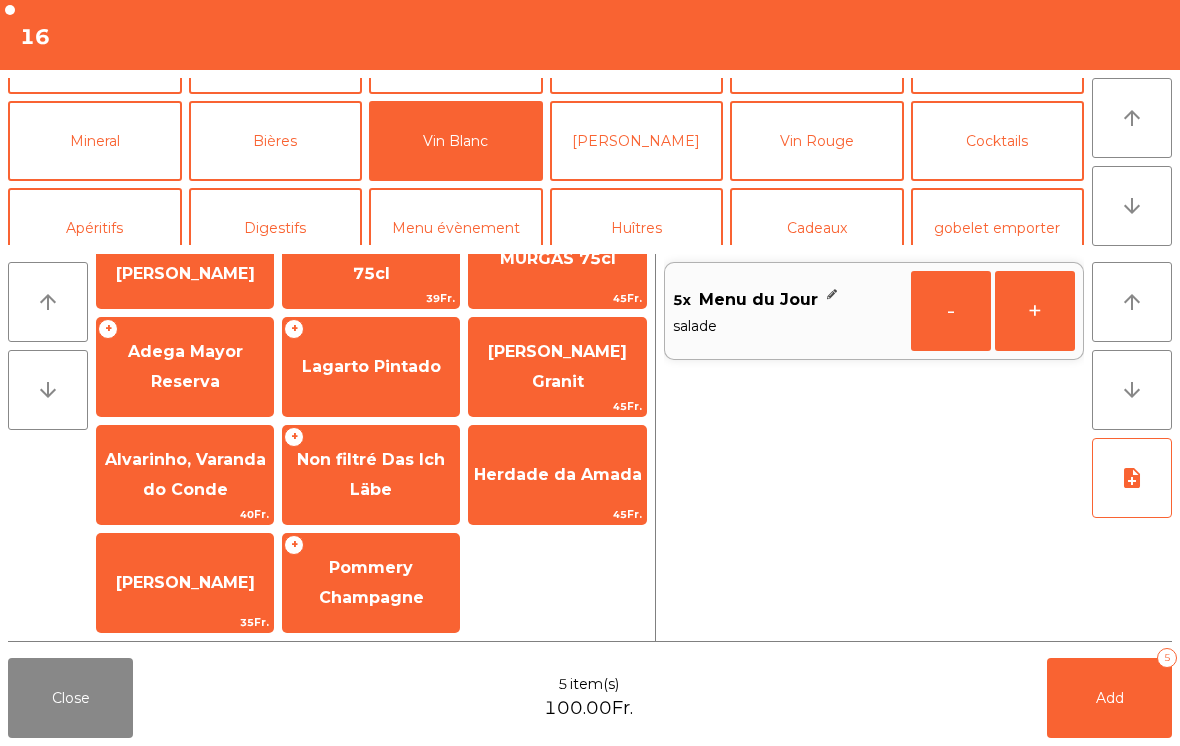 scroll, scrollTop: 162, scrollLeft: 0, axis: vertical 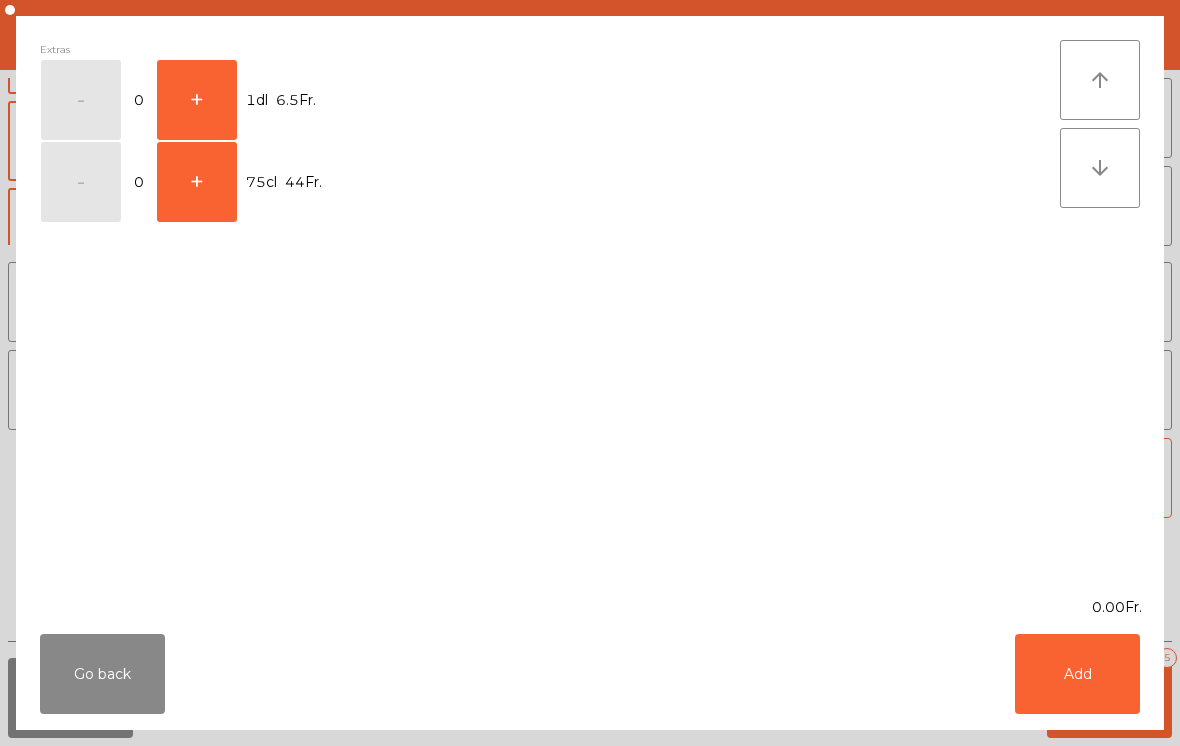 click on "+" 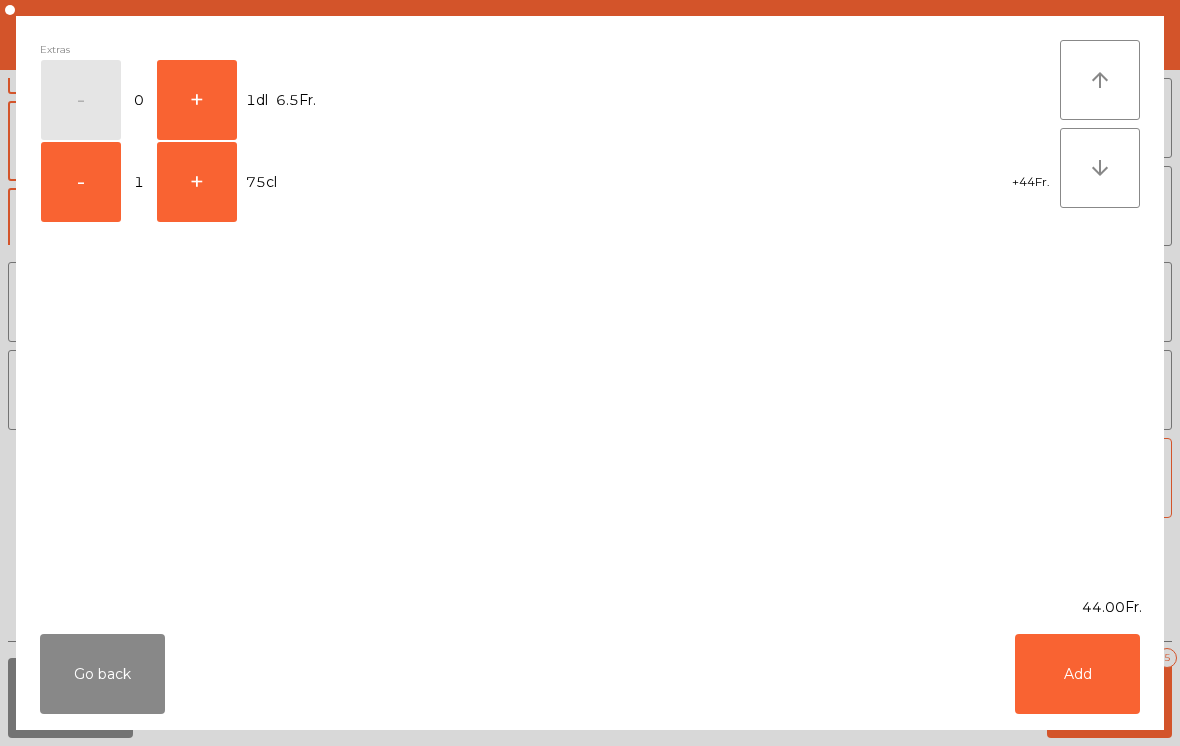 click on "Add" 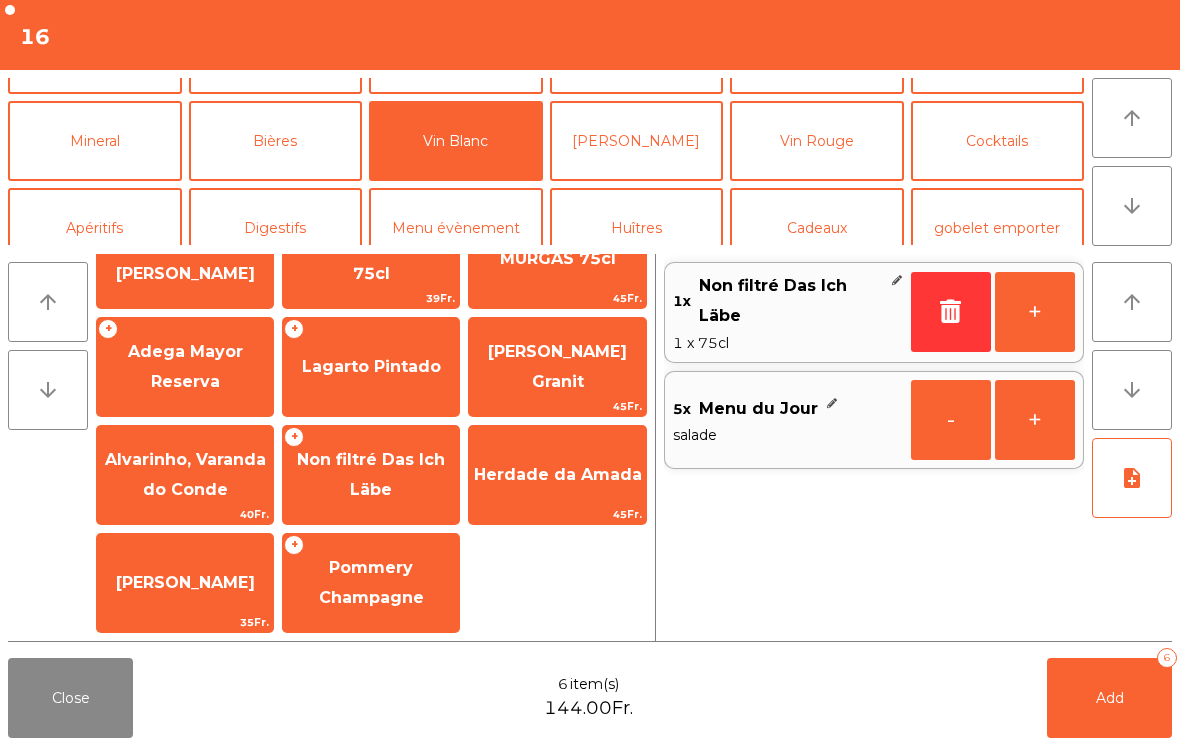 click on "Add   6" 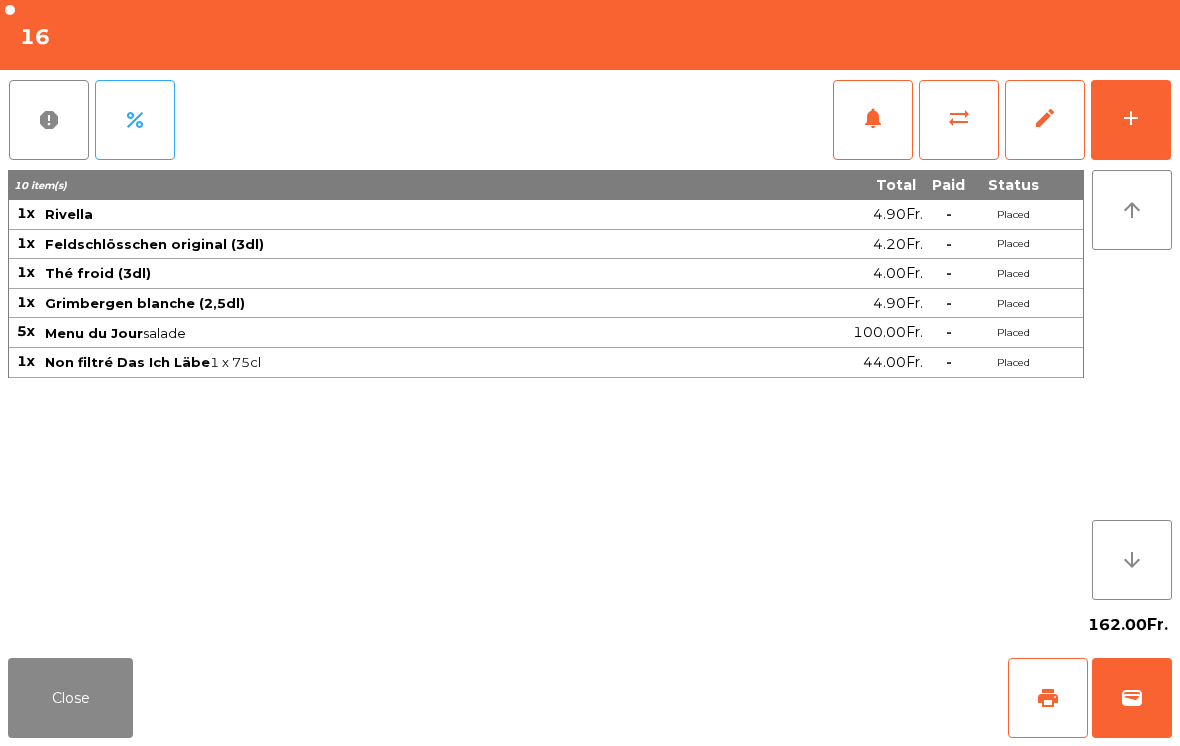 click on "Close" 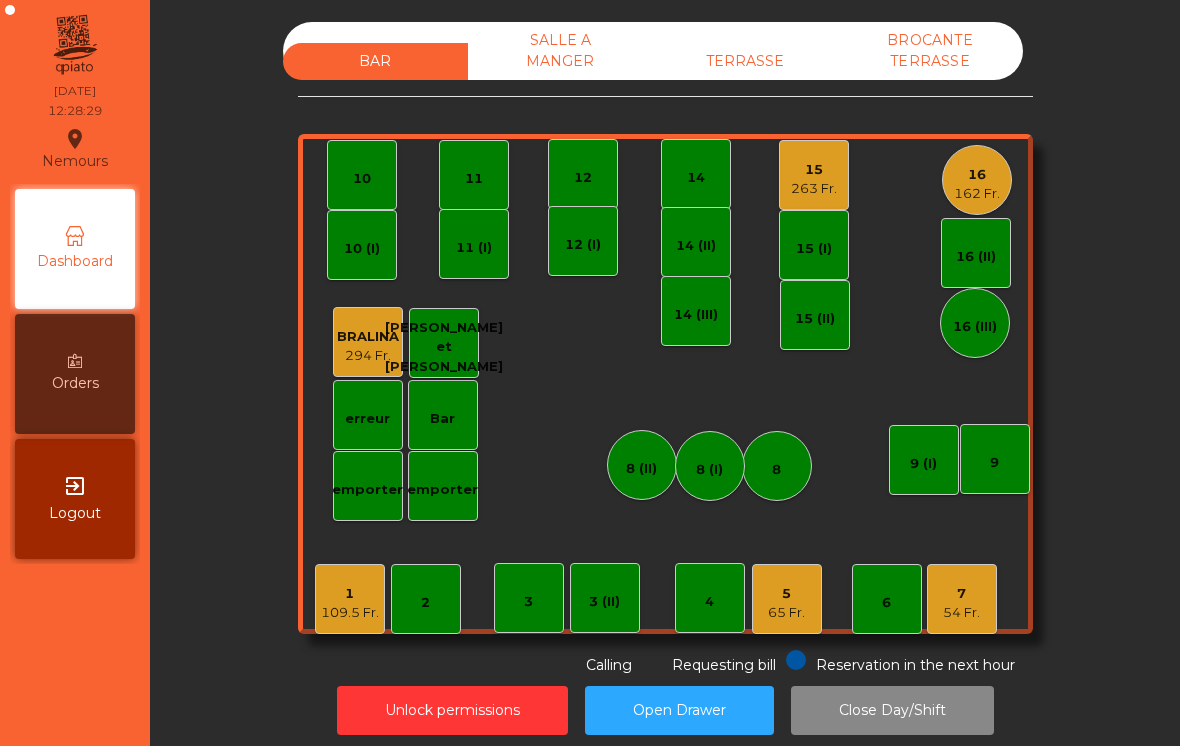 click on "1   109.5 Fr." 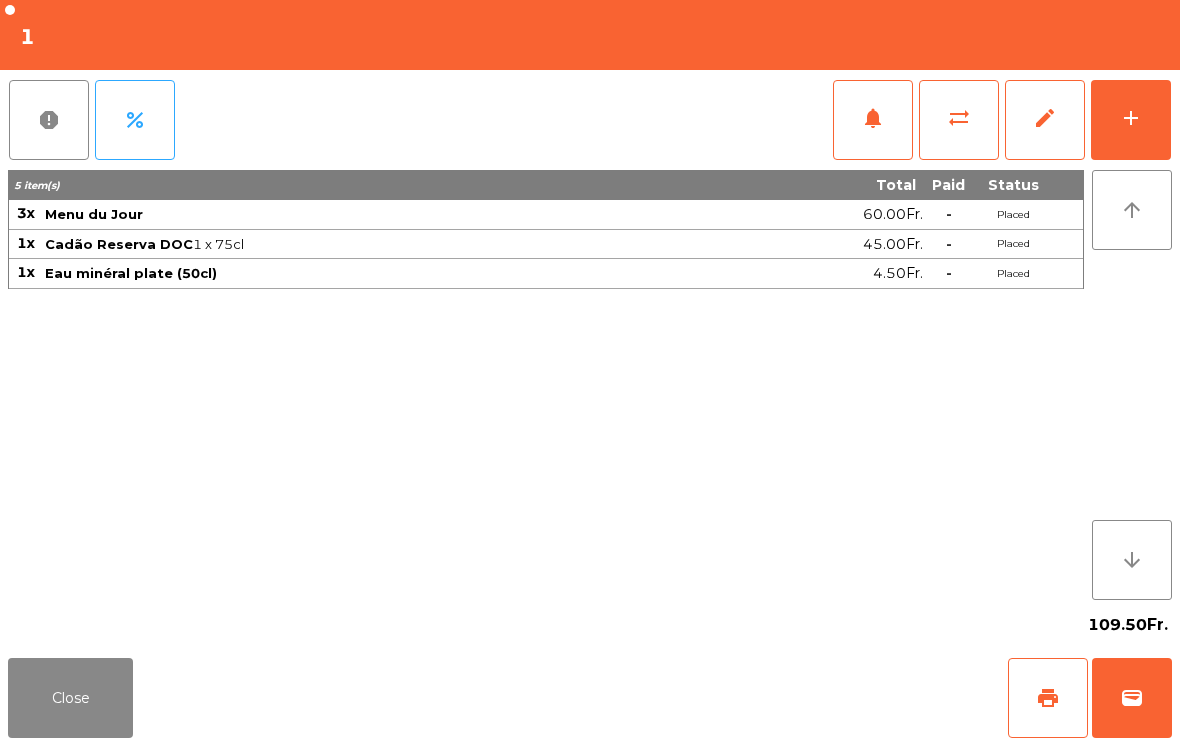 click on "notifications" 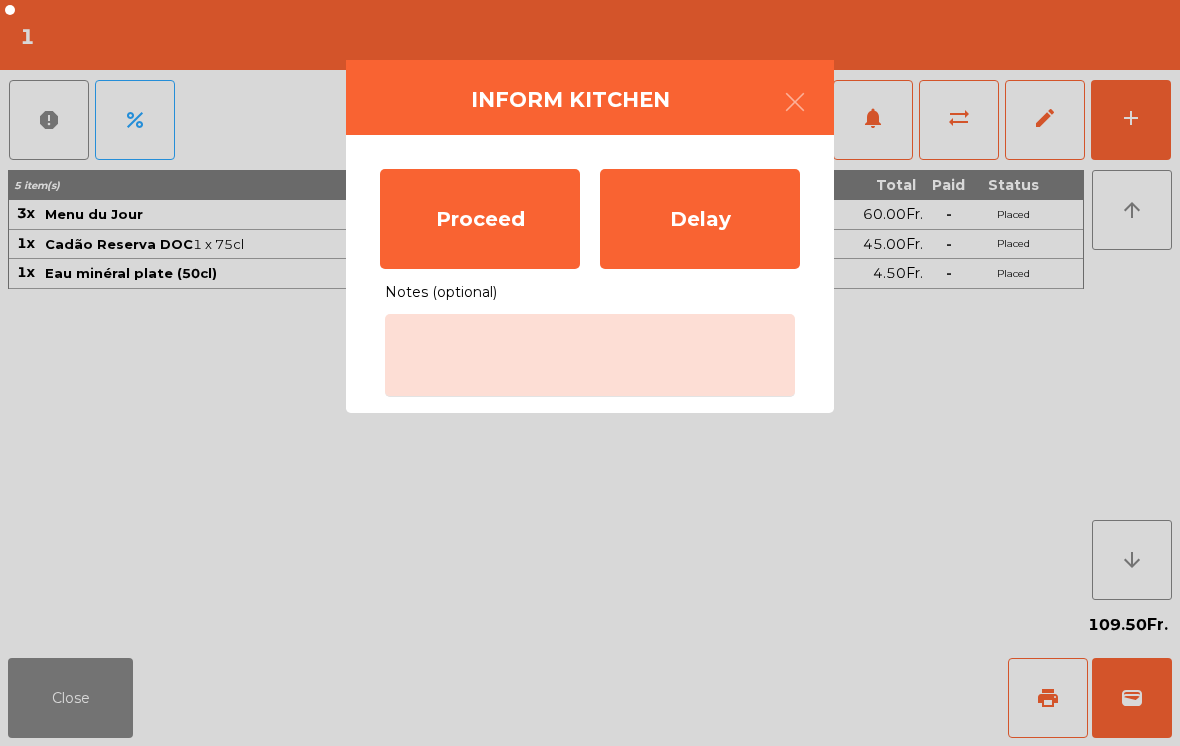 click on "Proceed" 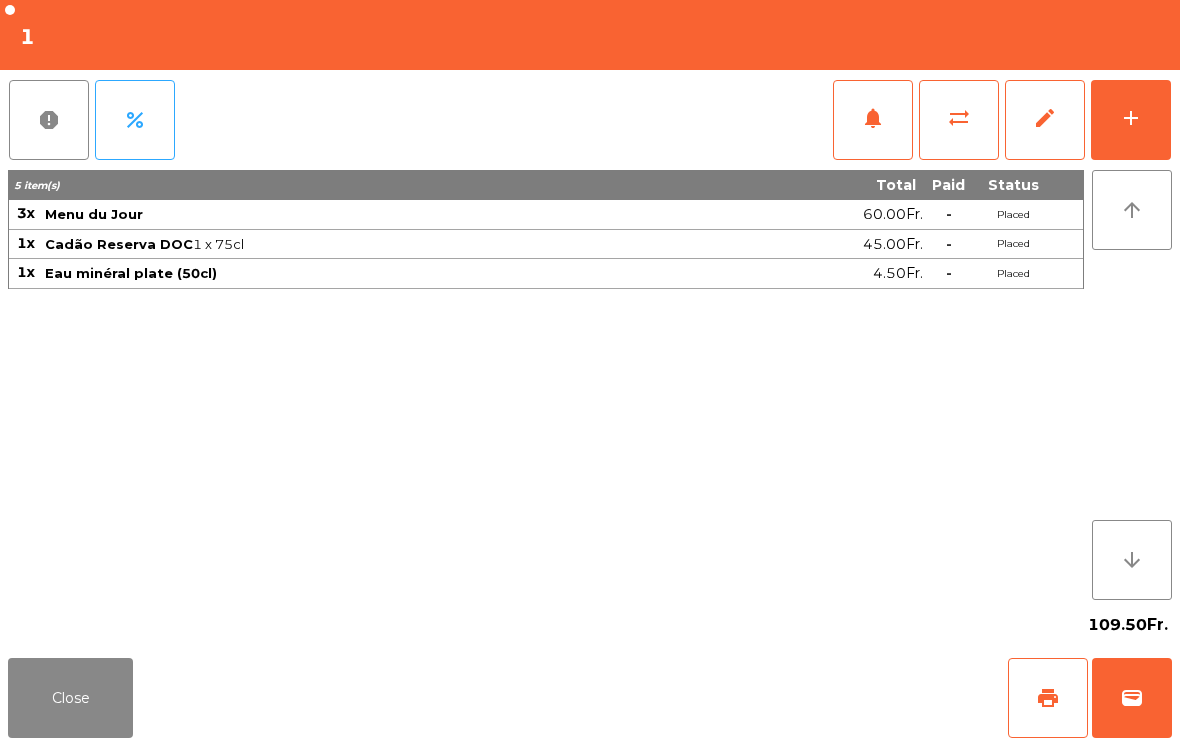 click on "Close" 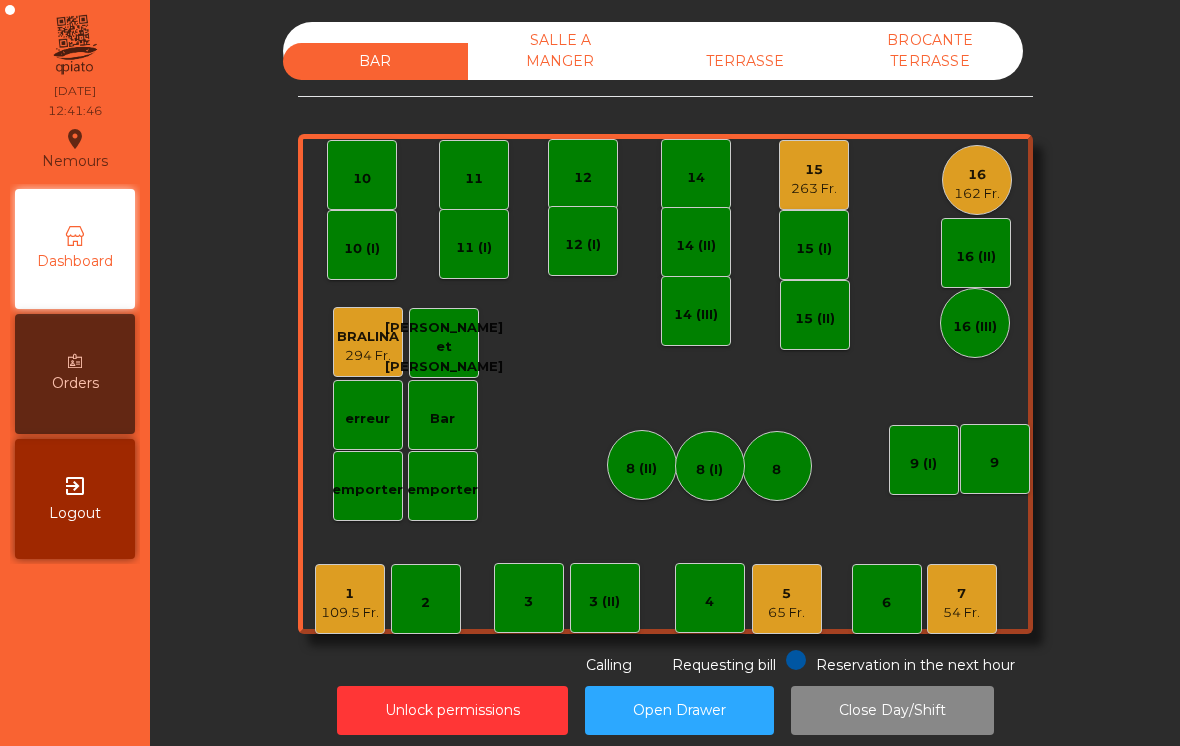 click on "16   162 Fr." 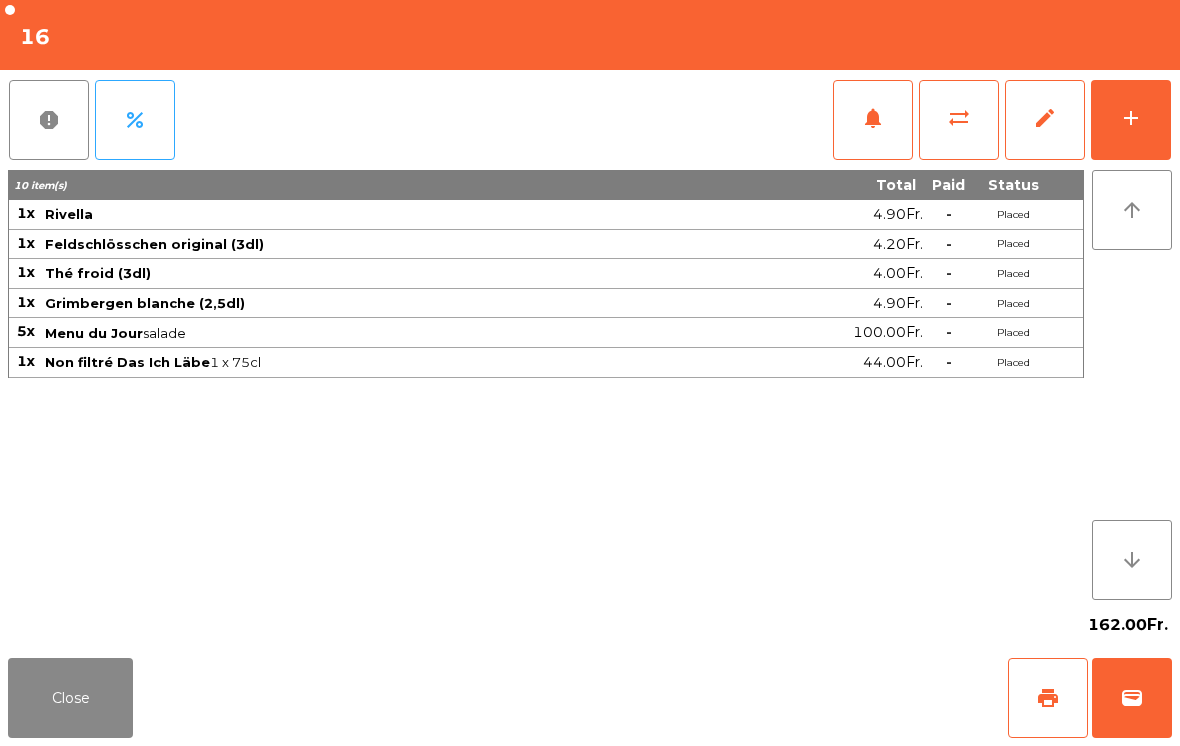 click on "Paid" 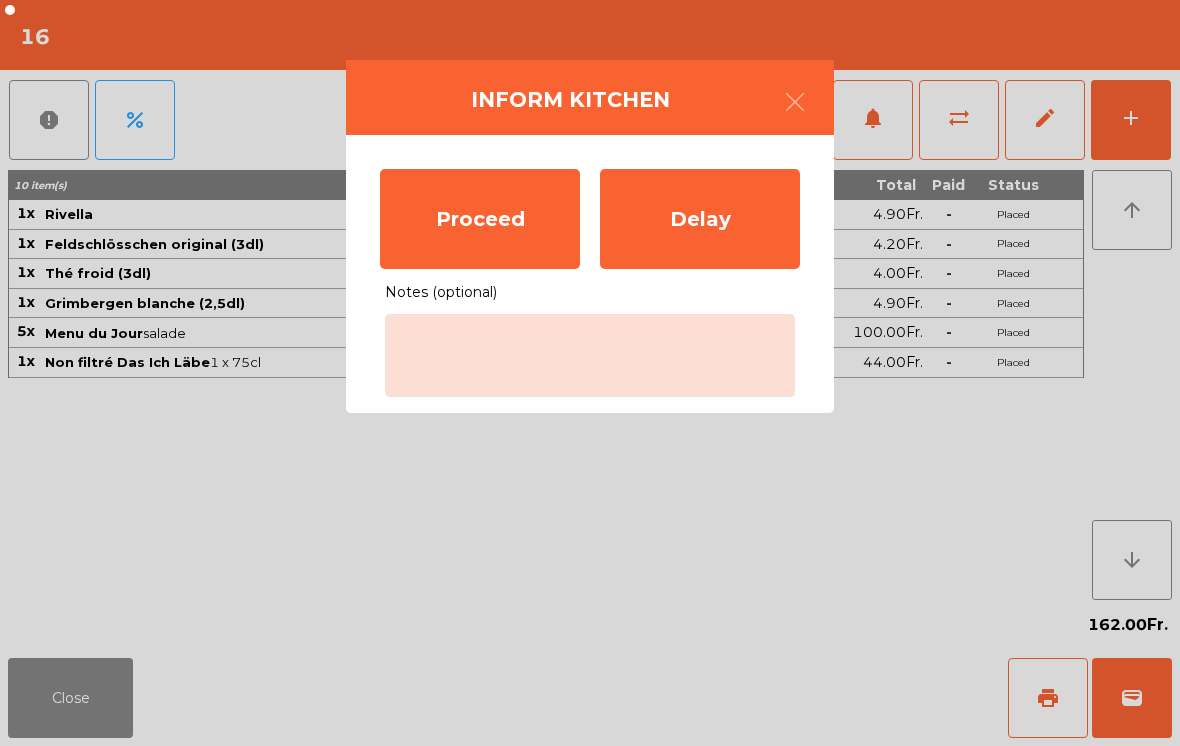click on "Proceed" 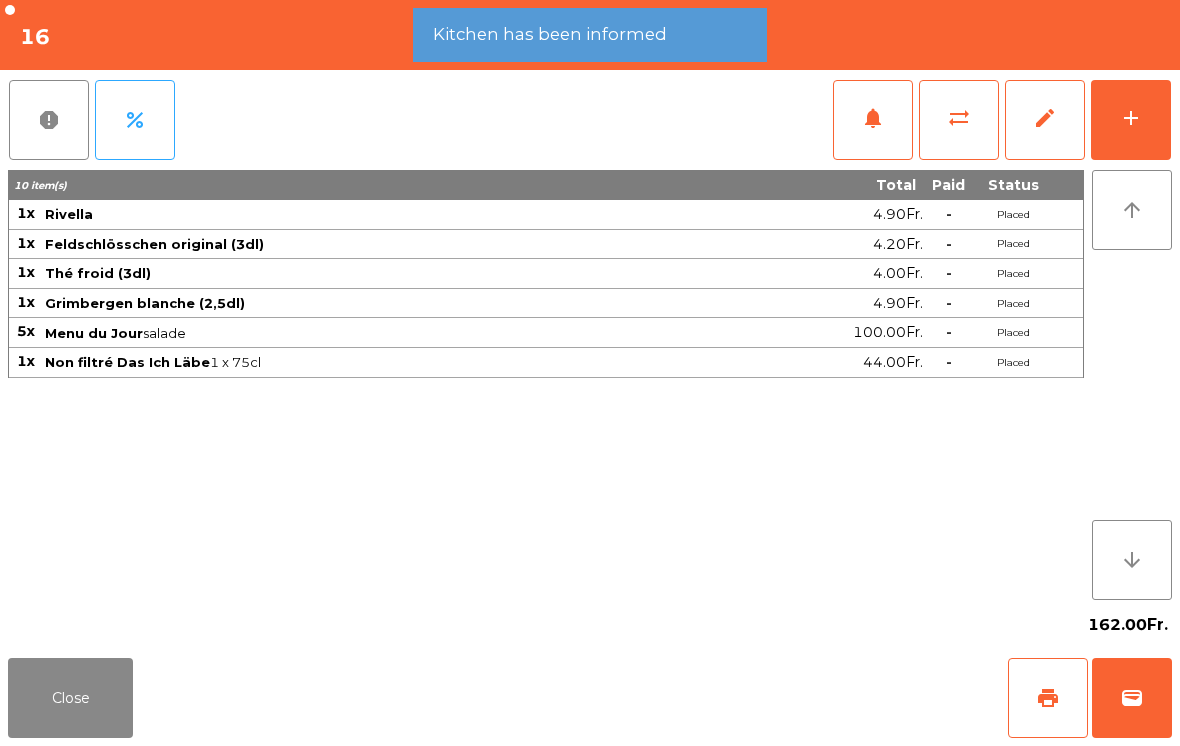 click on "Close" 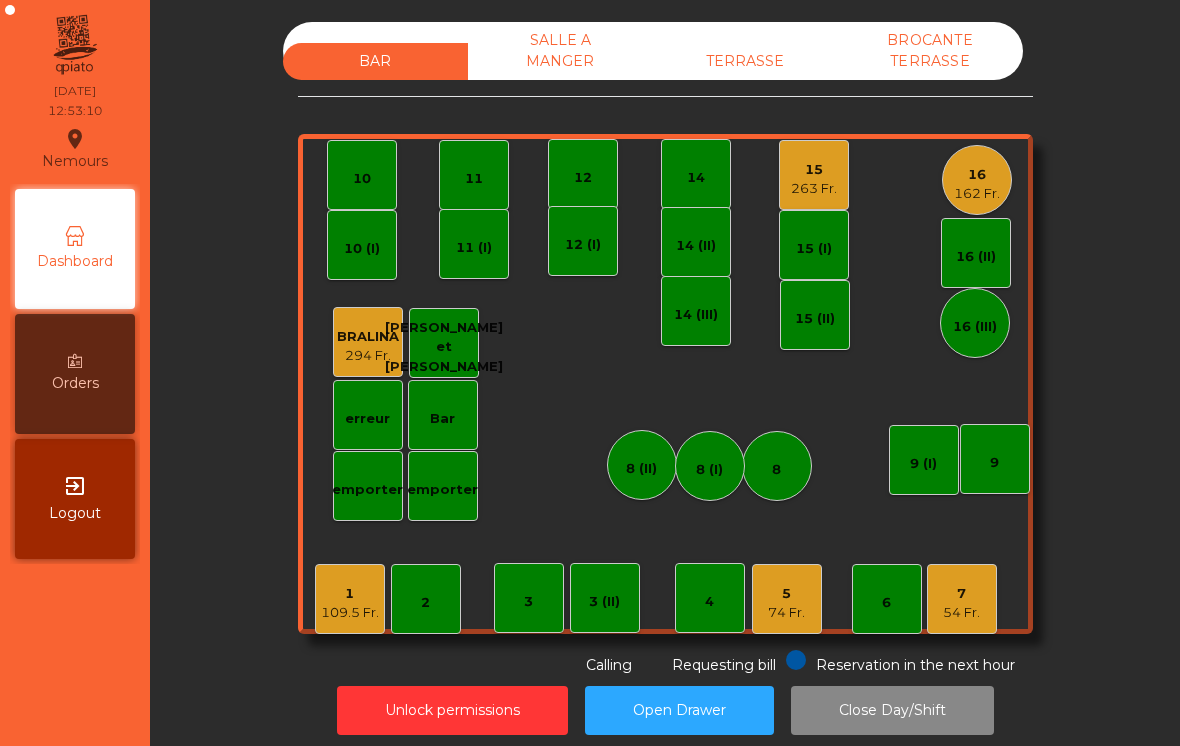 click on "263 Fr." 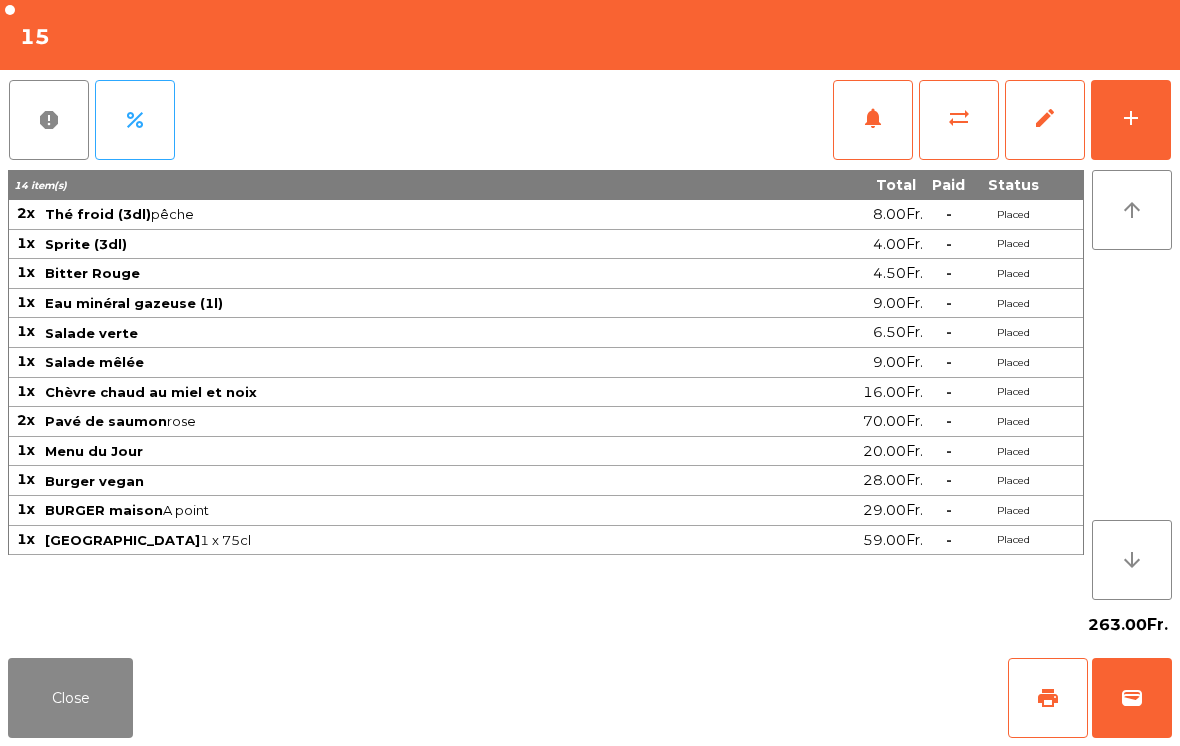 click on "Close" 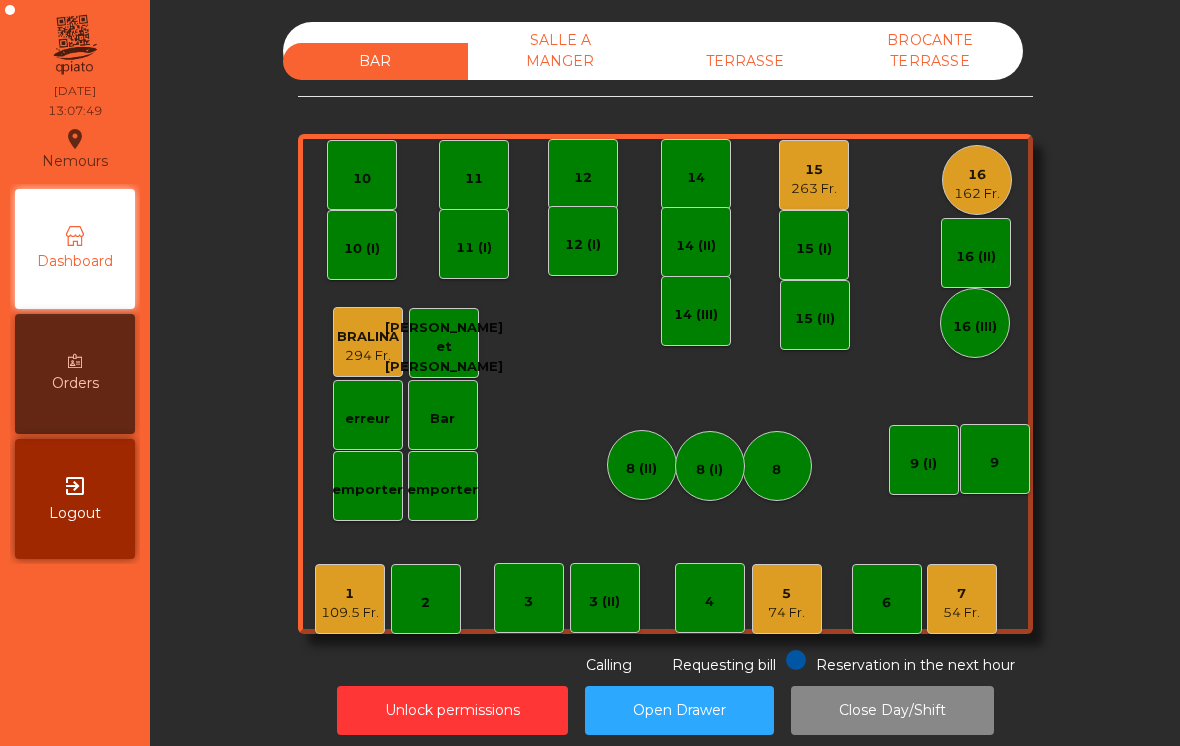 click on "5   74 Fr." 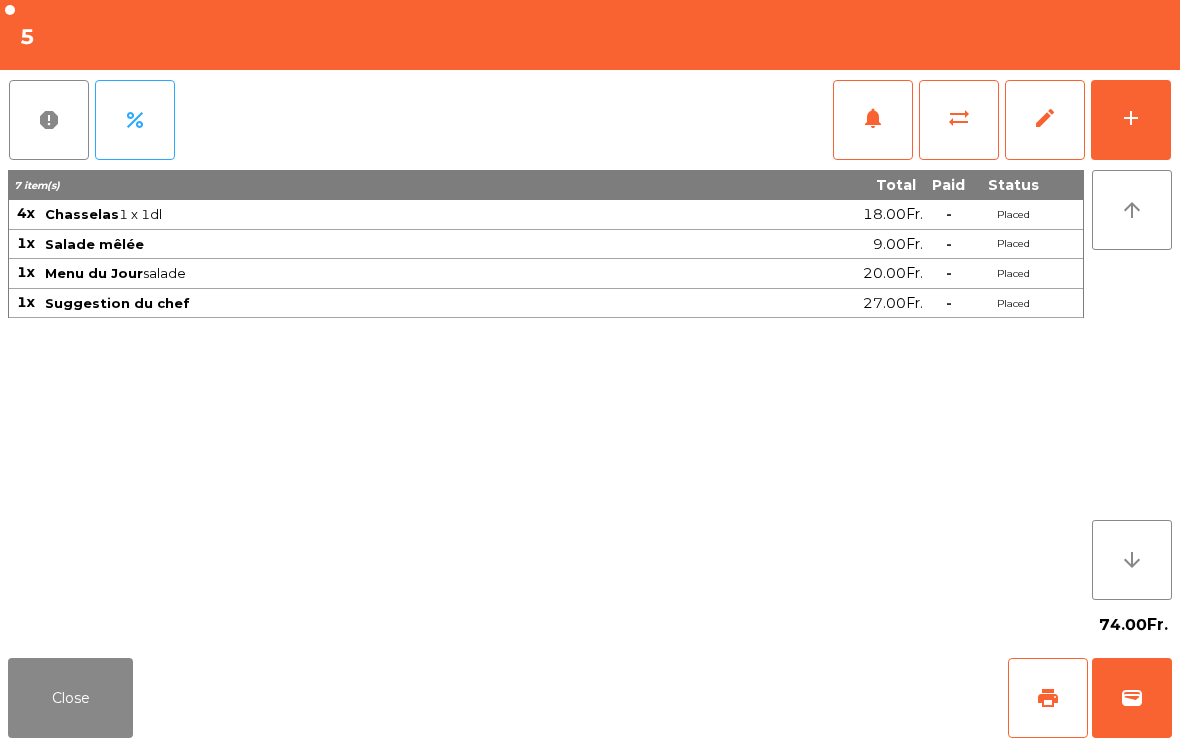 click on "add" 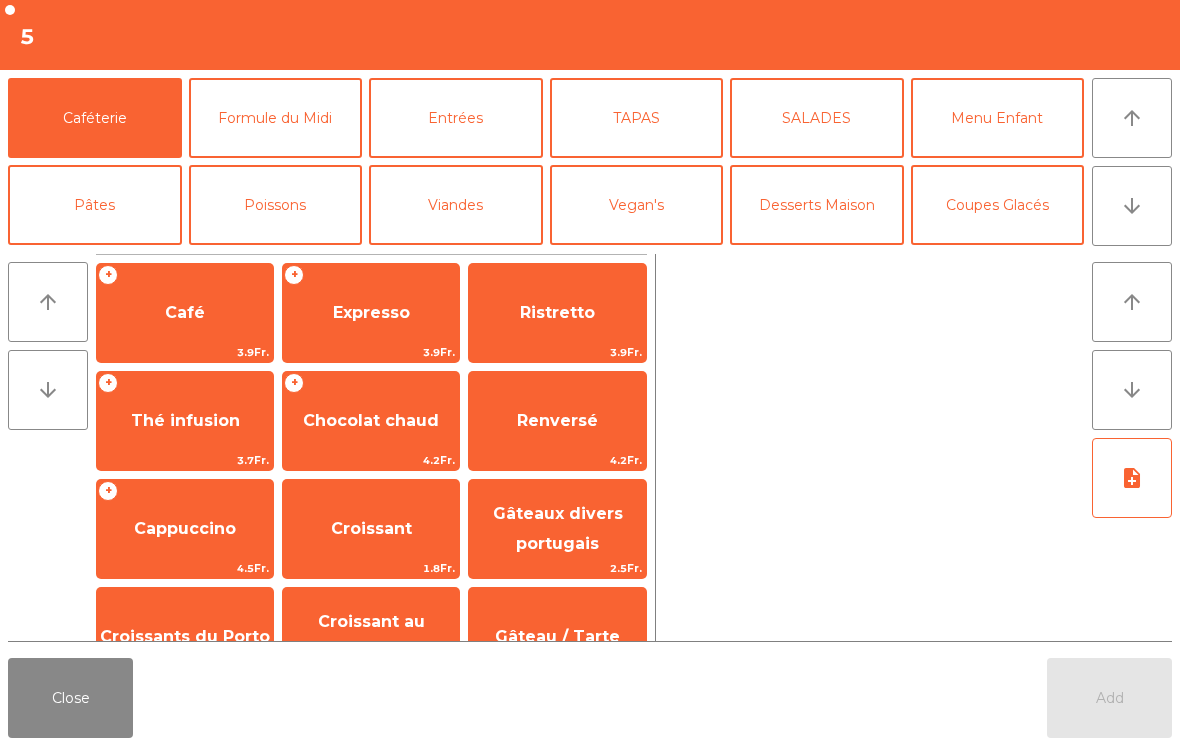 click on "Add" 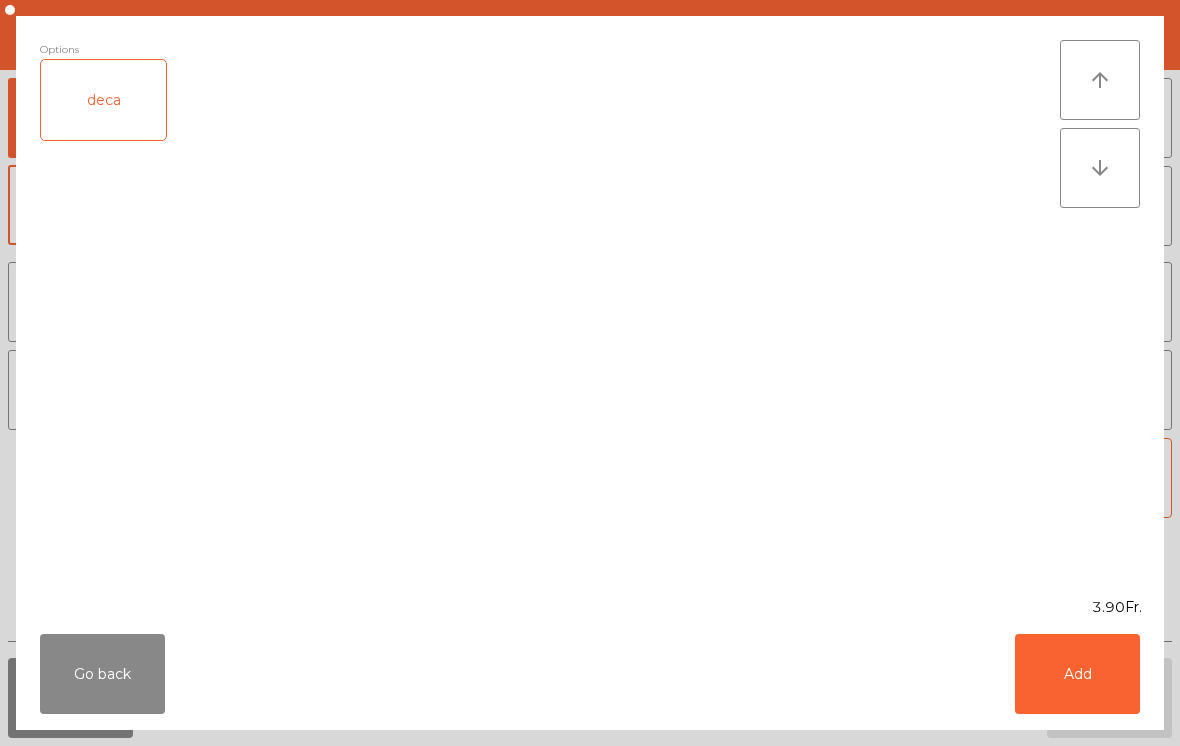click on "Add" 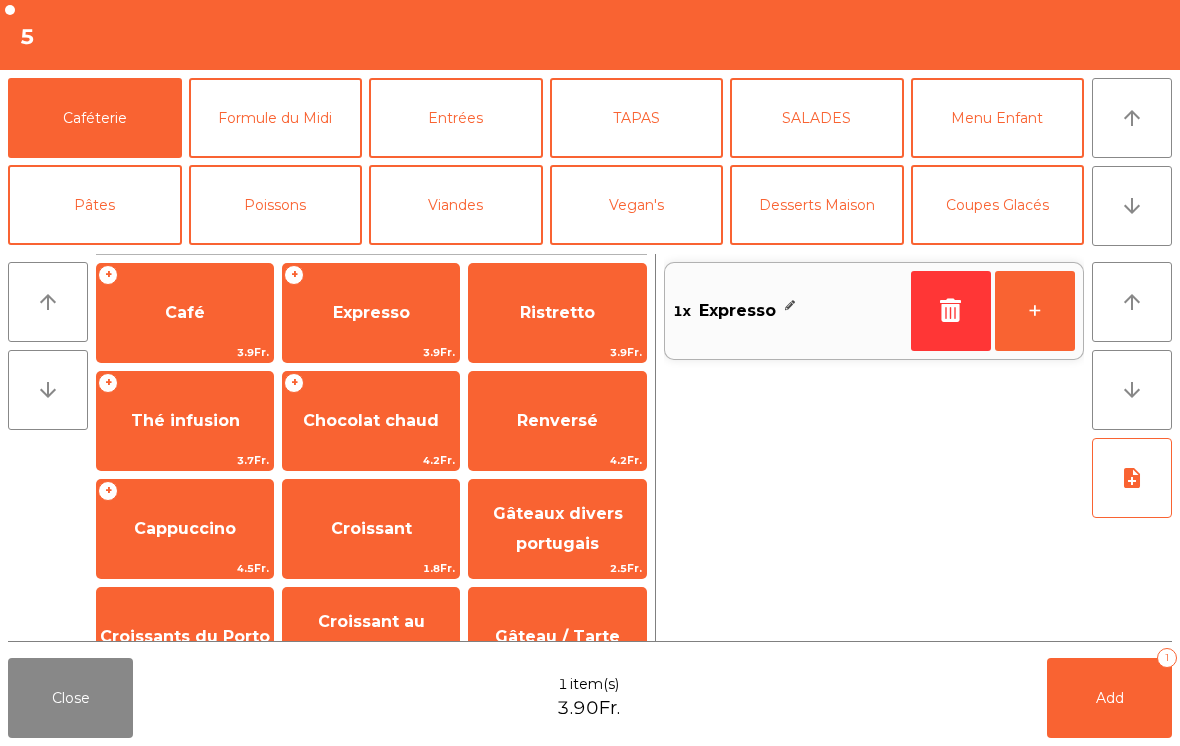 click on "+" 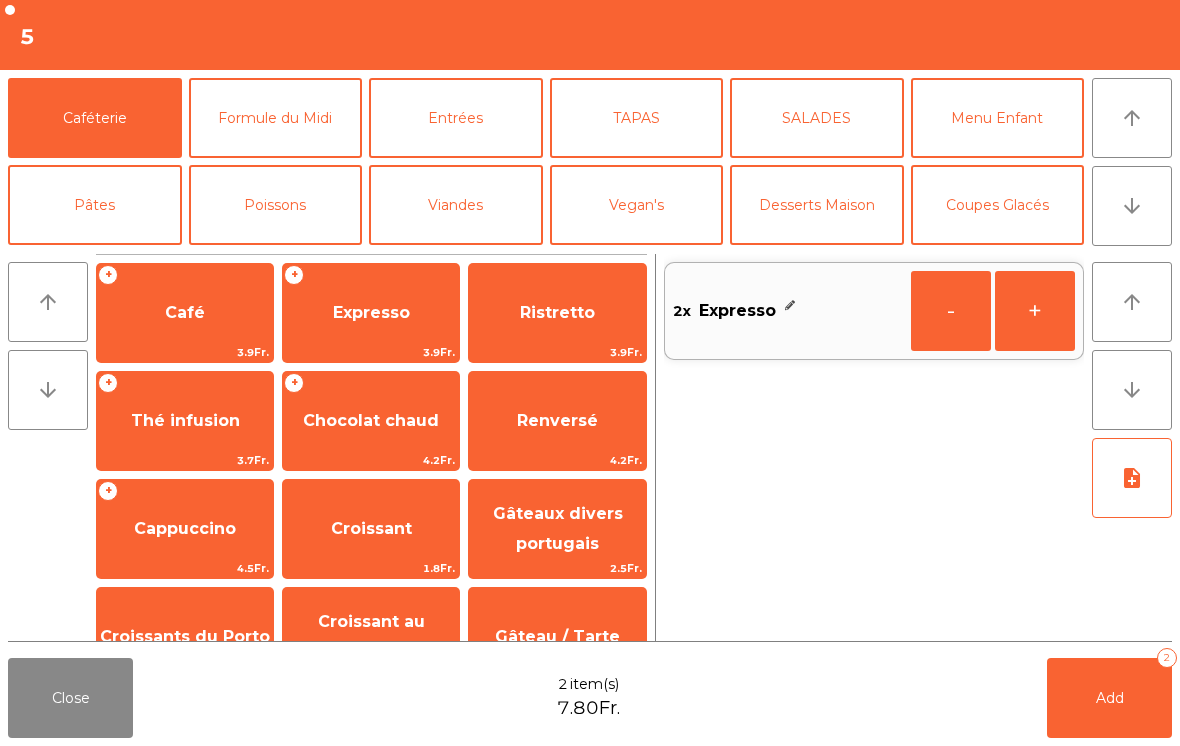click on "Add   2" 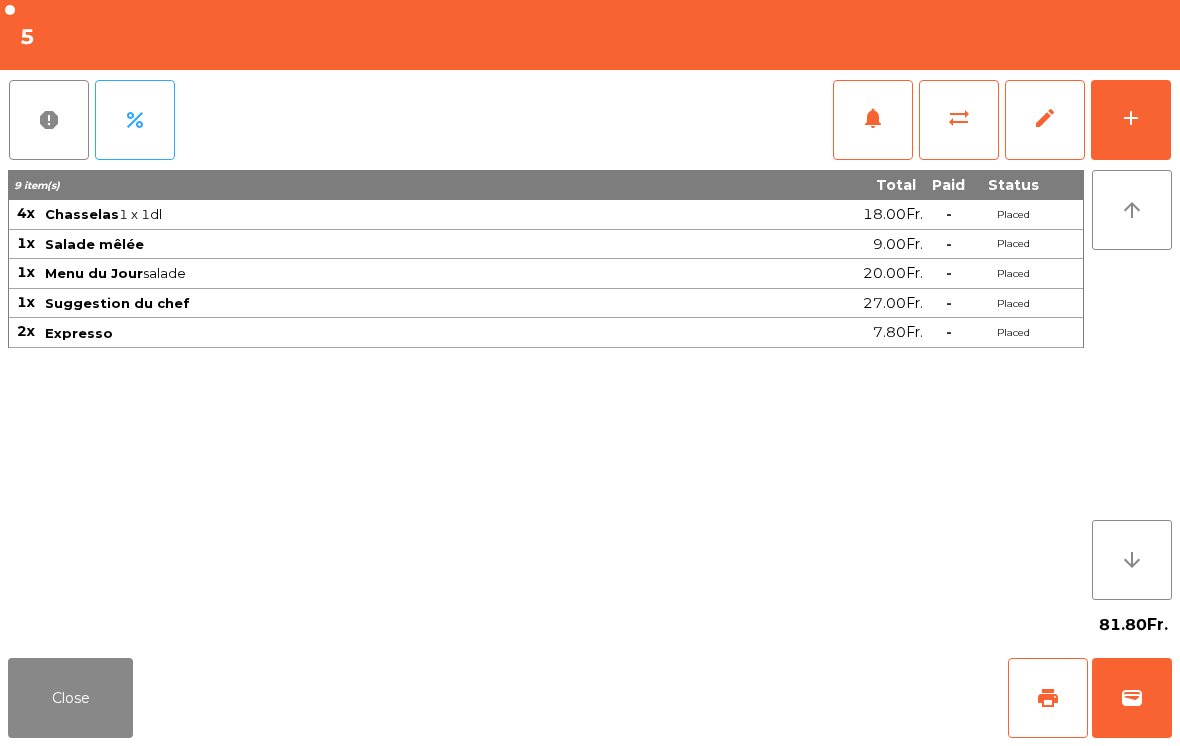 click on "Close" 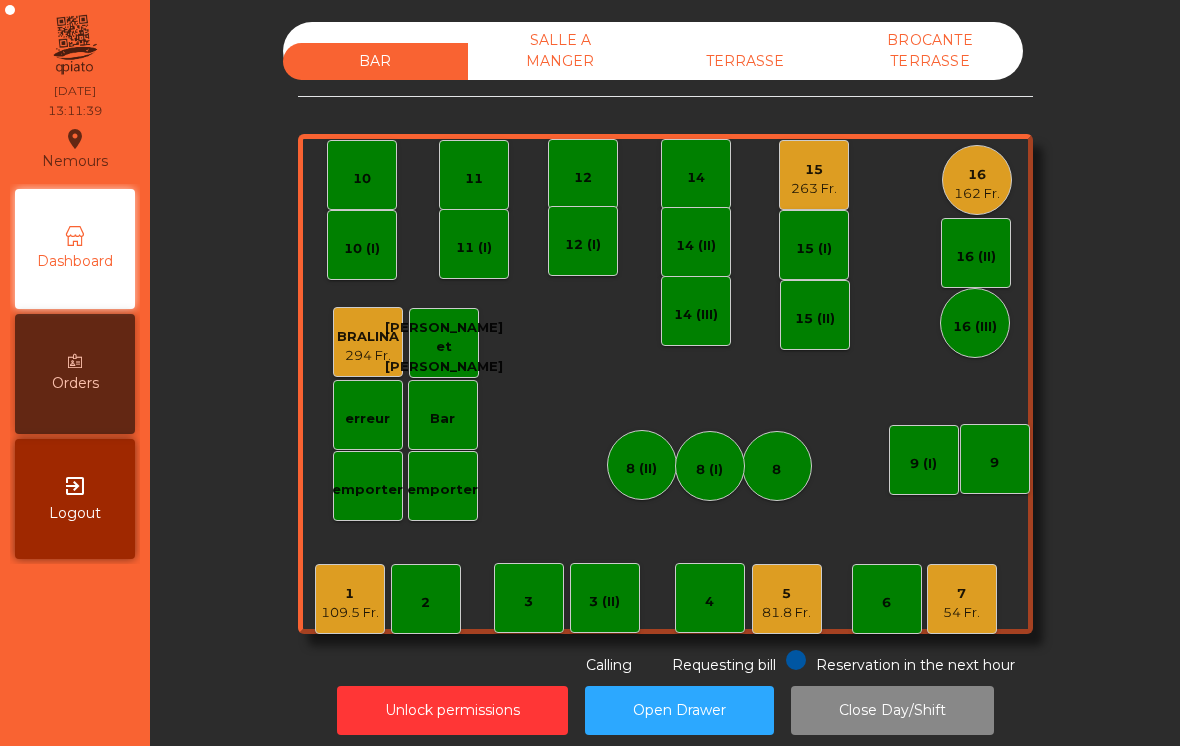click on "2" 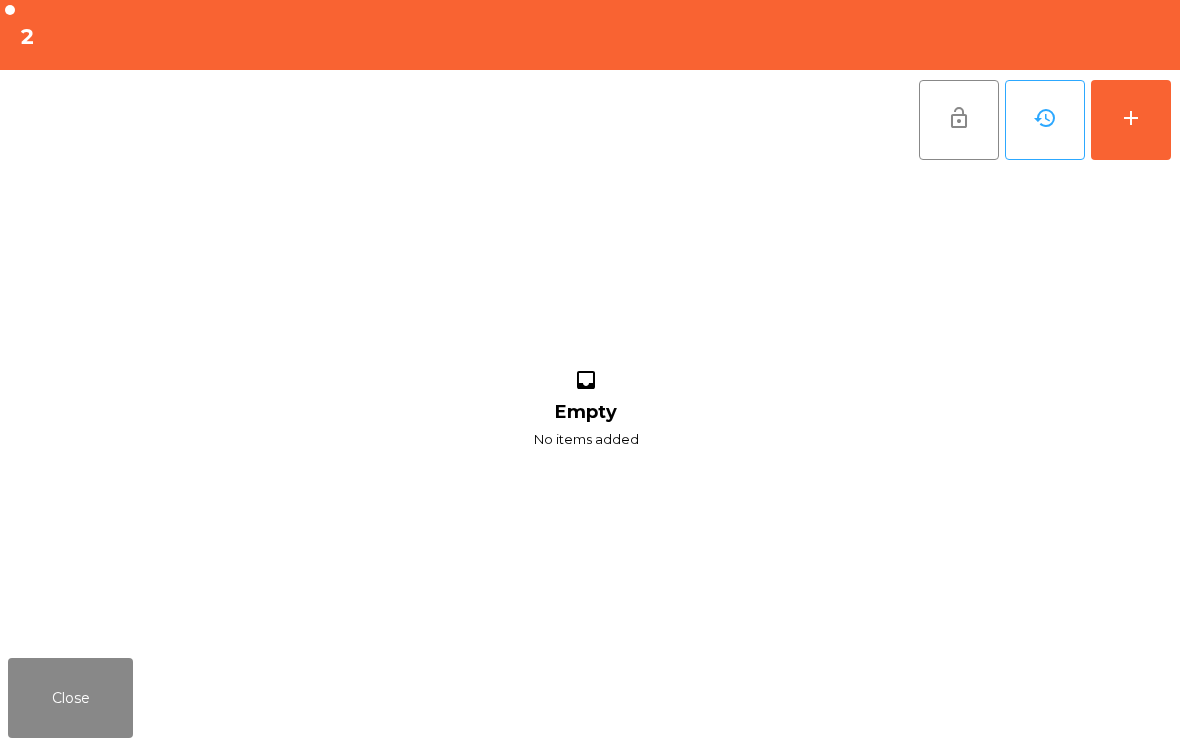 click on "inbox Empty No items added" 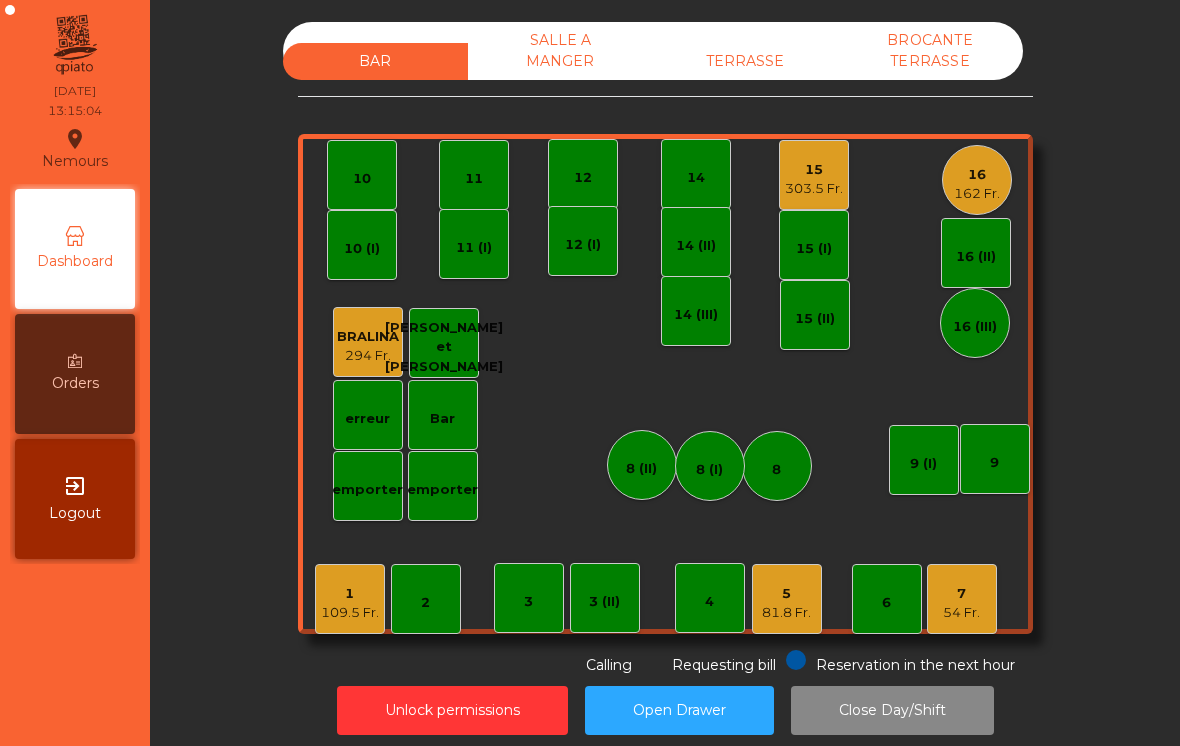 click on "81.8 Fr." 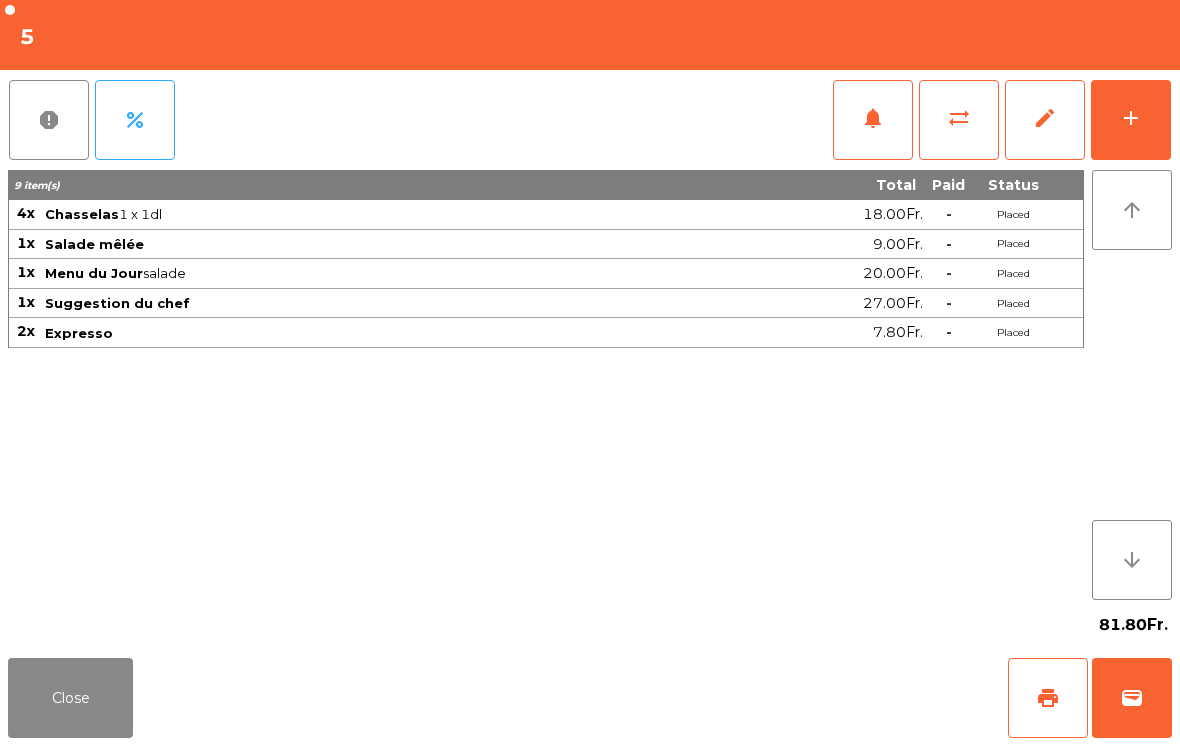 click on "wallet" 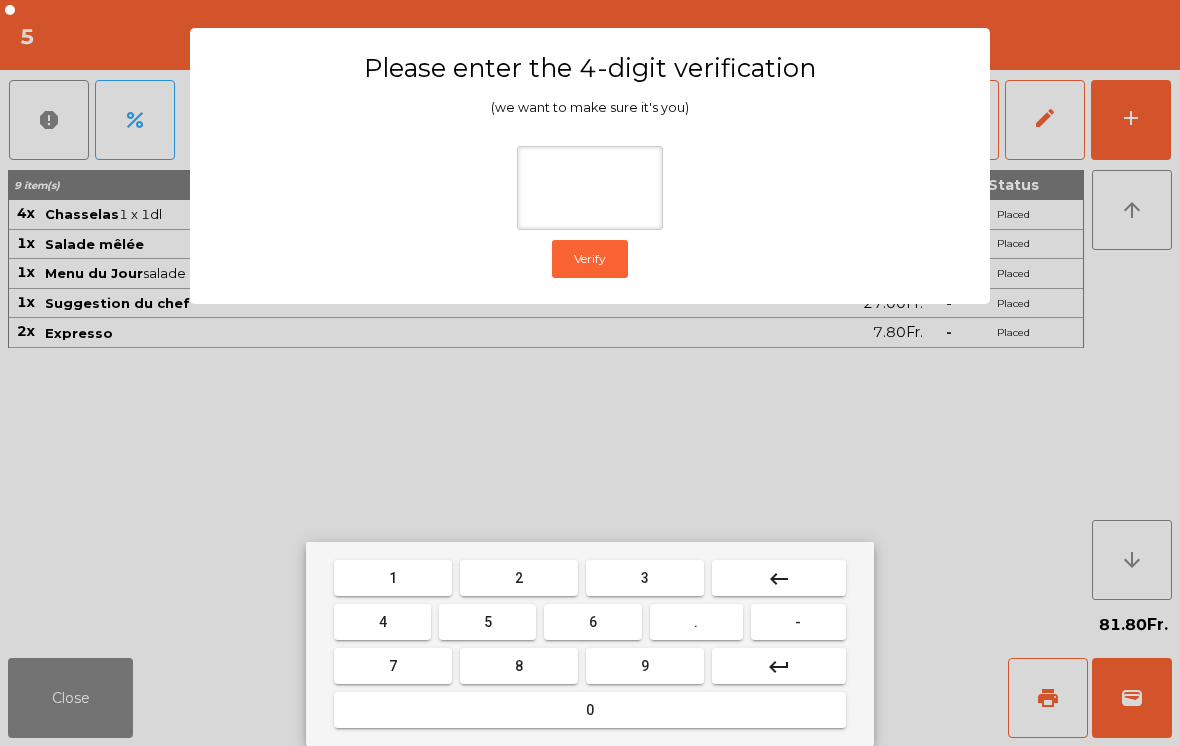 type on "*" 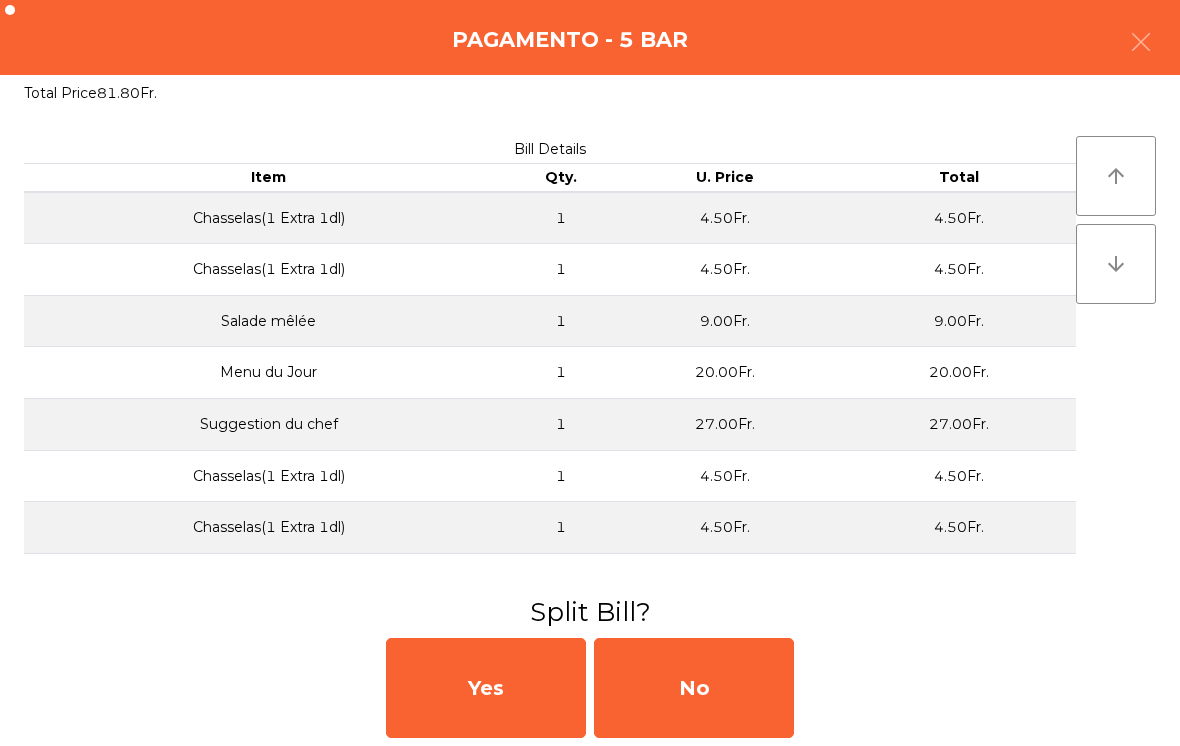 click on "No" 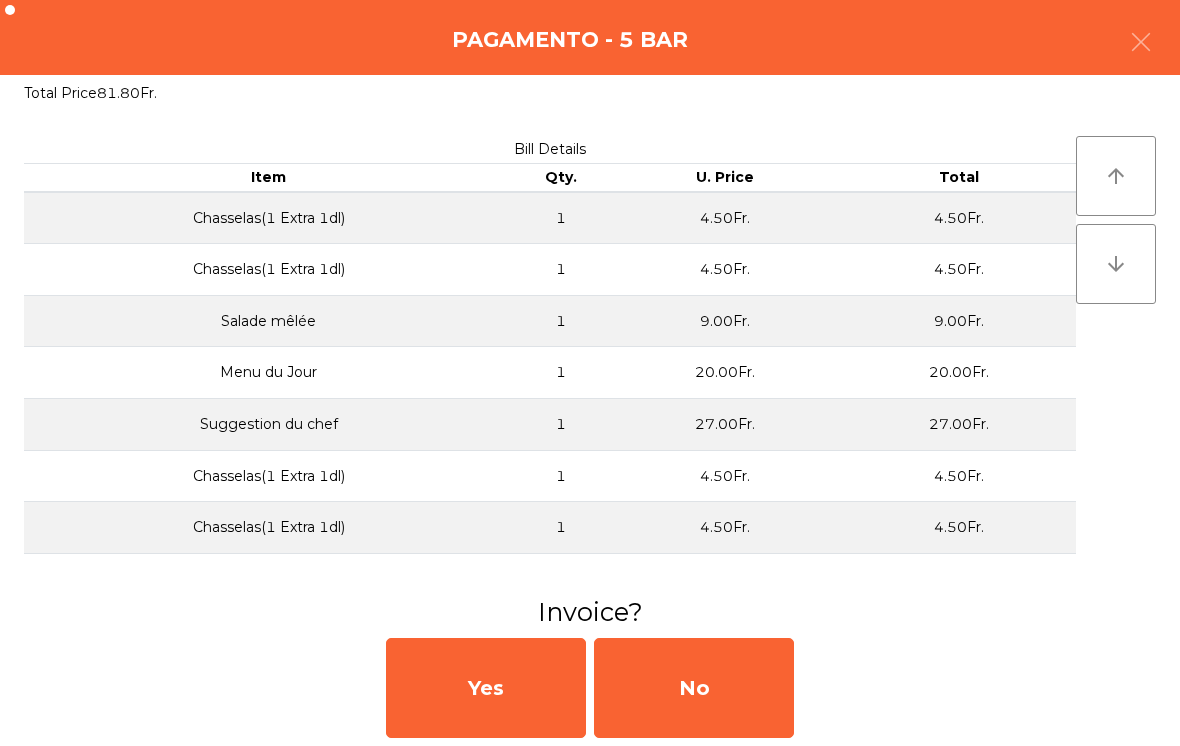 click on "No" 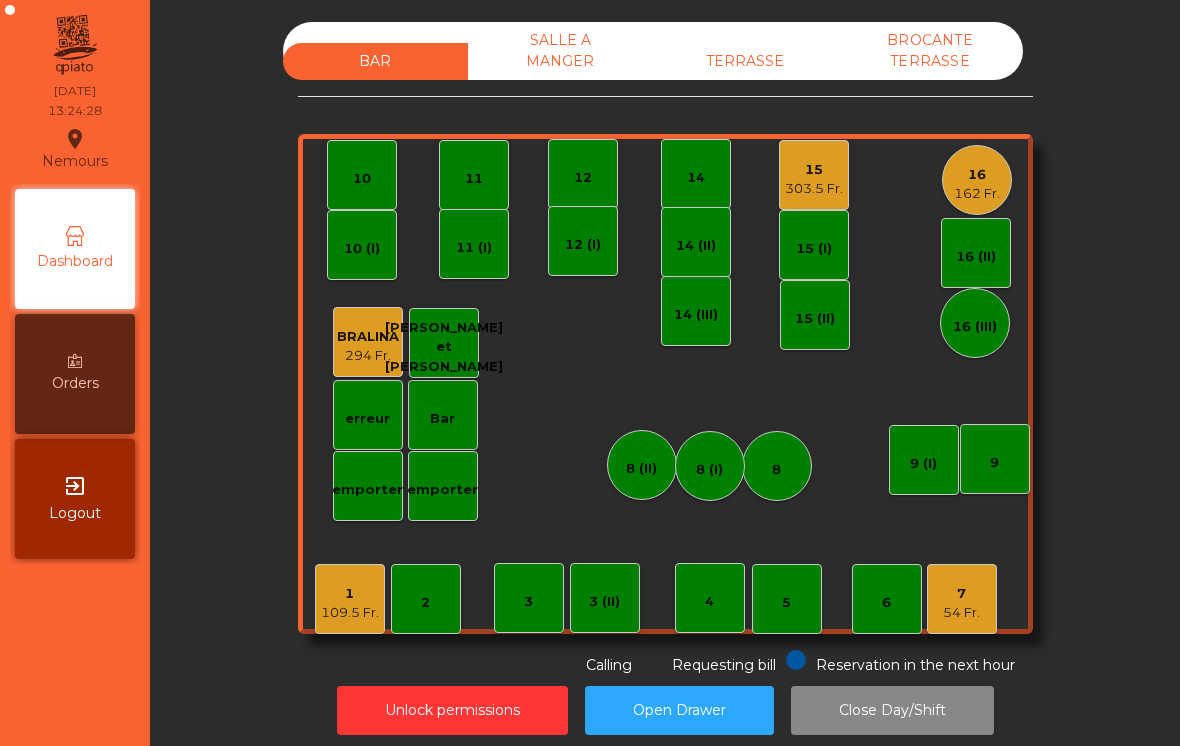 click on "16   162 Fr." 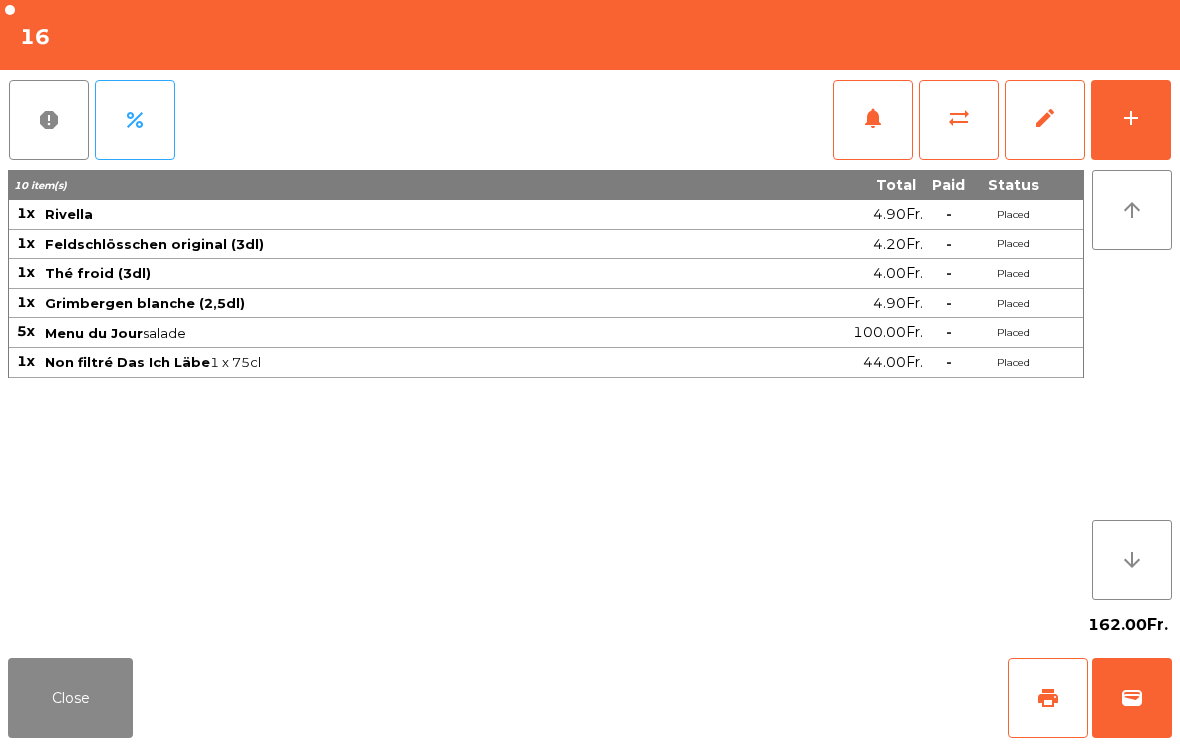 click on "add" 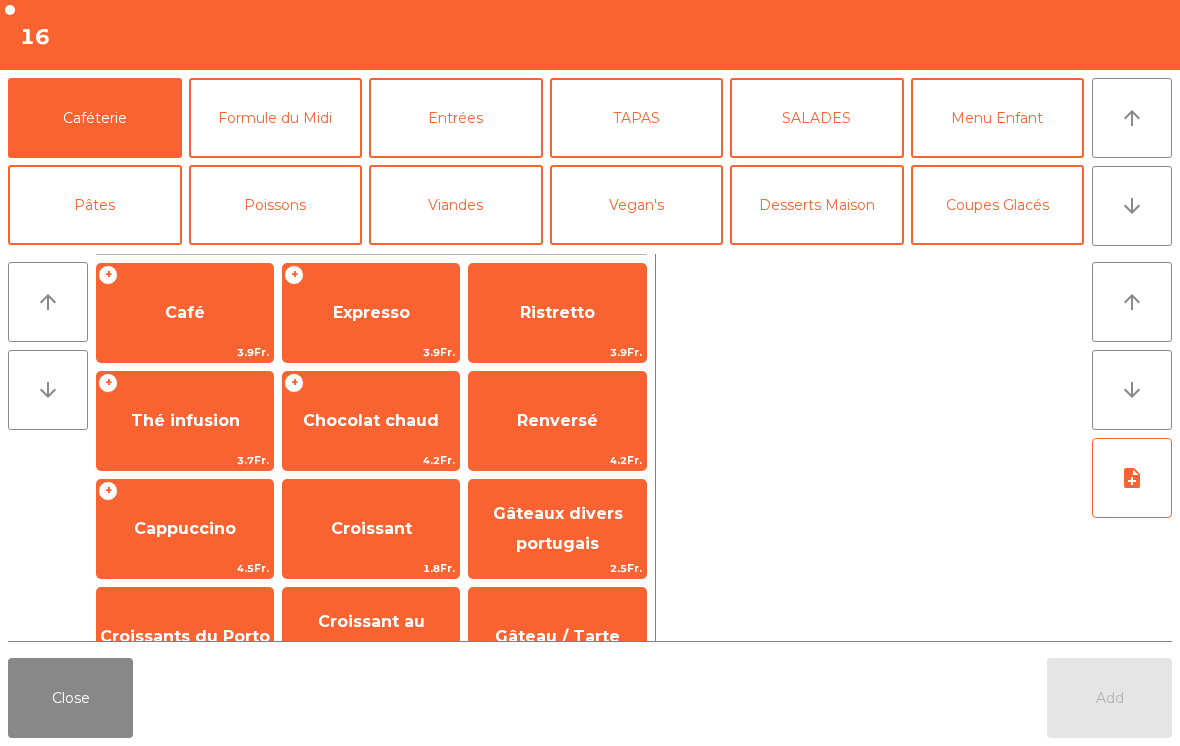 click on "Desserts Maison" 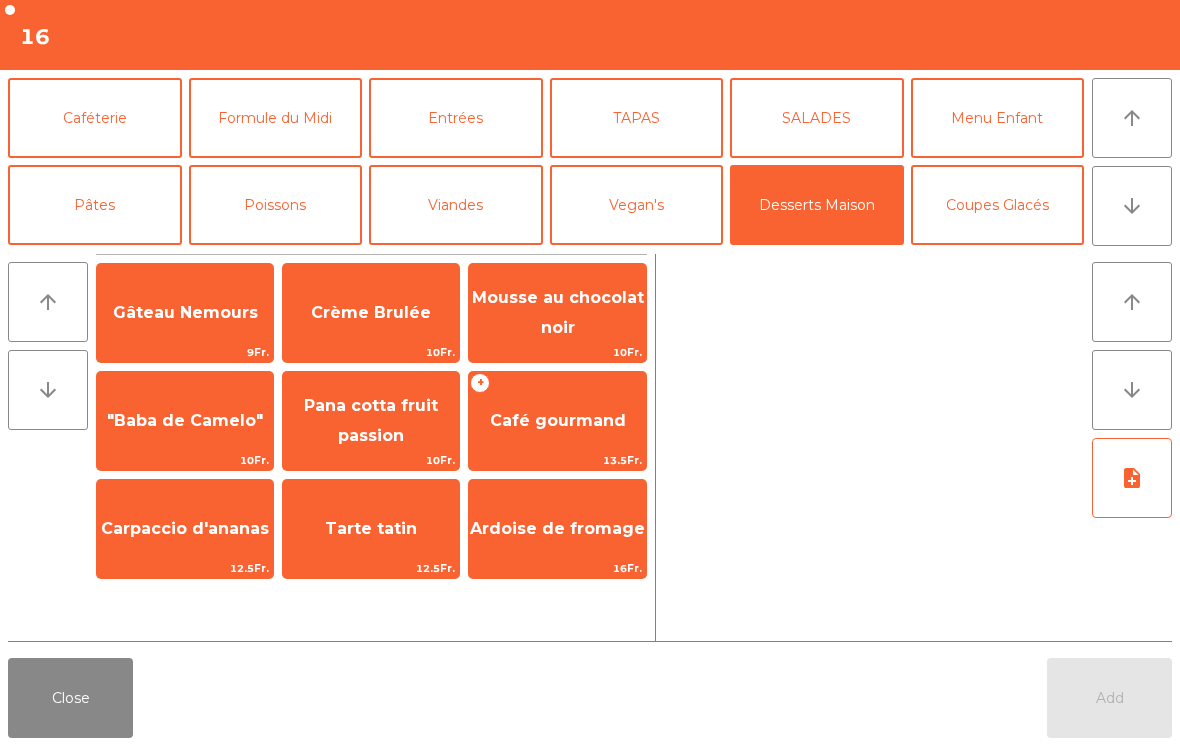 click on "Café gourmand" 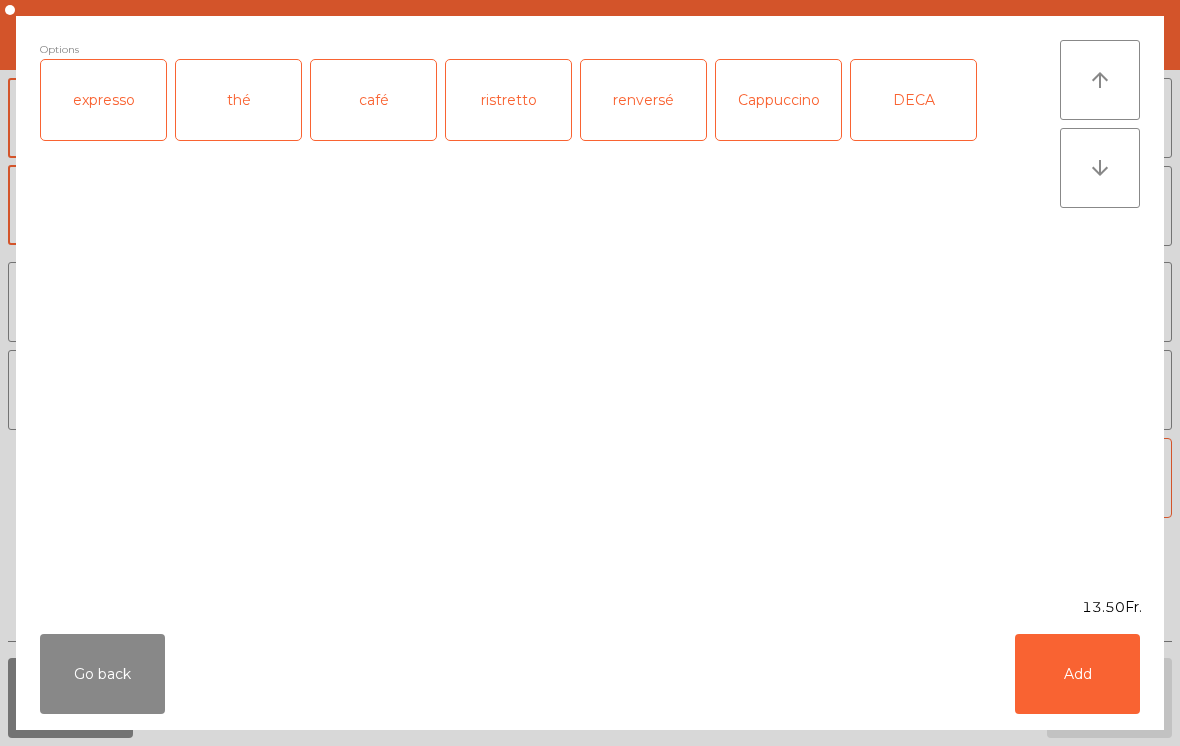 click on "expresso" 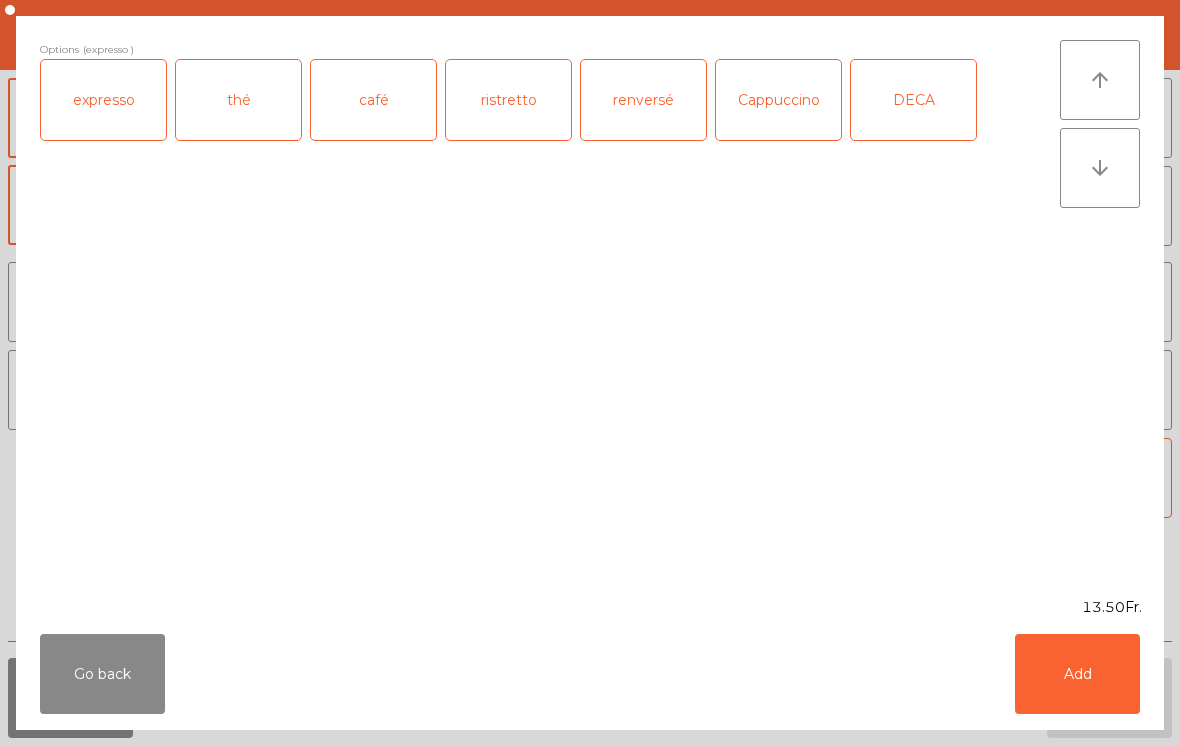 click on "Add" 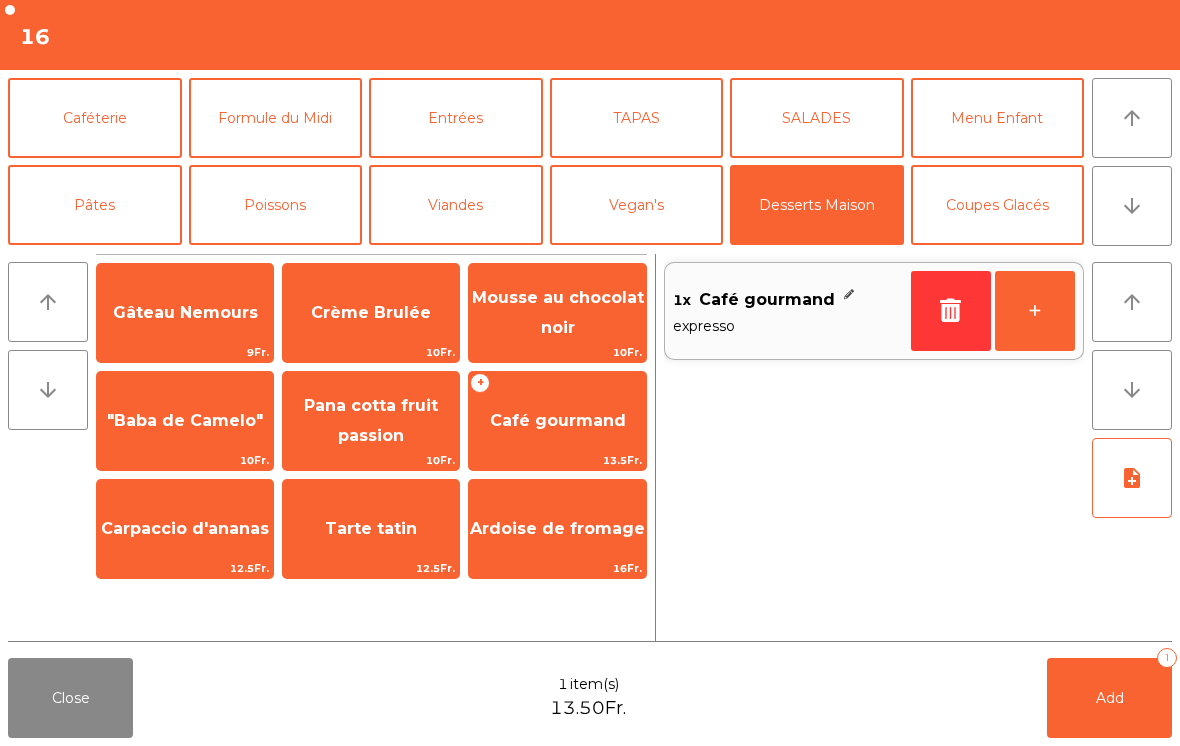 click on "Caféterie" 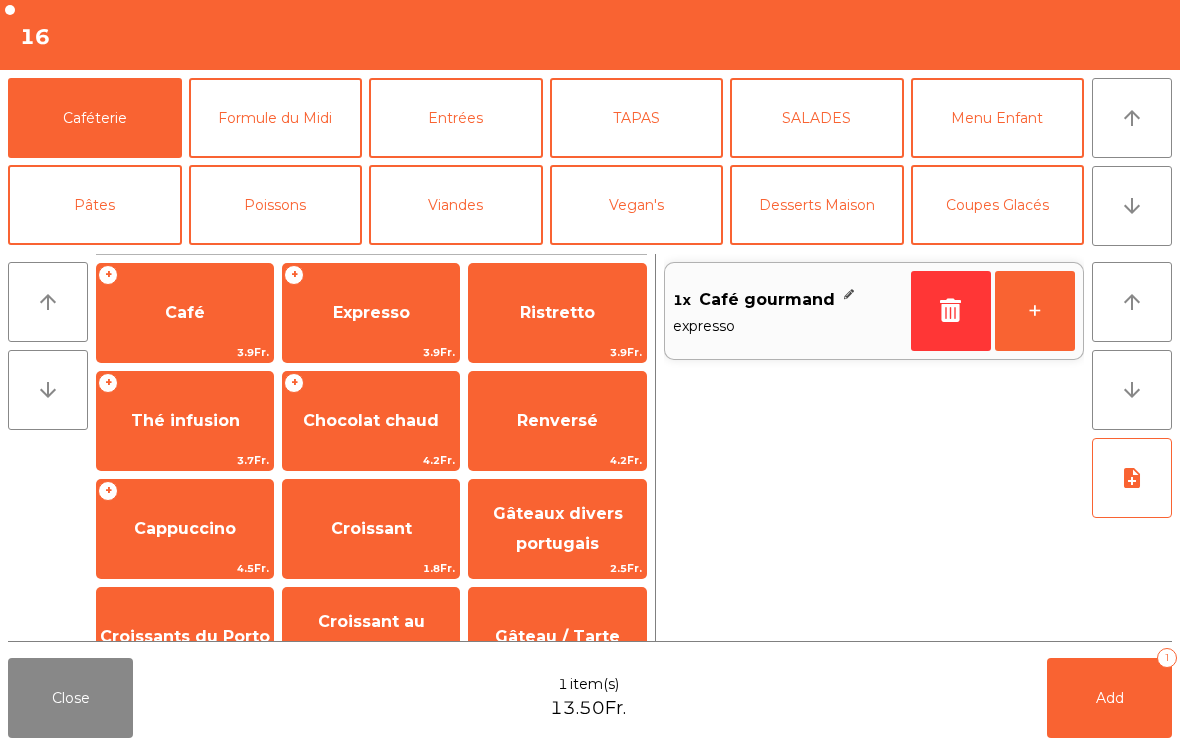 click on "Café" 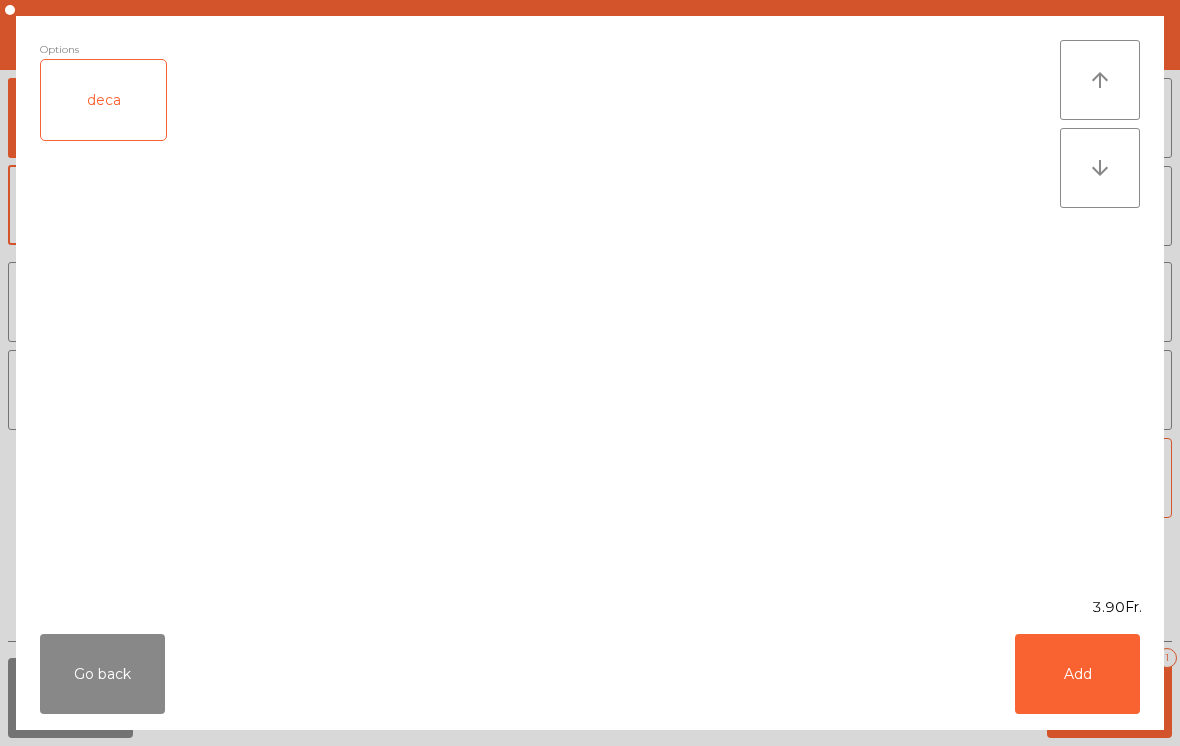 click on "Add" 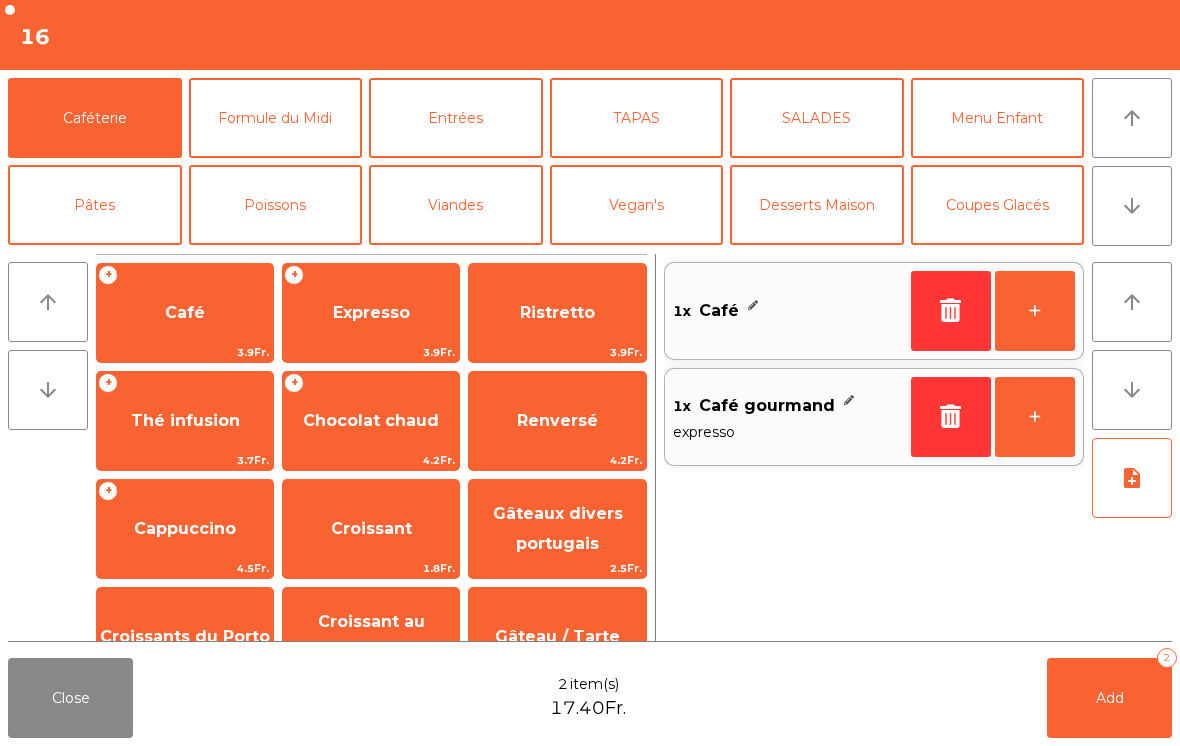 click on "Renversé" 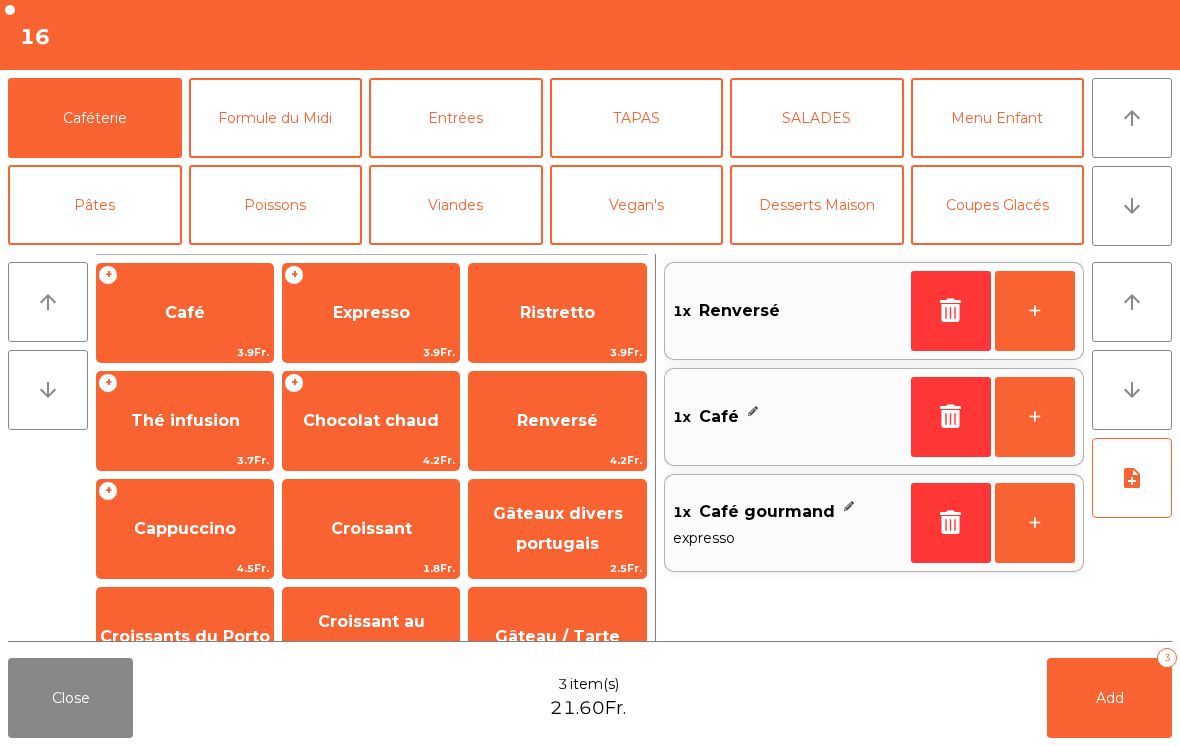 click on "Add   3" 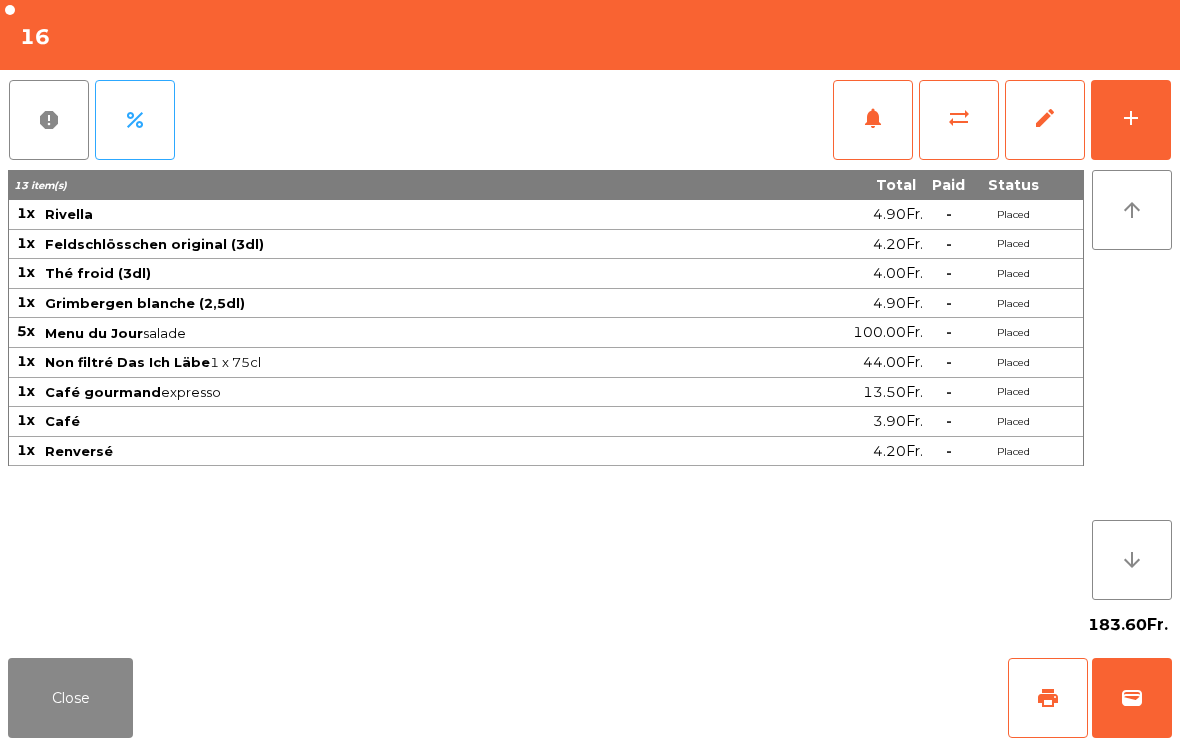 click on "Close" 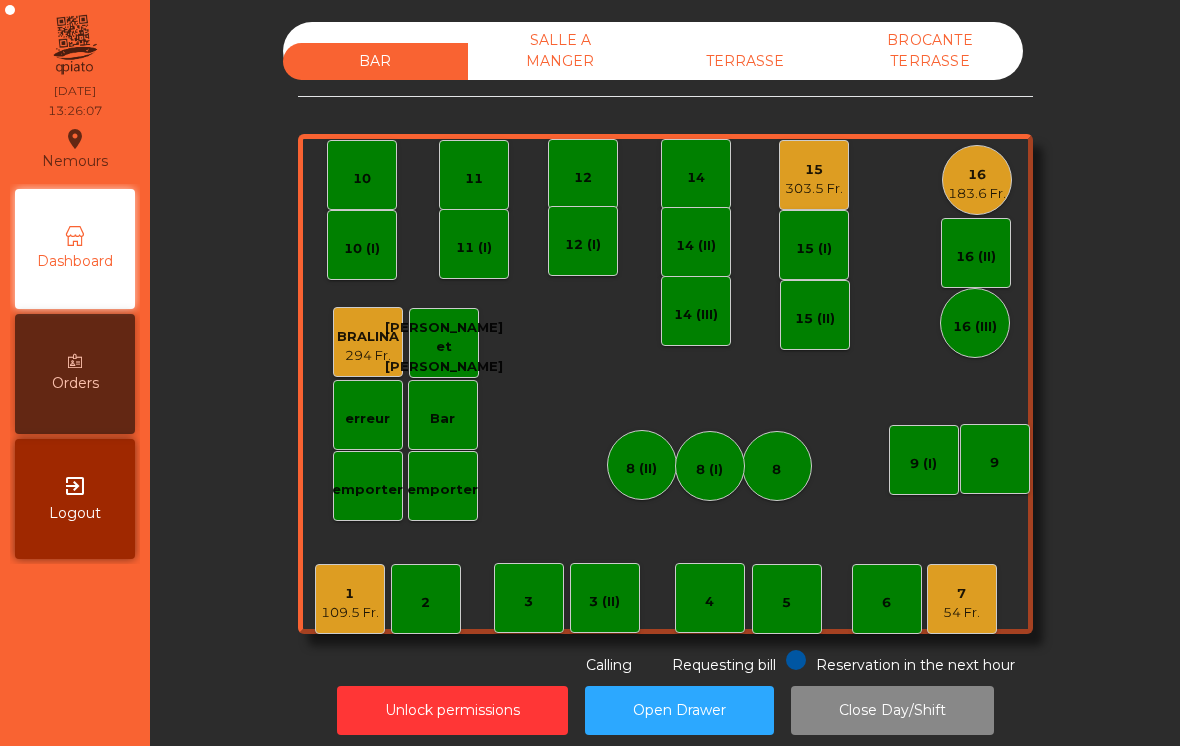 click on "1   109.5 Fr." 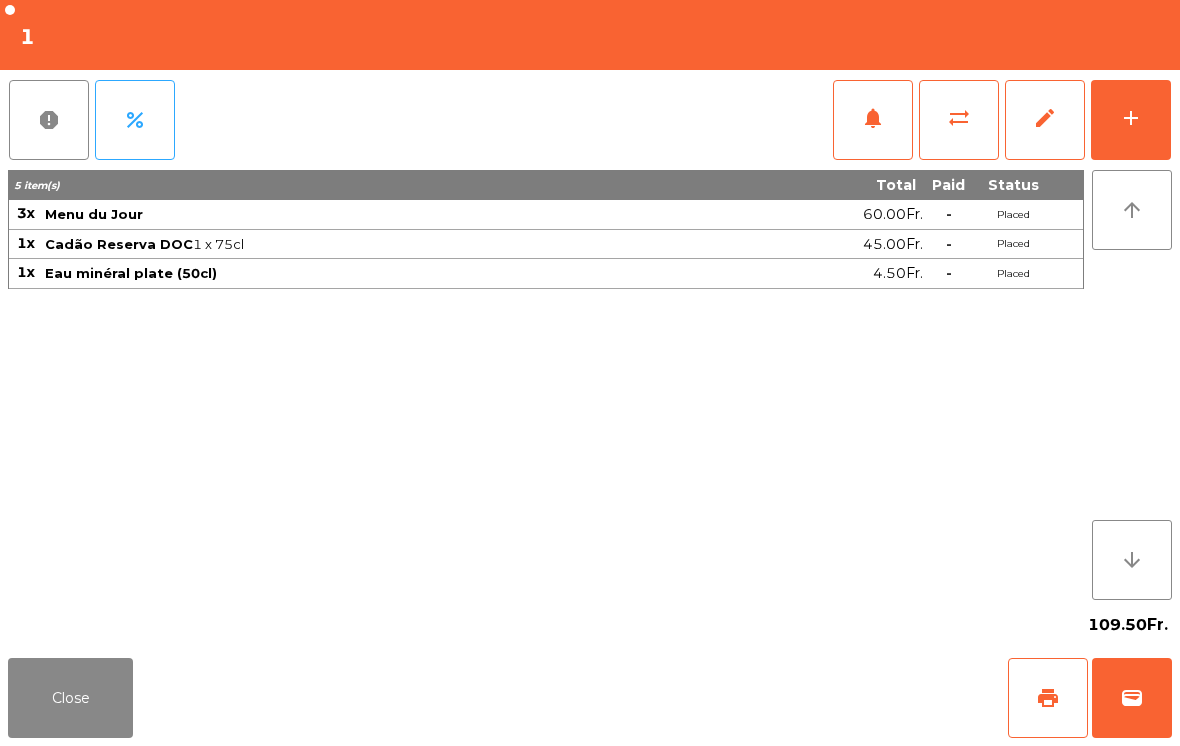 click on "add" 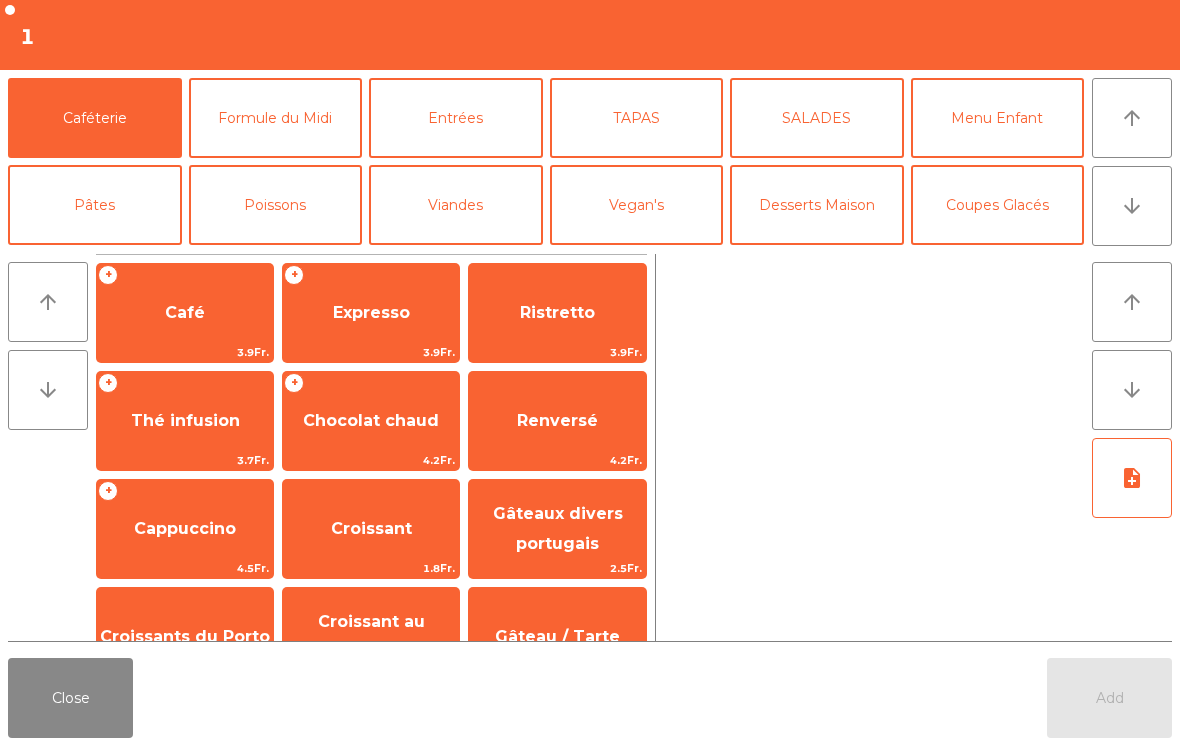 click on "Desserts Maison" 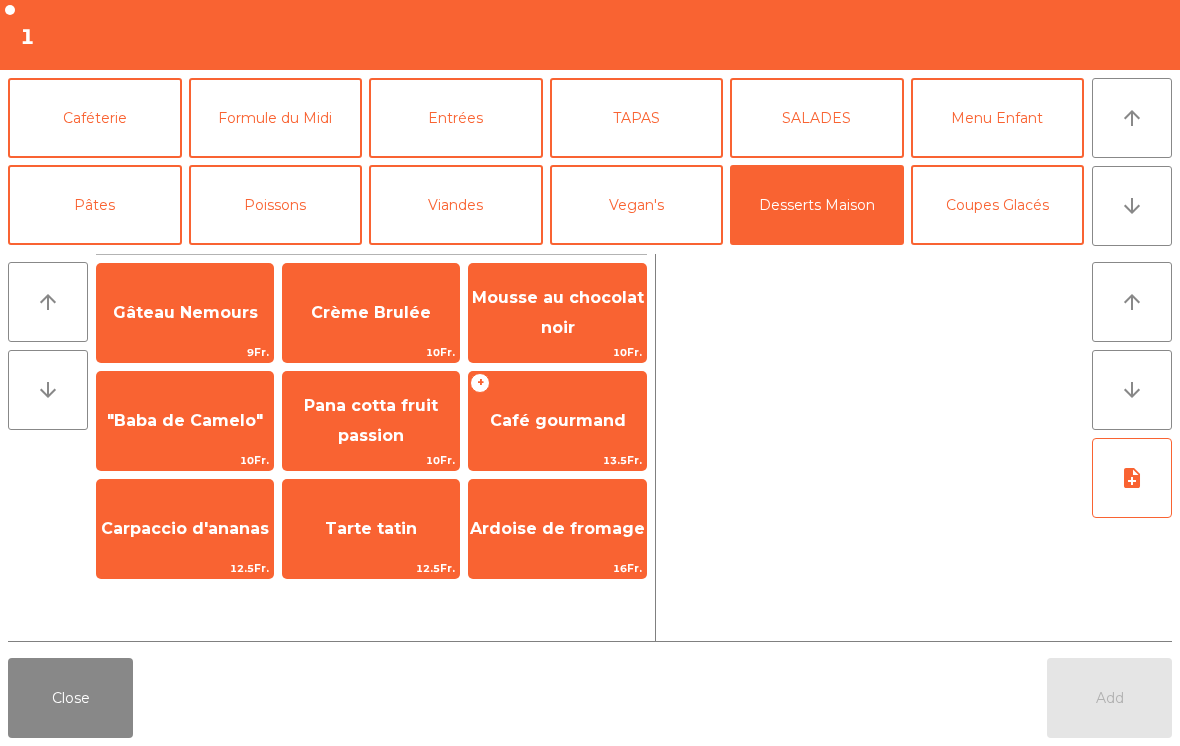 click on "Mousse au chocolat noir" 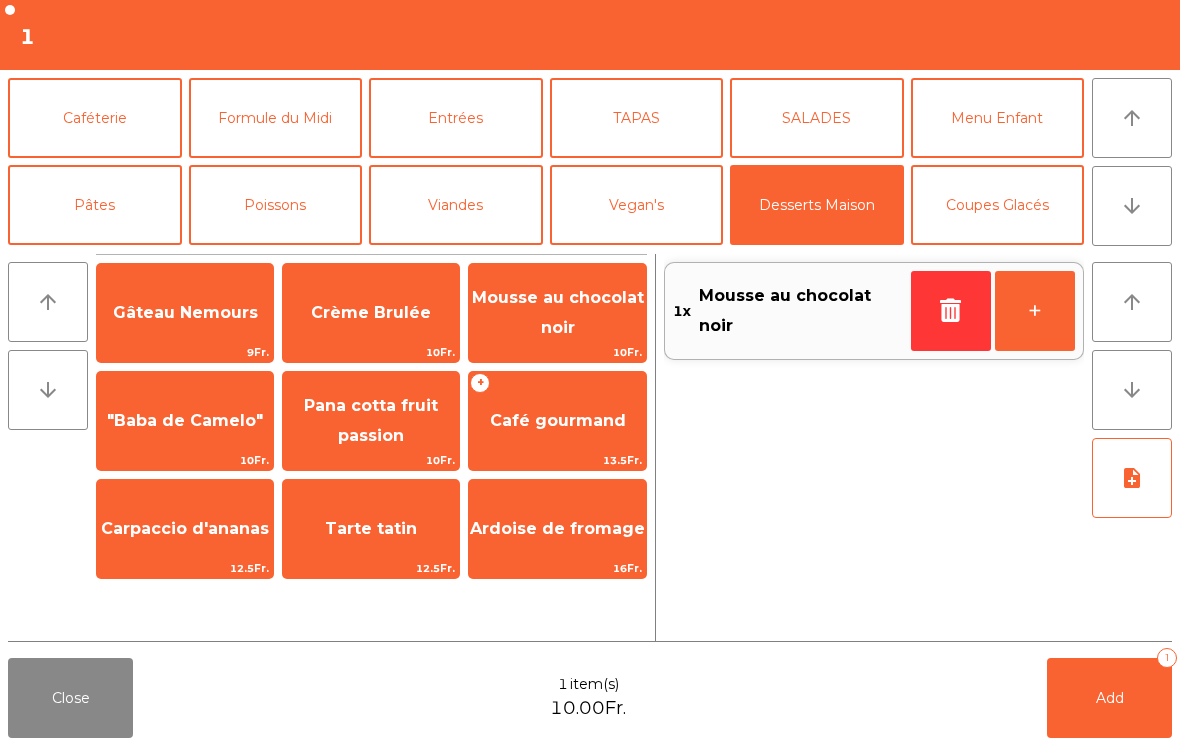click on "Add" 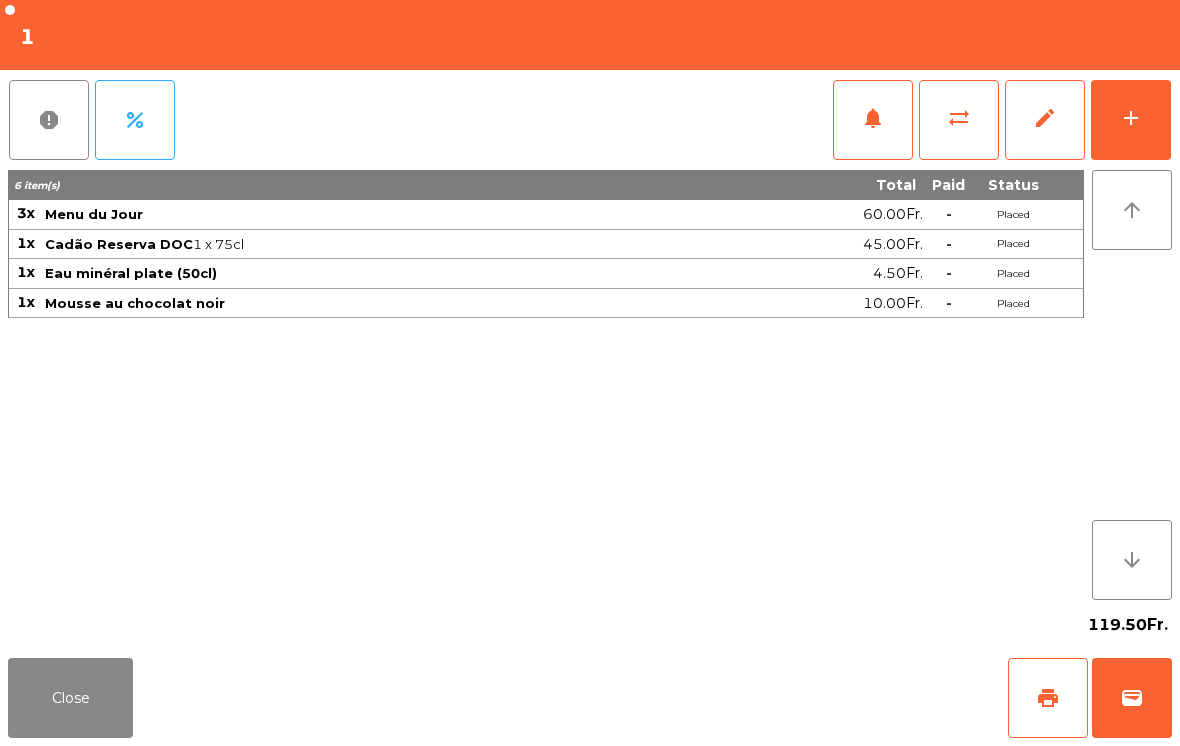 click on "Close" 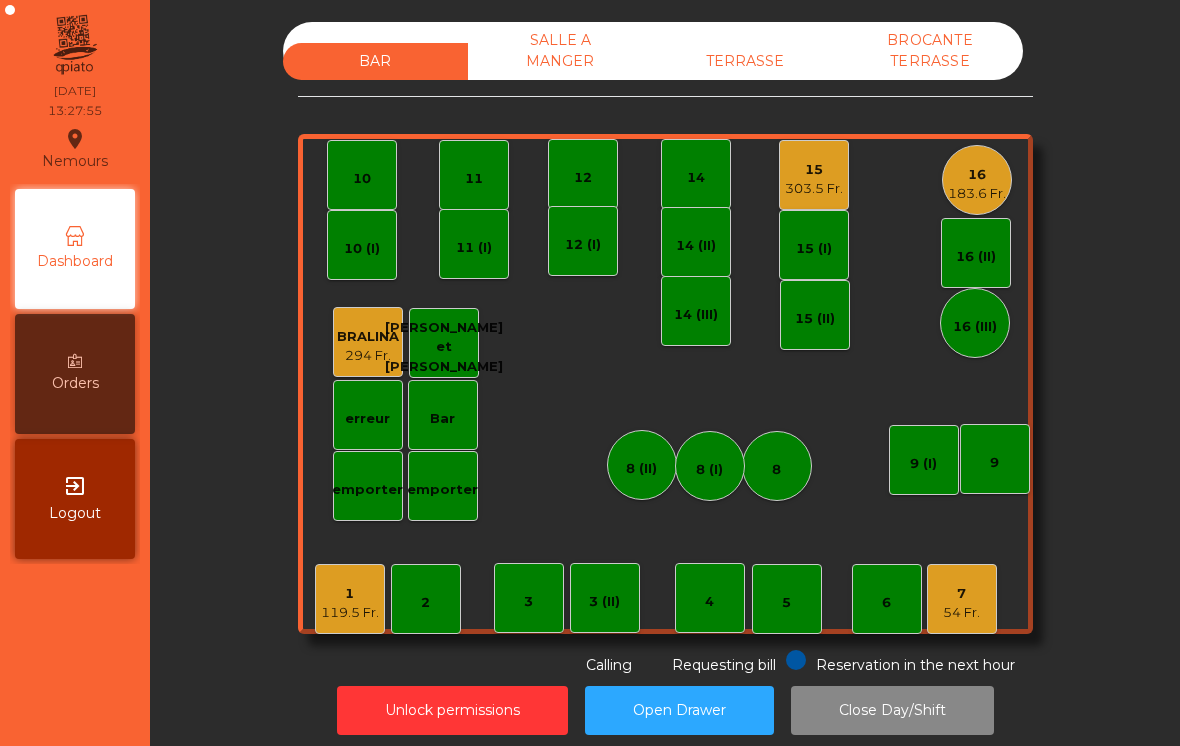 click on "16" 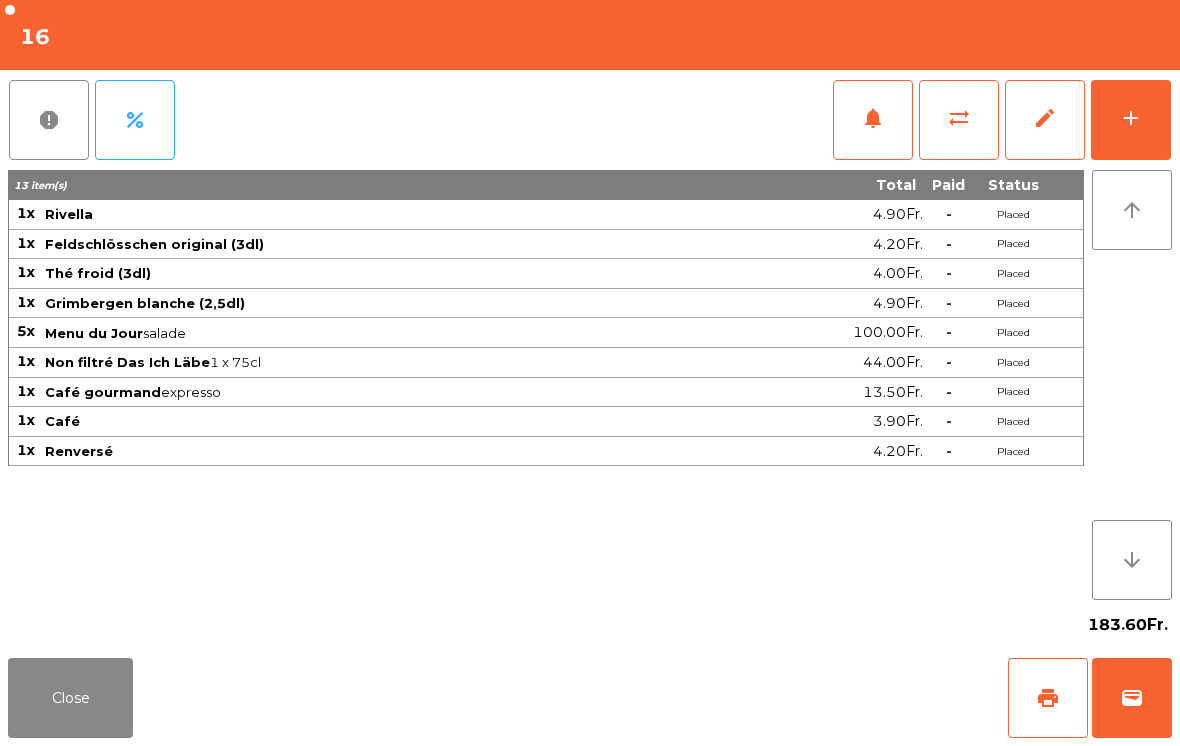 click on "Close" 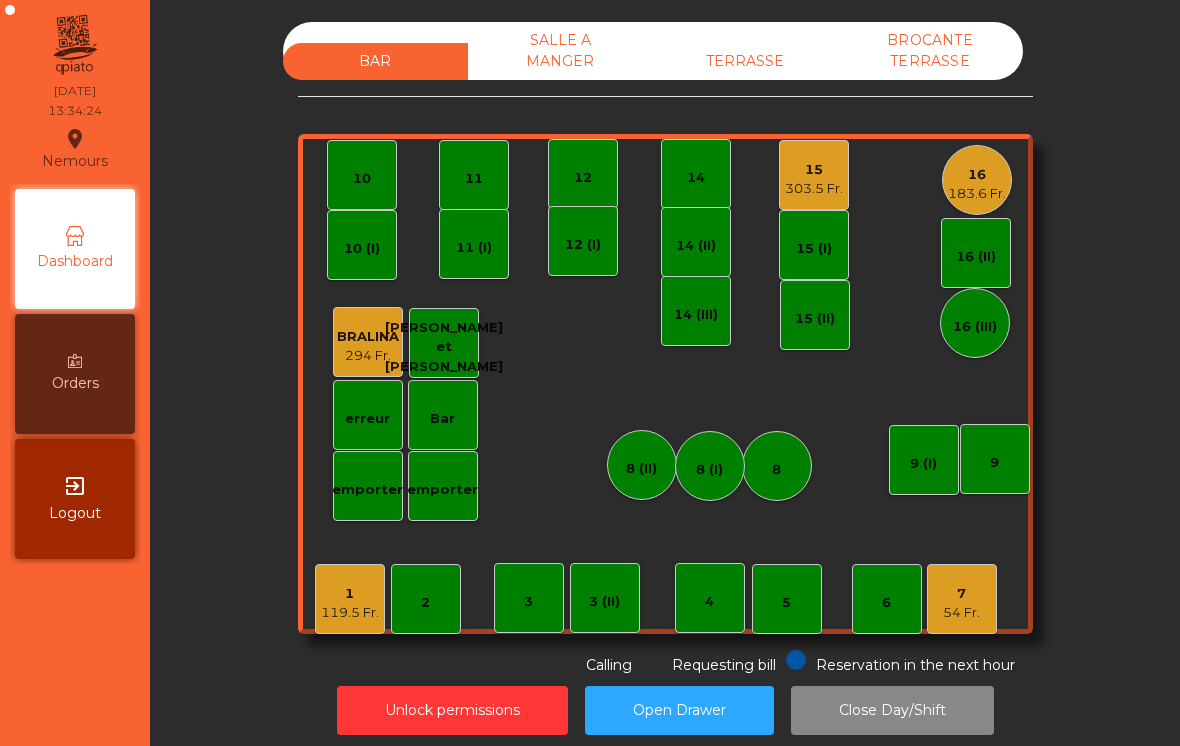 click on "emporter" 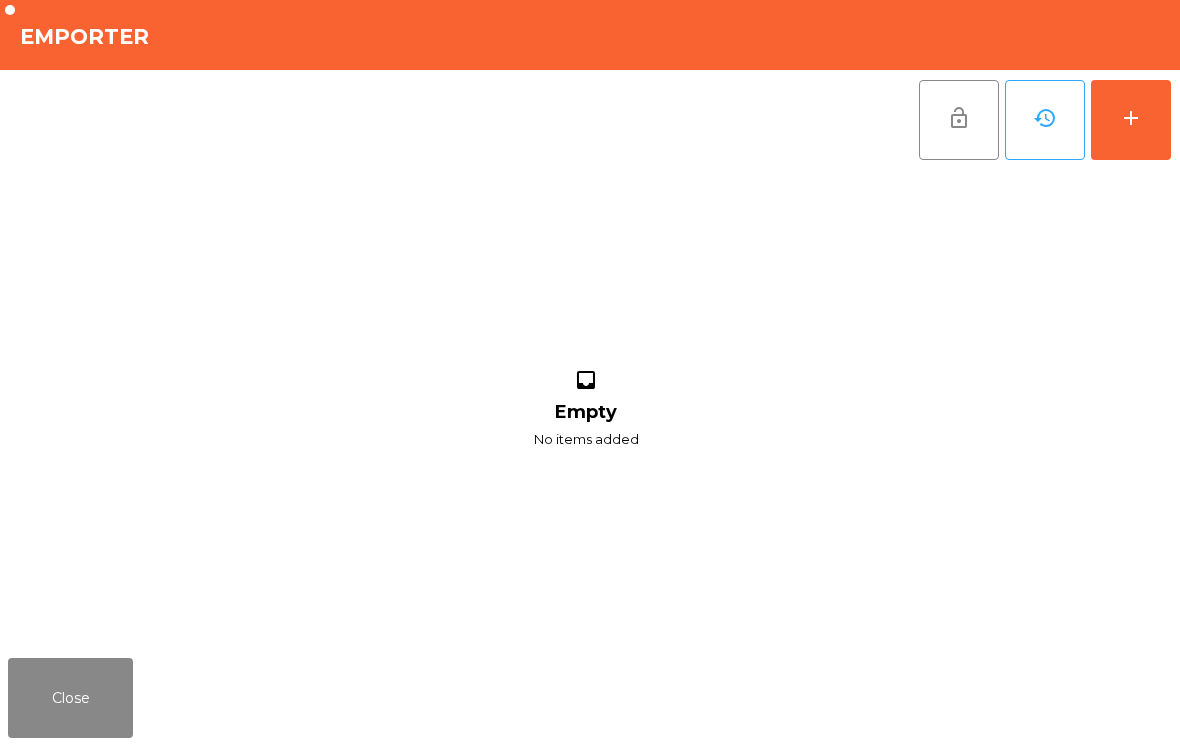 click on "add" 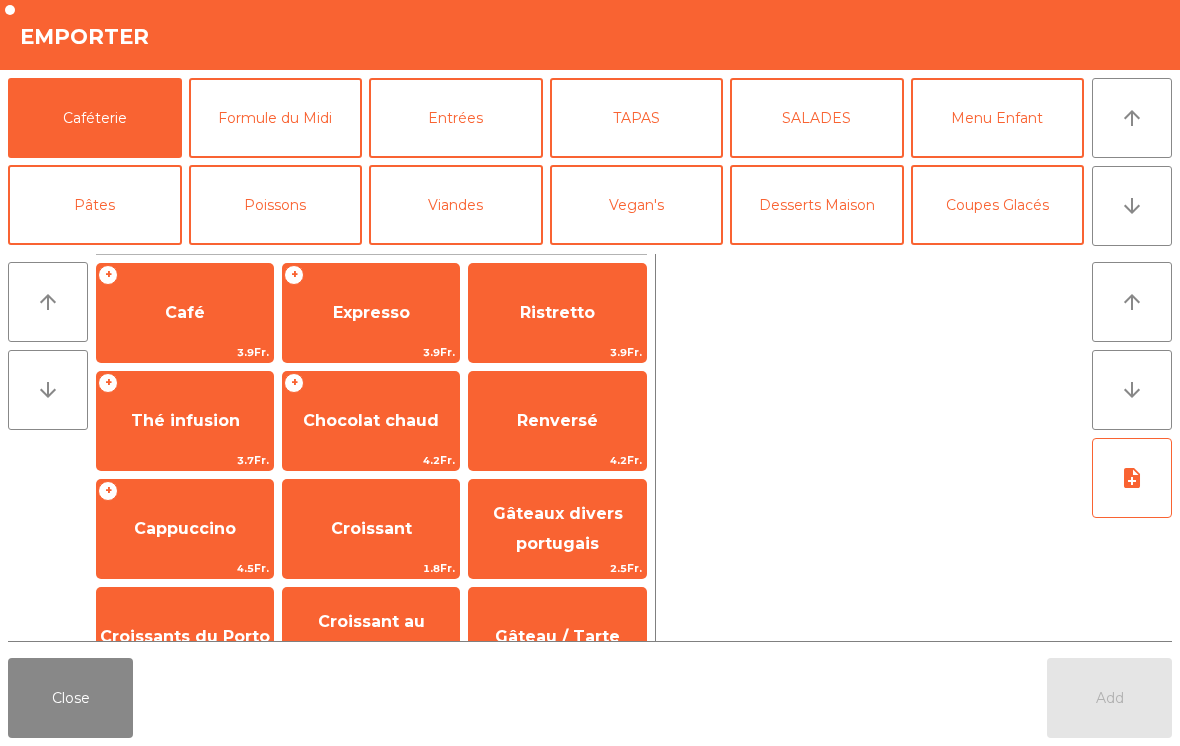 click on "Formule du Midi" 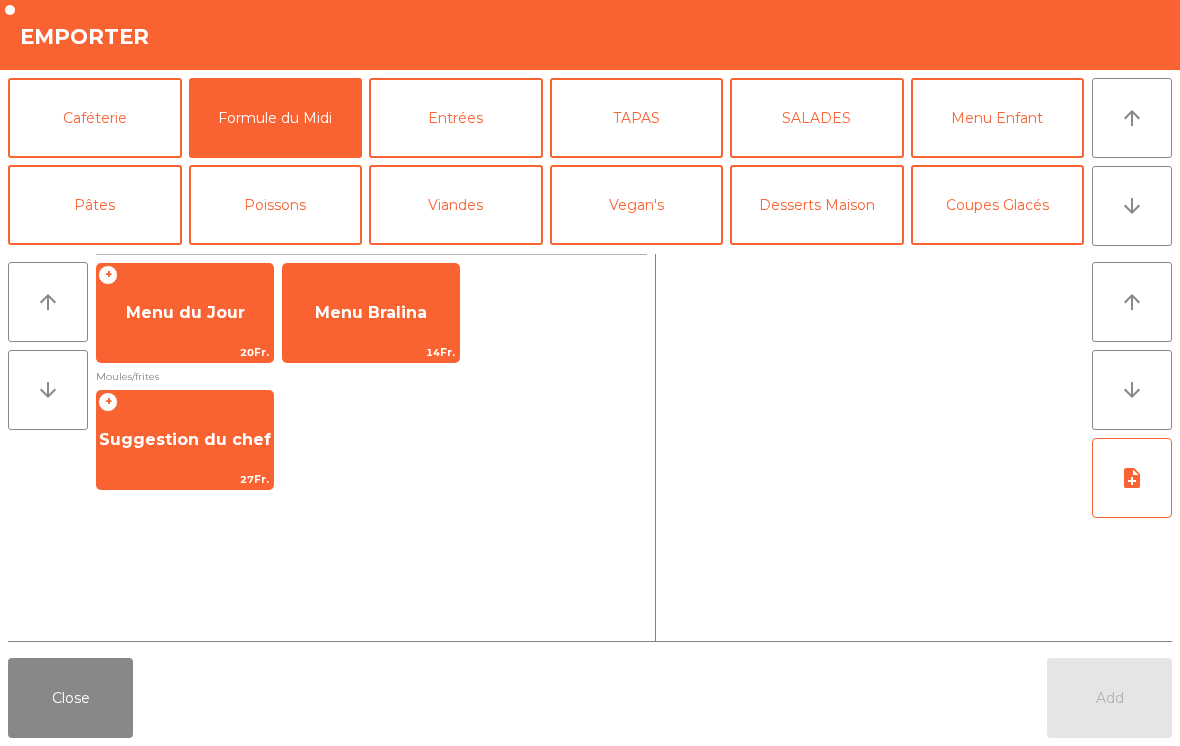 click on "Menu du Jour" 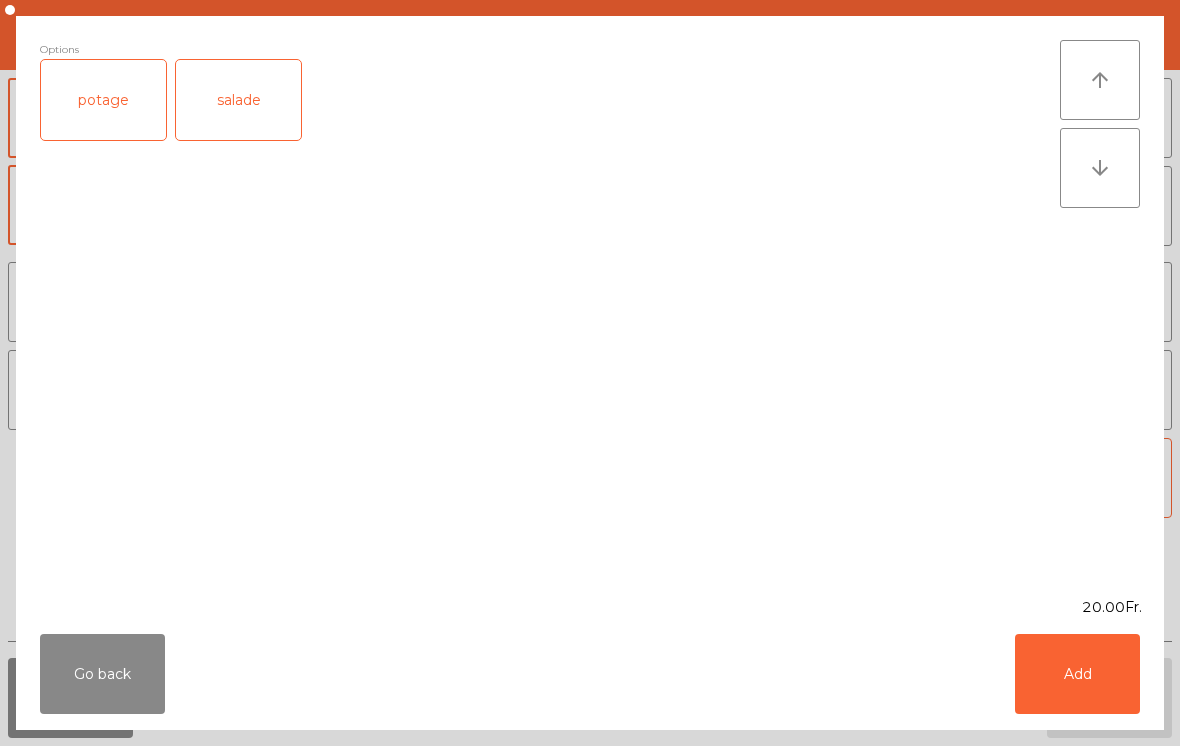 click on "Add" 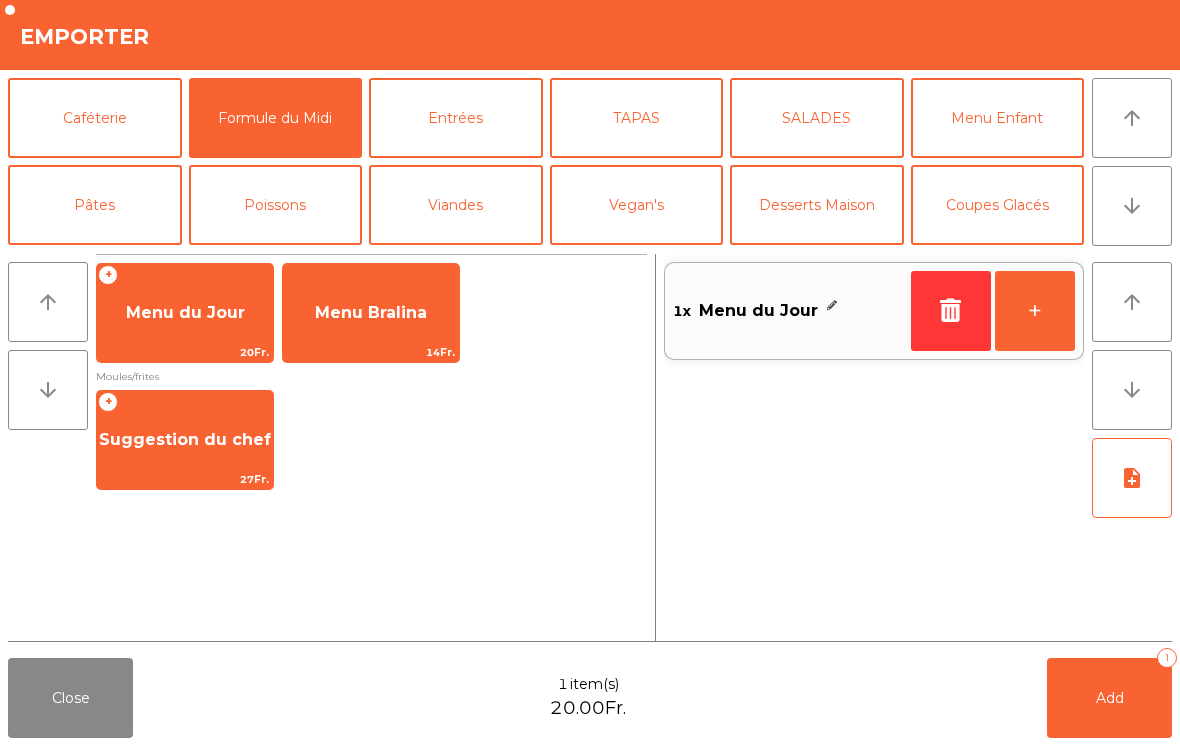 click on "Add   1" 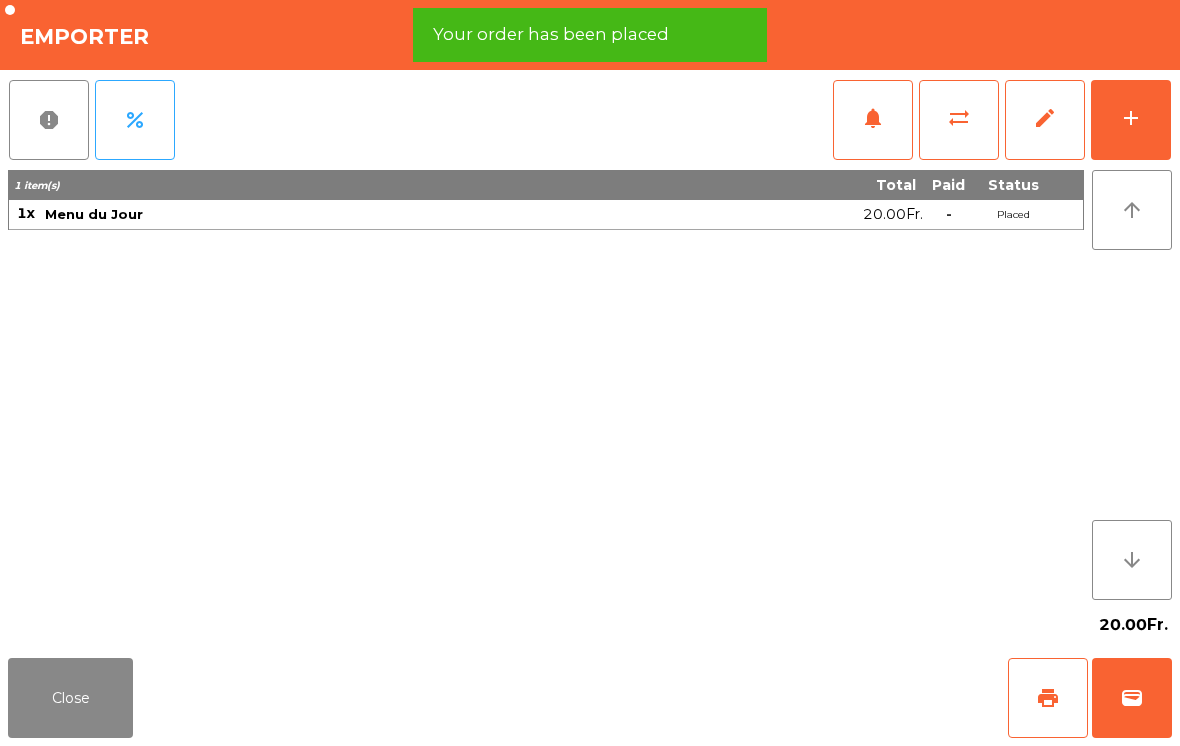 click on "Close" 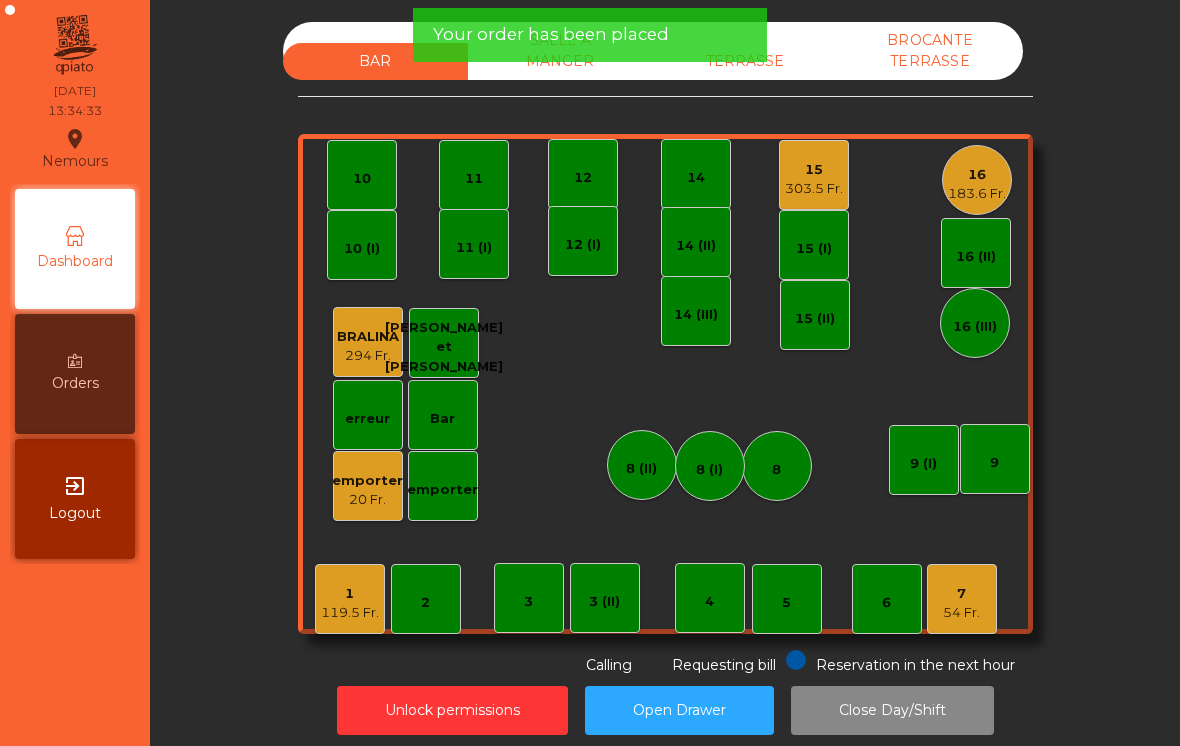 click on "119.5 Fr." 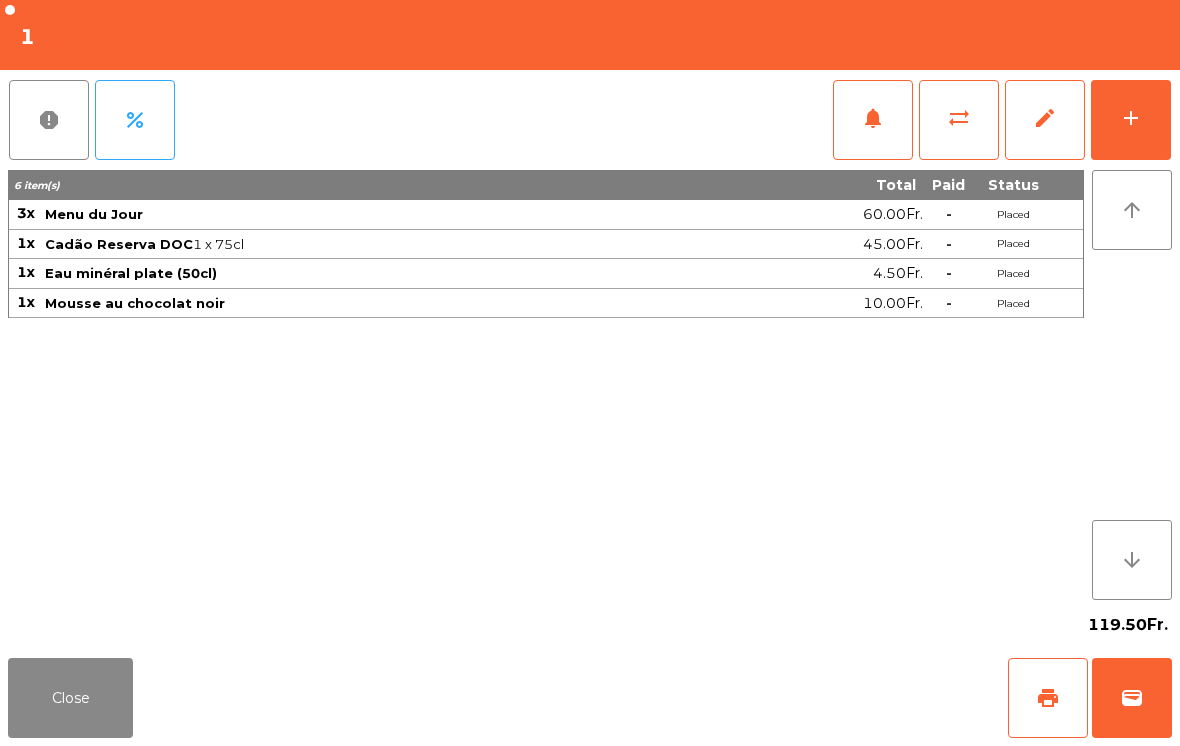 click on "add" 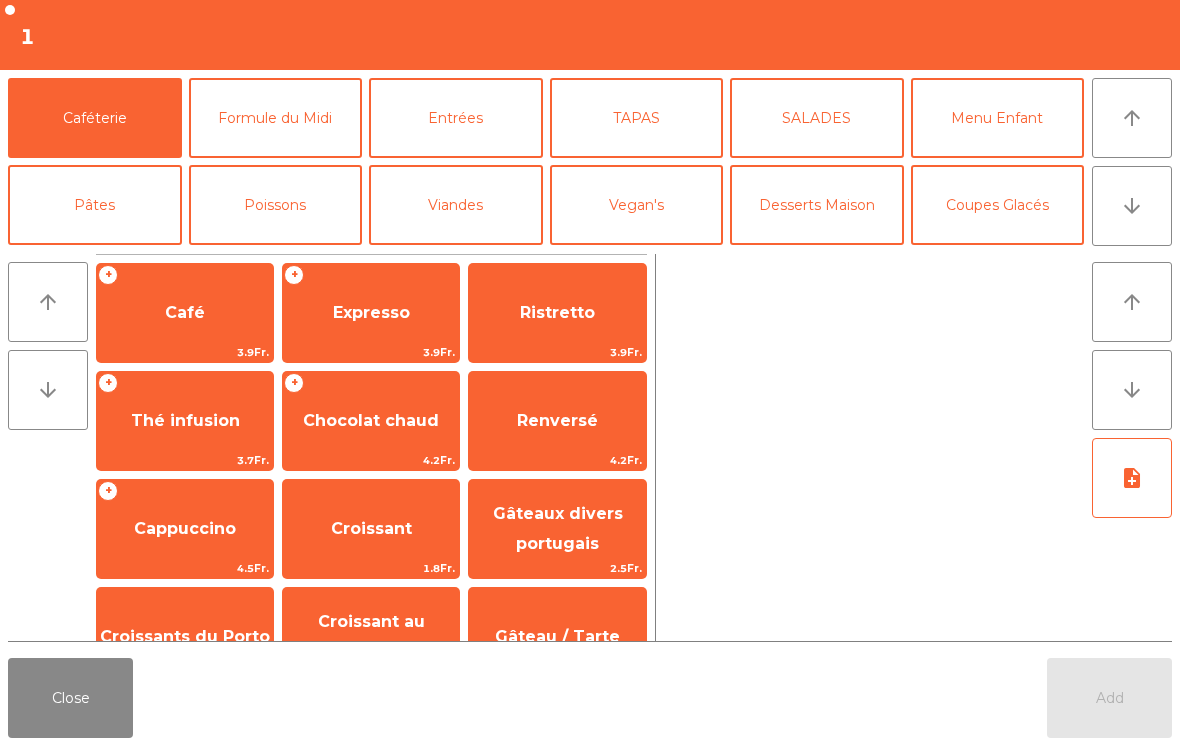 click on "Expresso" 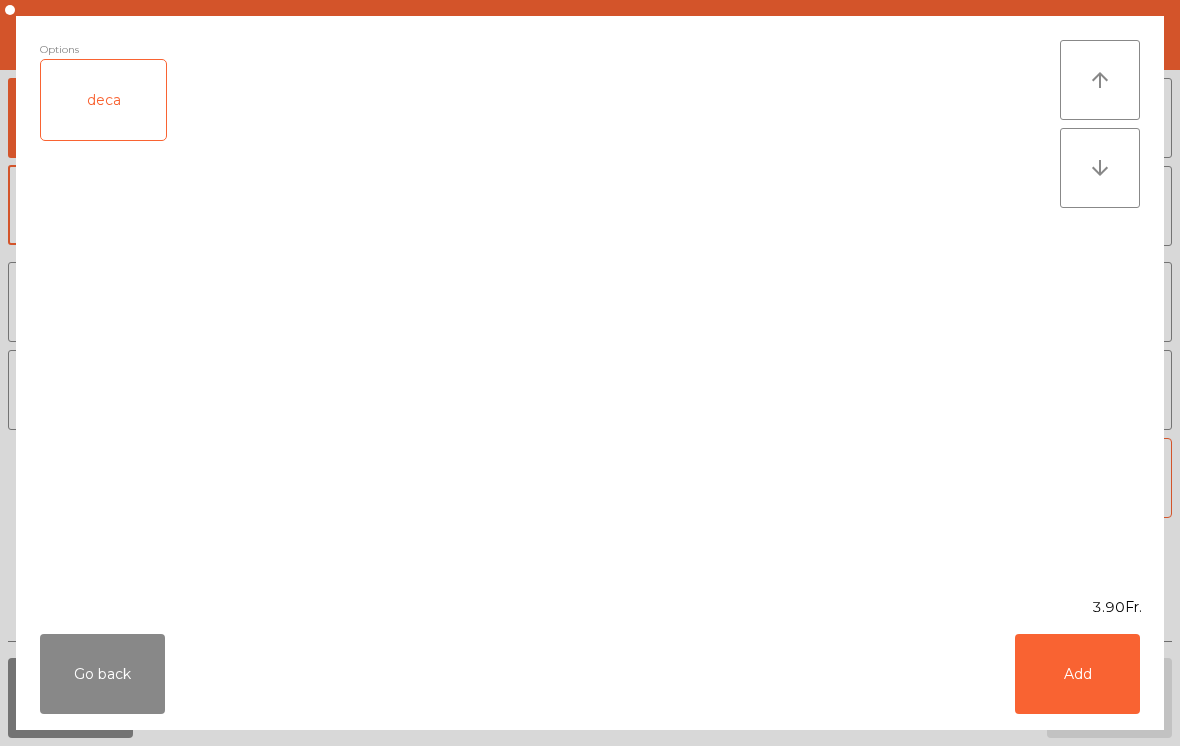 click on "Add" 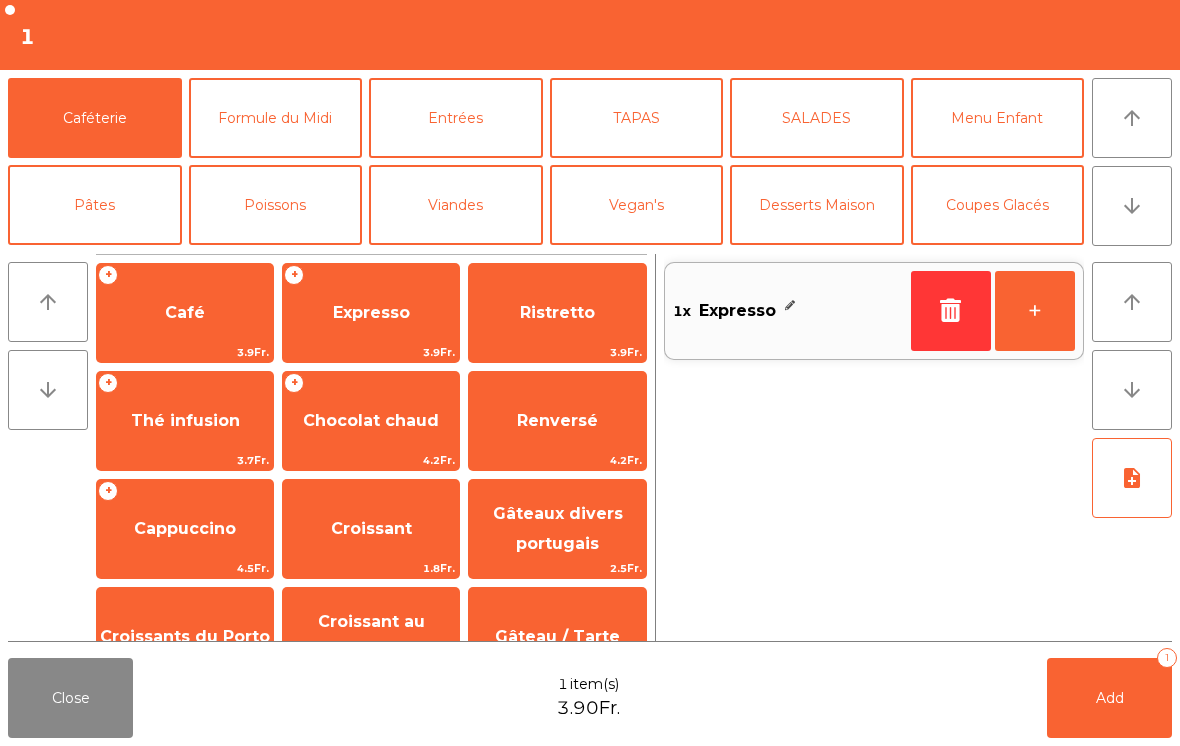 click on "+" 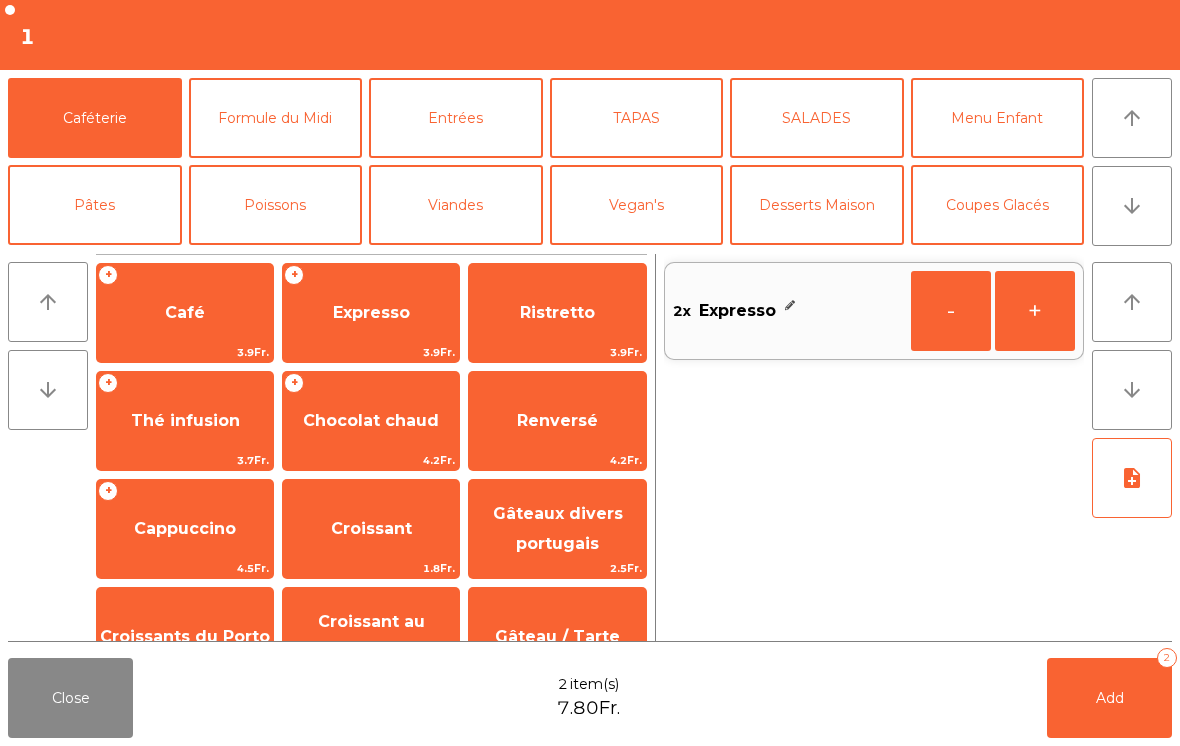 click on "+" 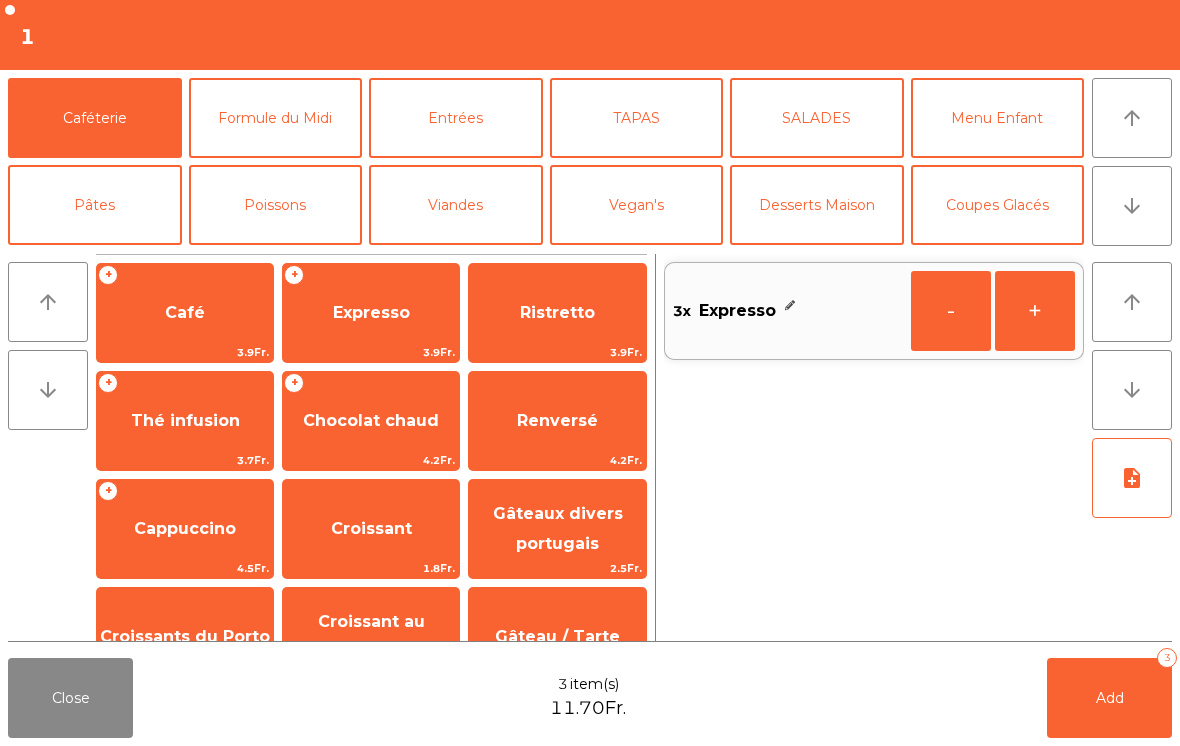 click on "Add" 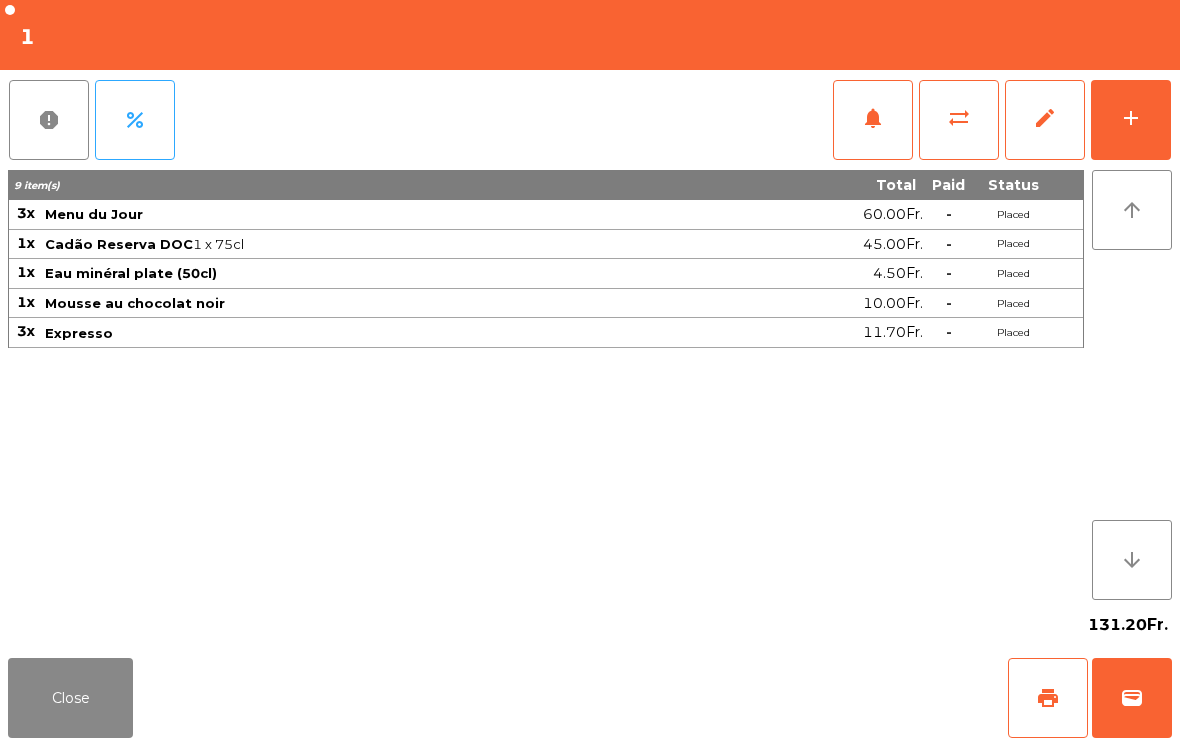 click on "Close" 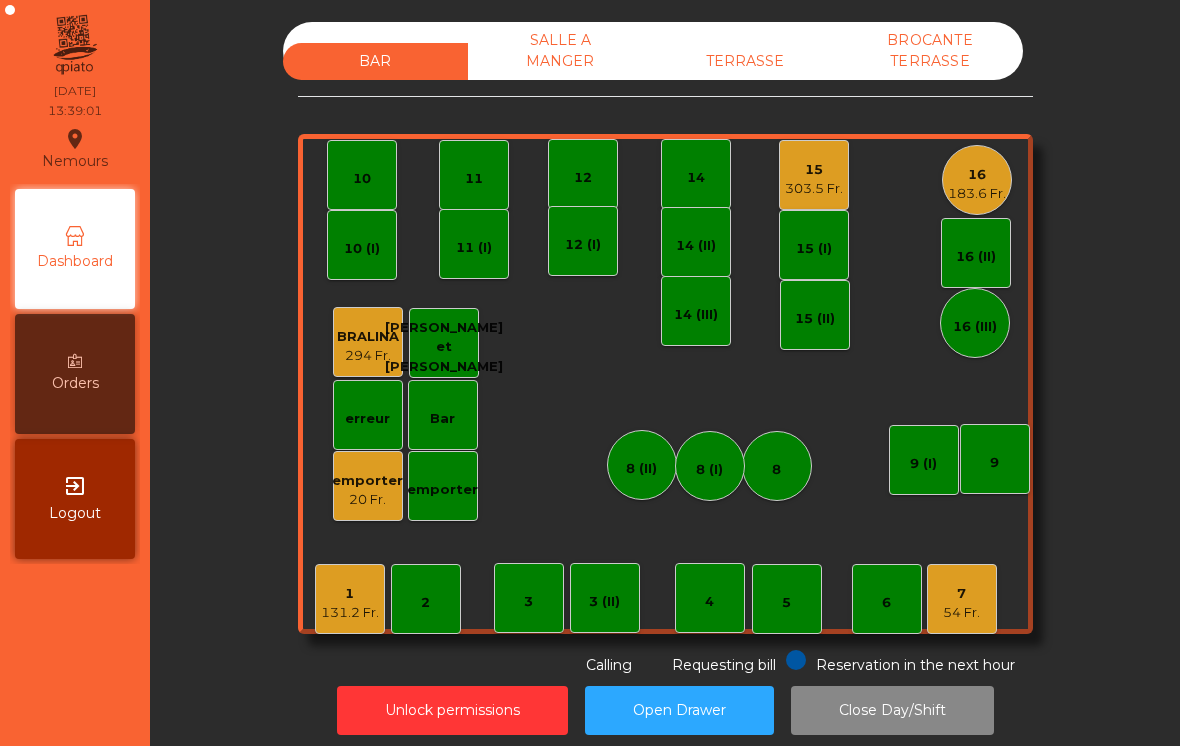 click on "16" 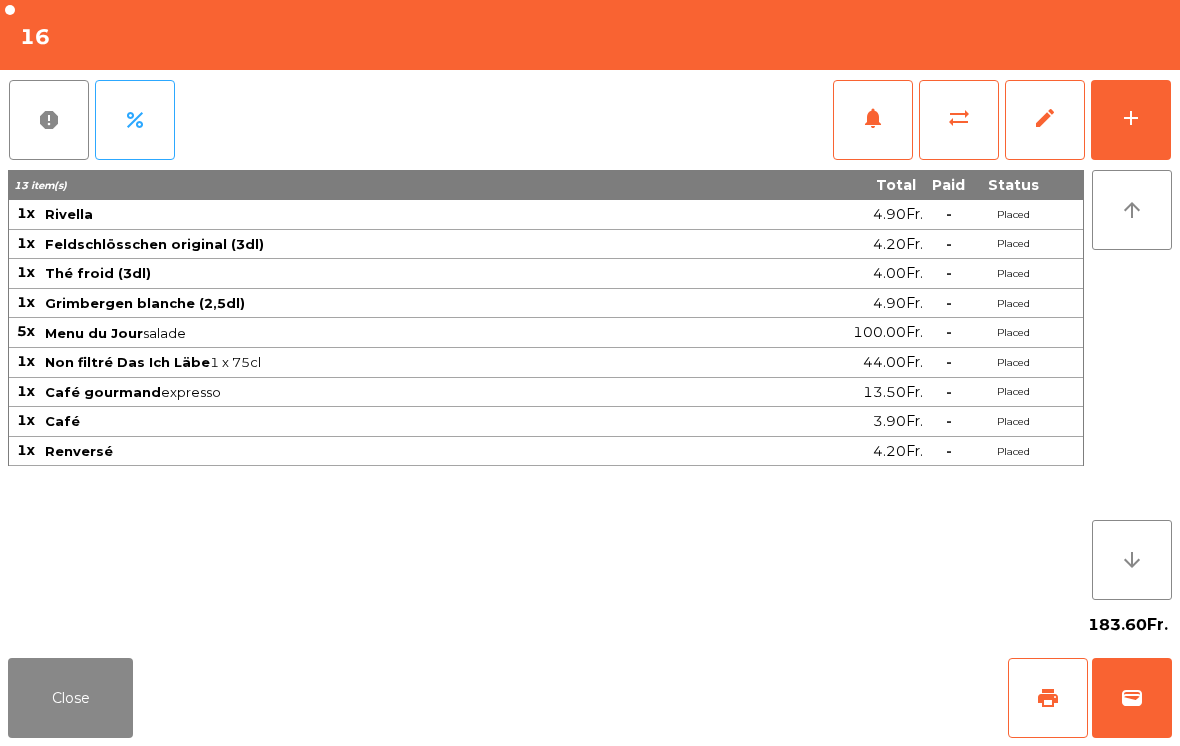 click on "add" 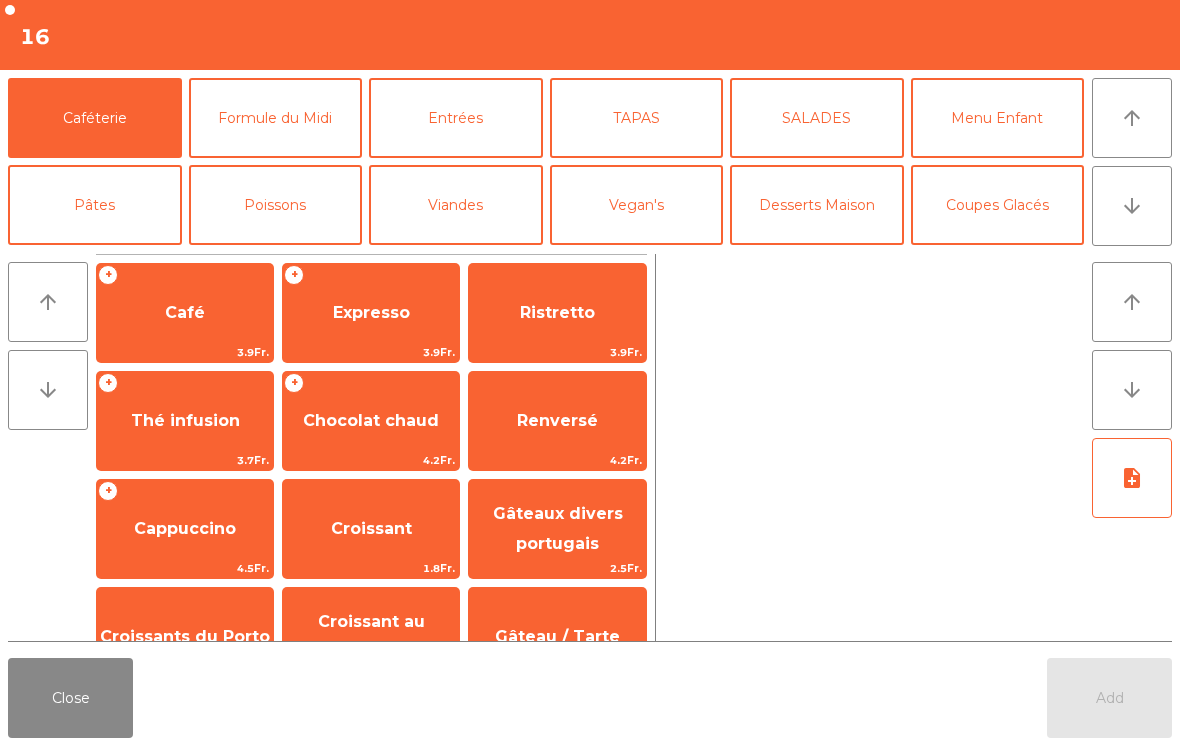 click on "Expresso" 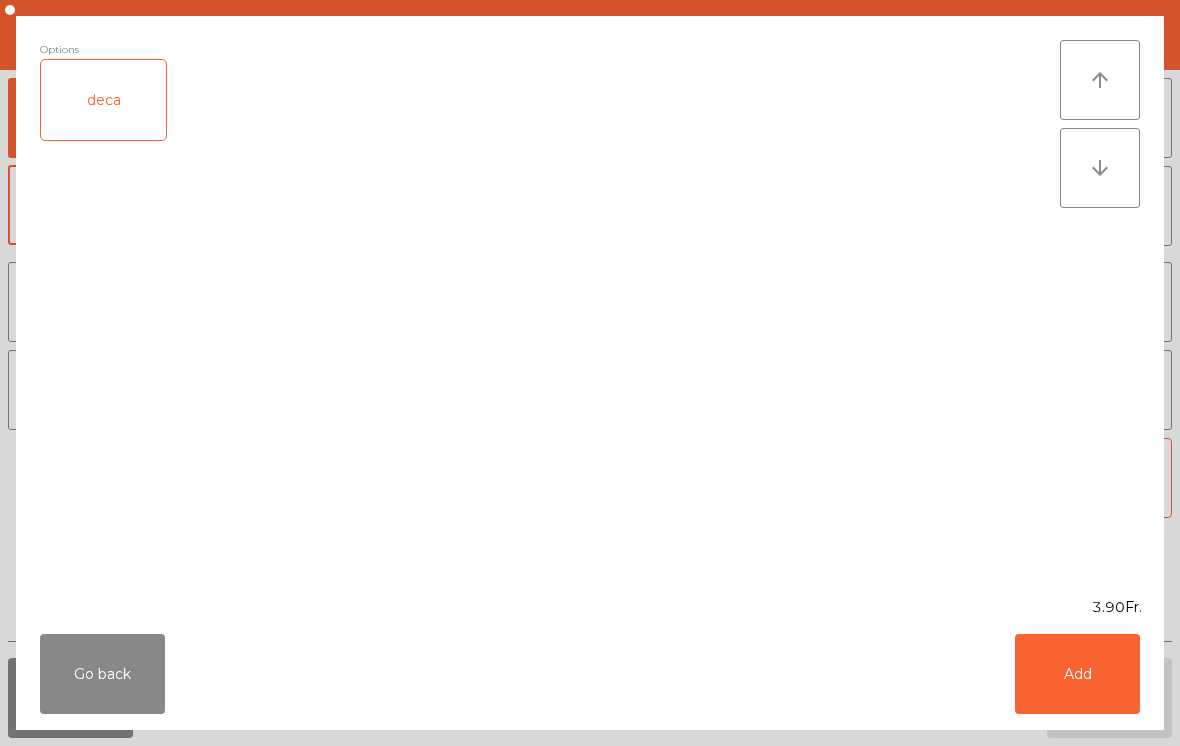 click on "Add" 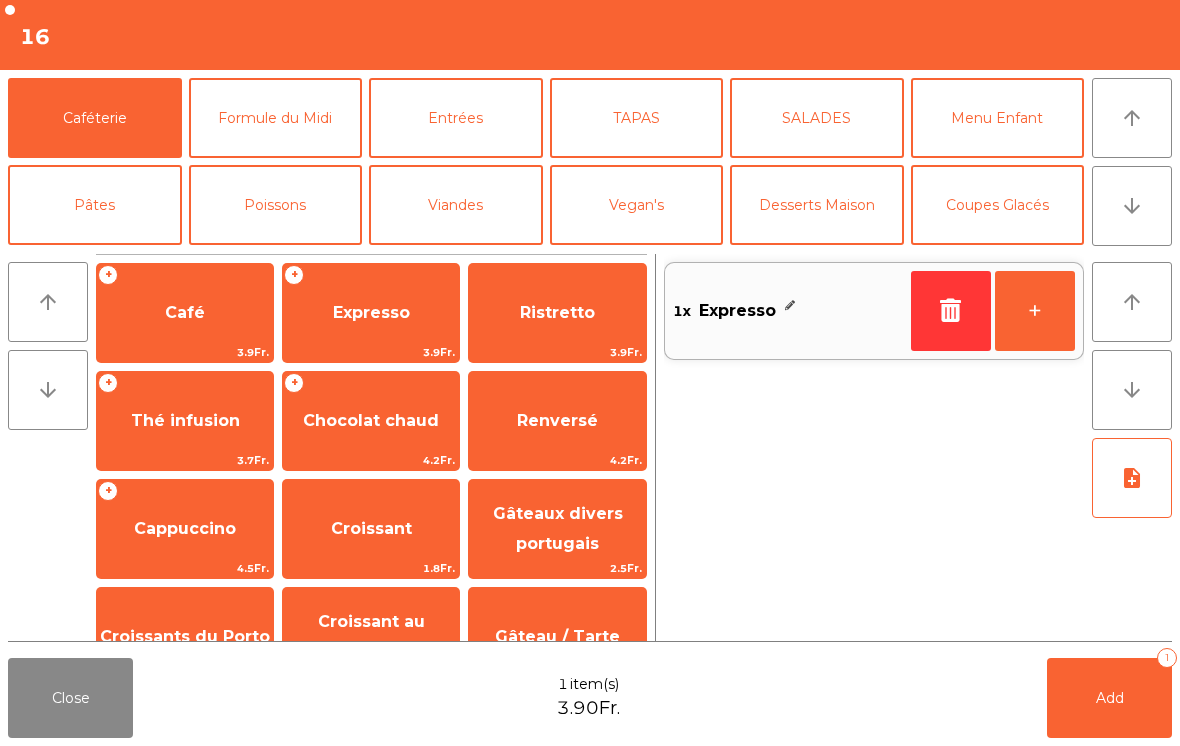 click on "Café" 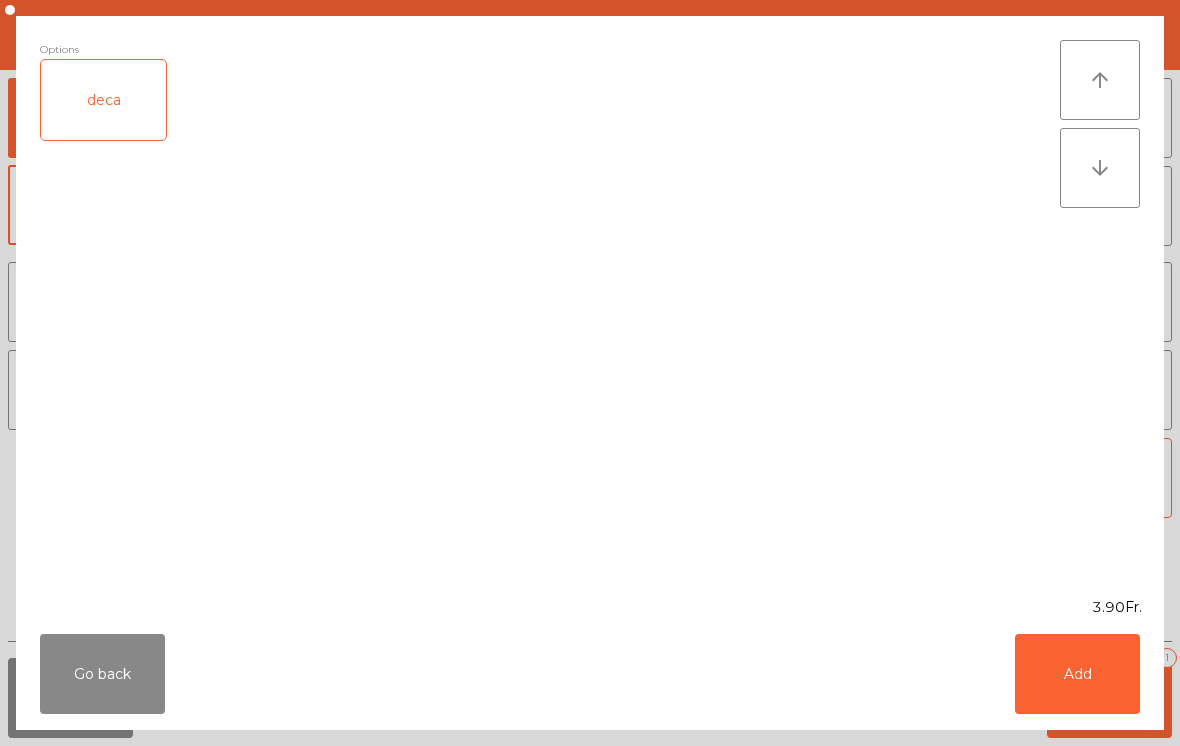 click on "Add" 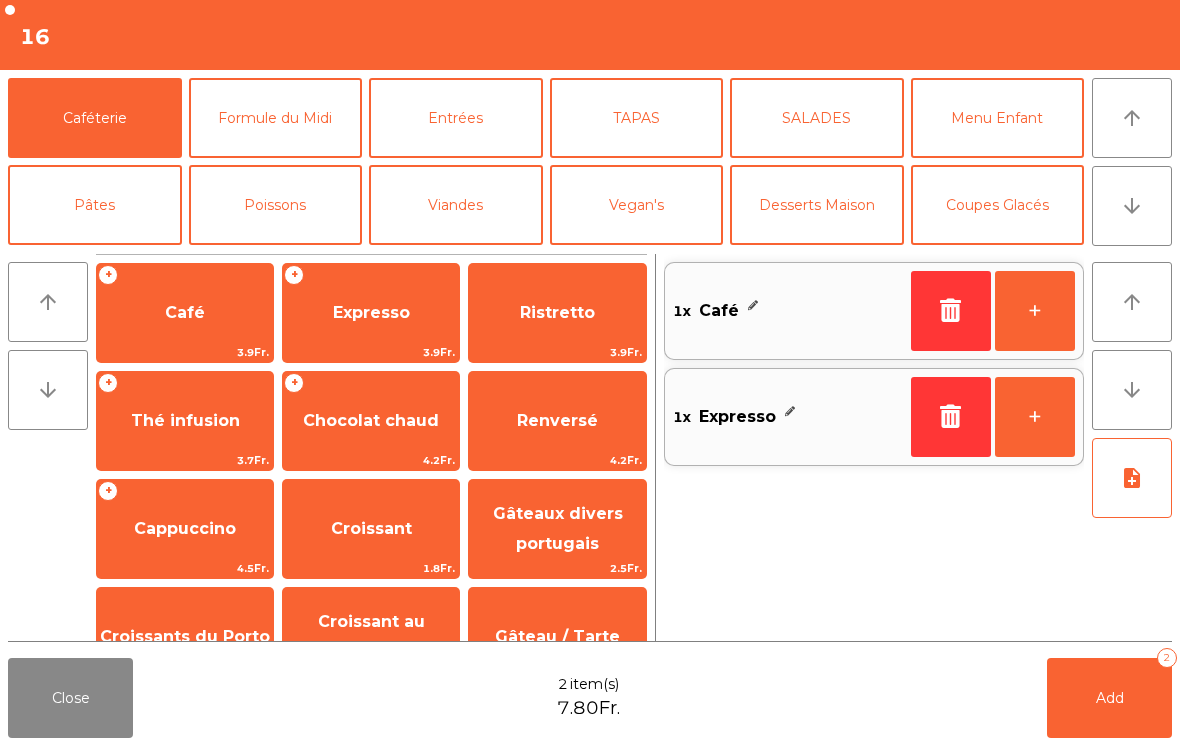 click on "Add   2" 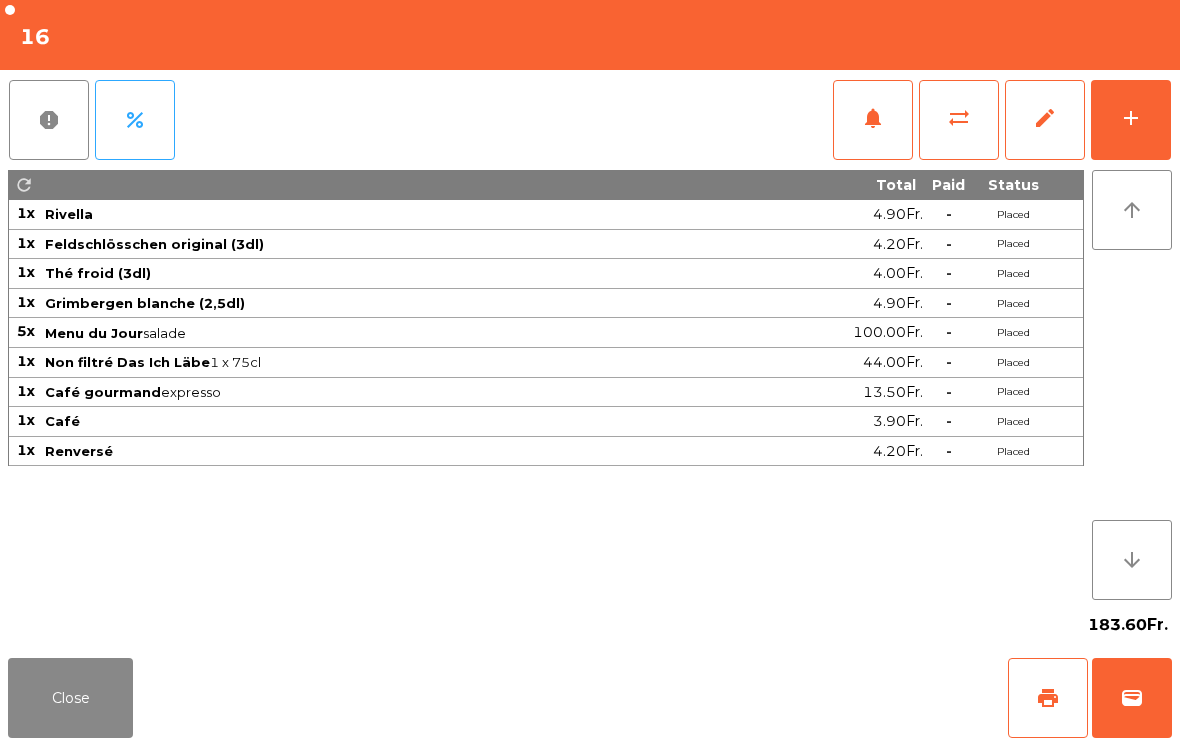 click on "Close" 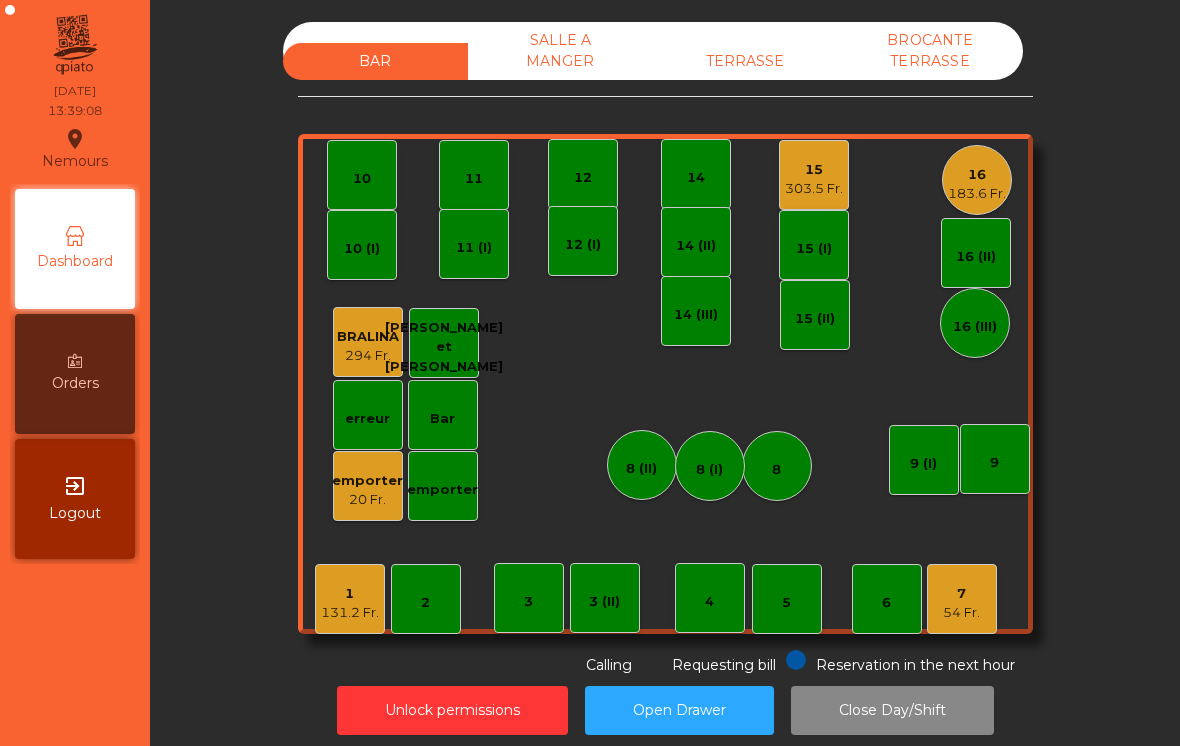 click on "1" 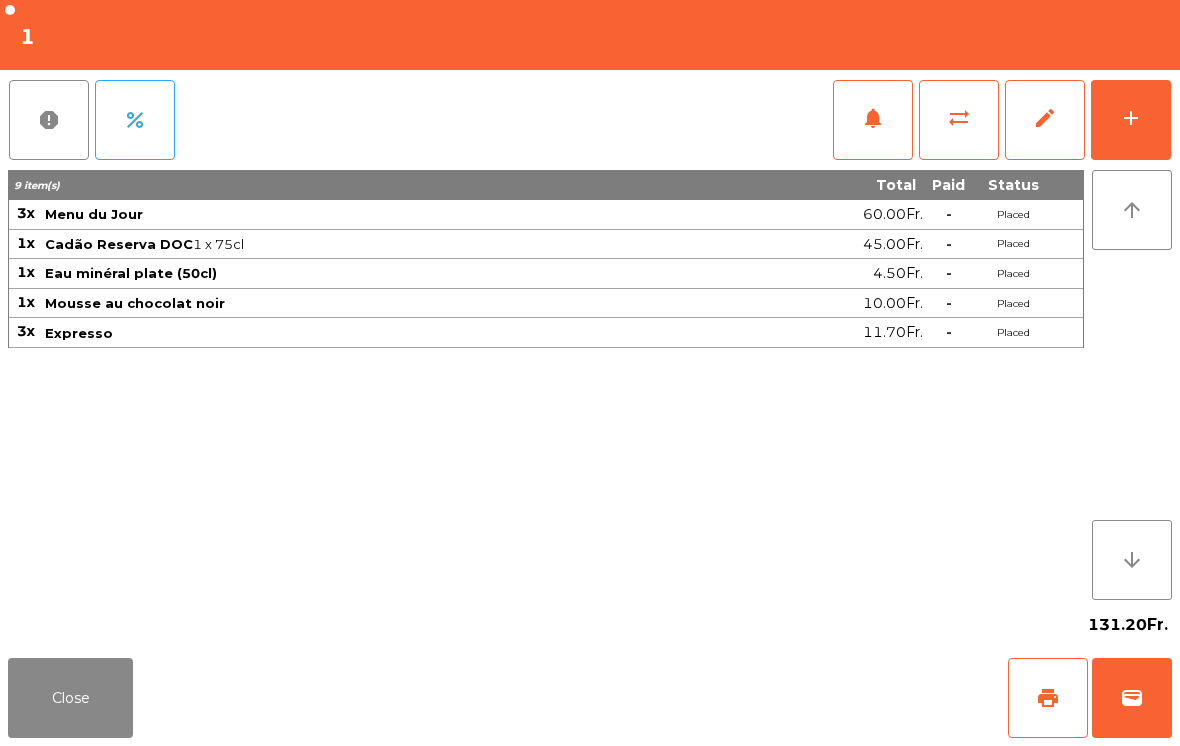 click on "print" 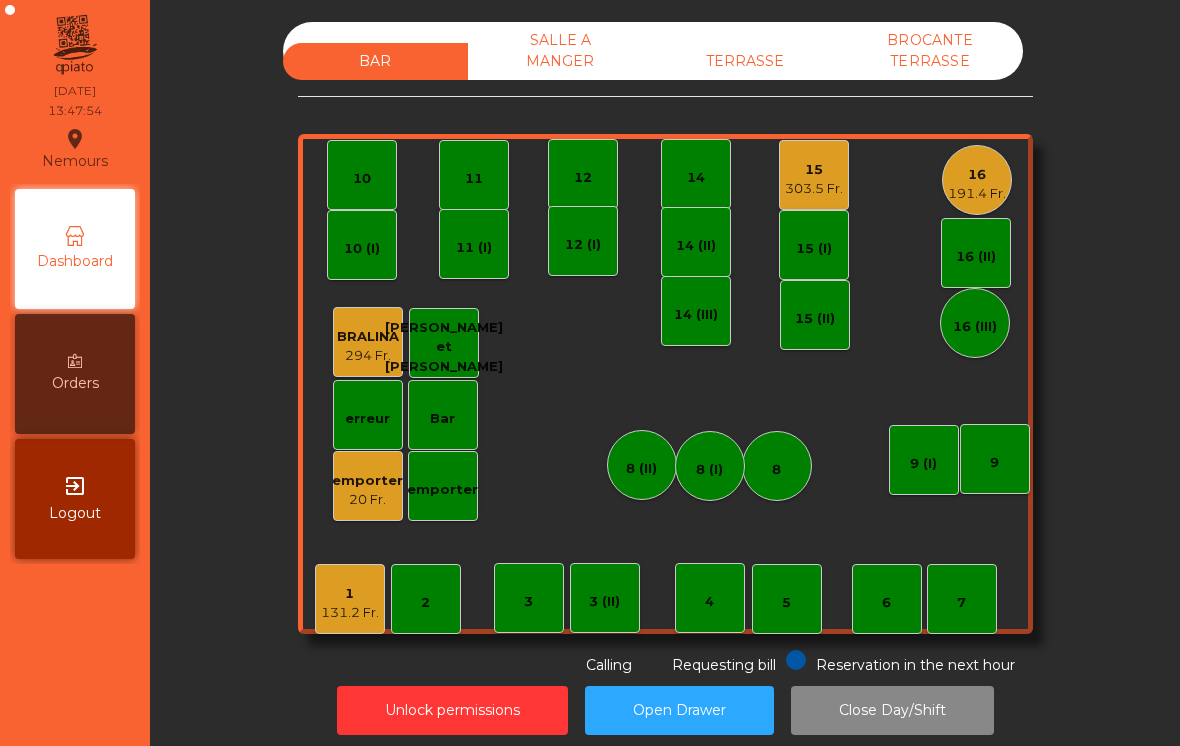 click on "Nemours  location_on  [DATE]   13:47:54   Dashboard   Orders  exit_to_app  Logout" 